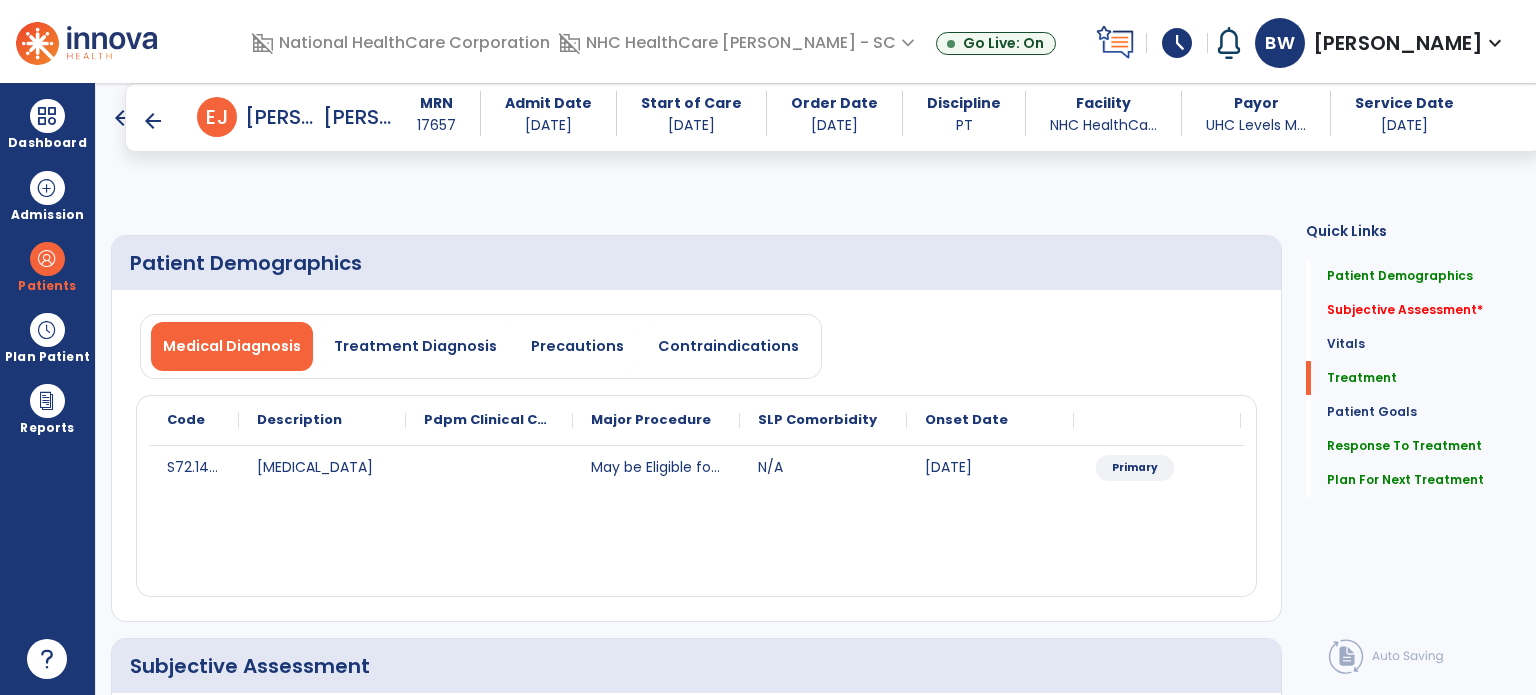 select on "*" 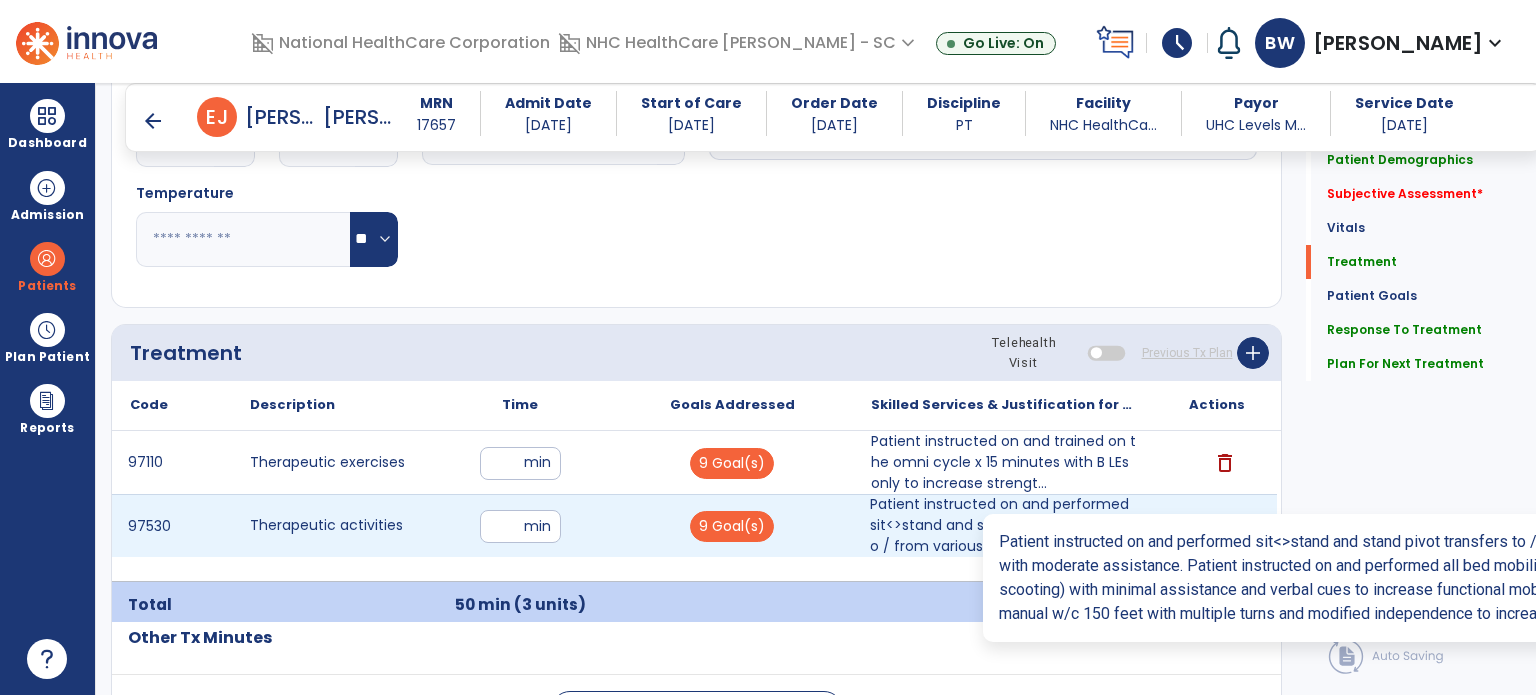 click on "Patient instructed on and performed sit<>stand and stand pivot transfers to / from various surfaces ..." at bounding box center [1004, 525] 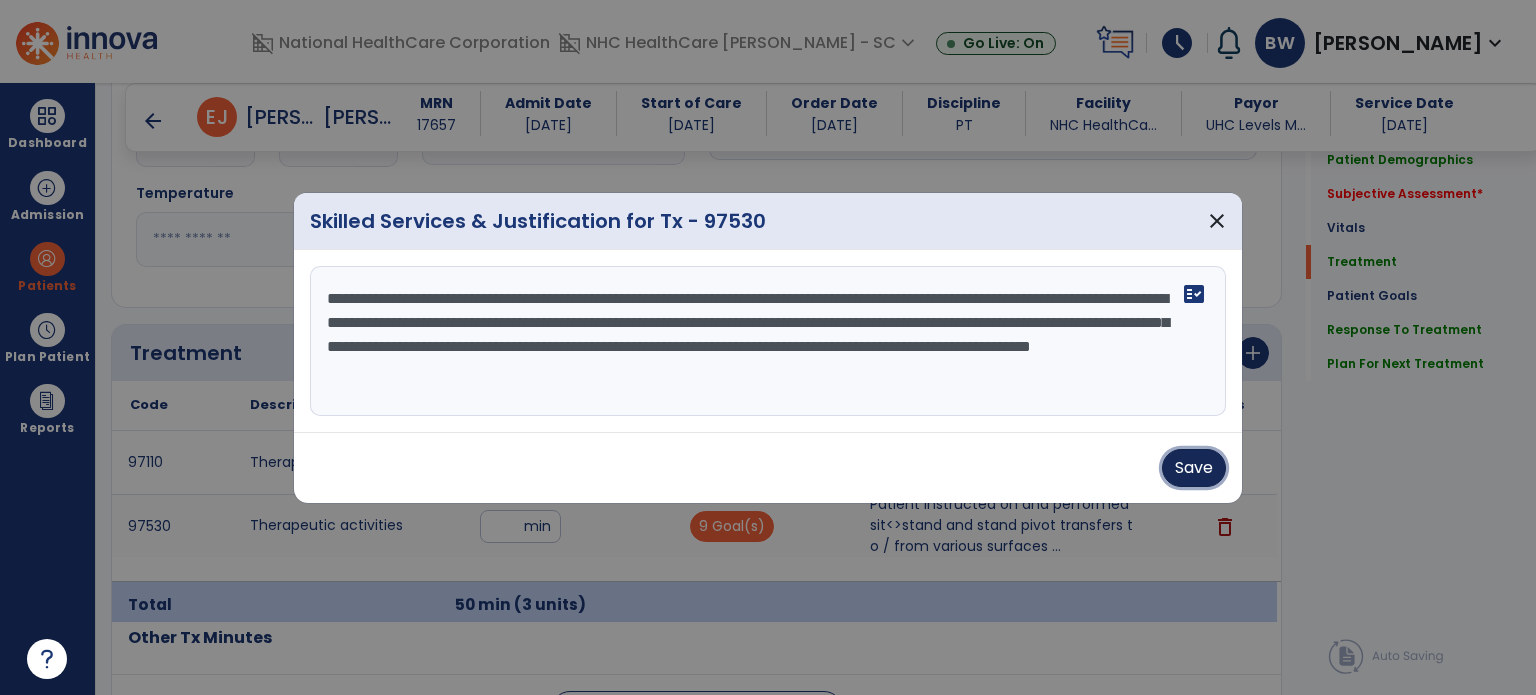 click on "Save" at bounding box center [1194, 468] 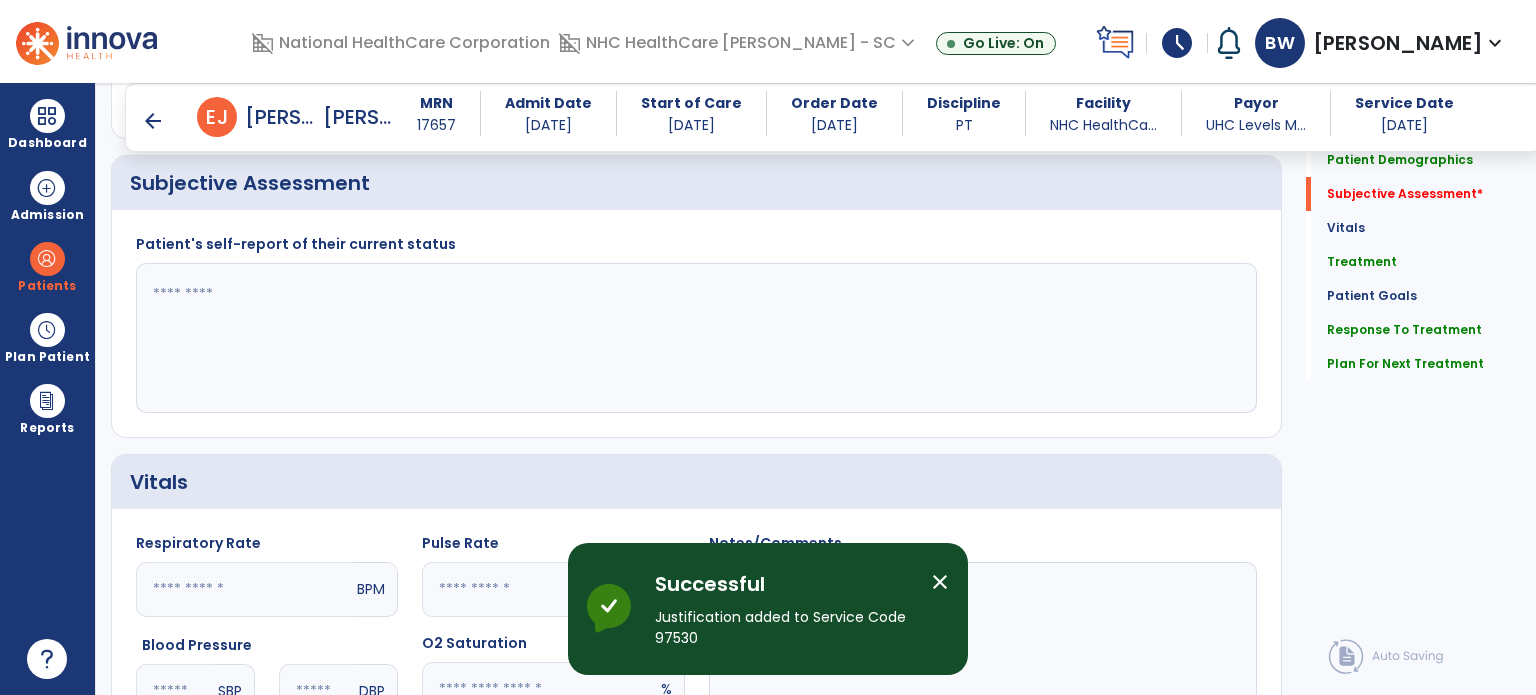 scroll, scrollTop: 467, scrollLeft: 0, axis: vertical 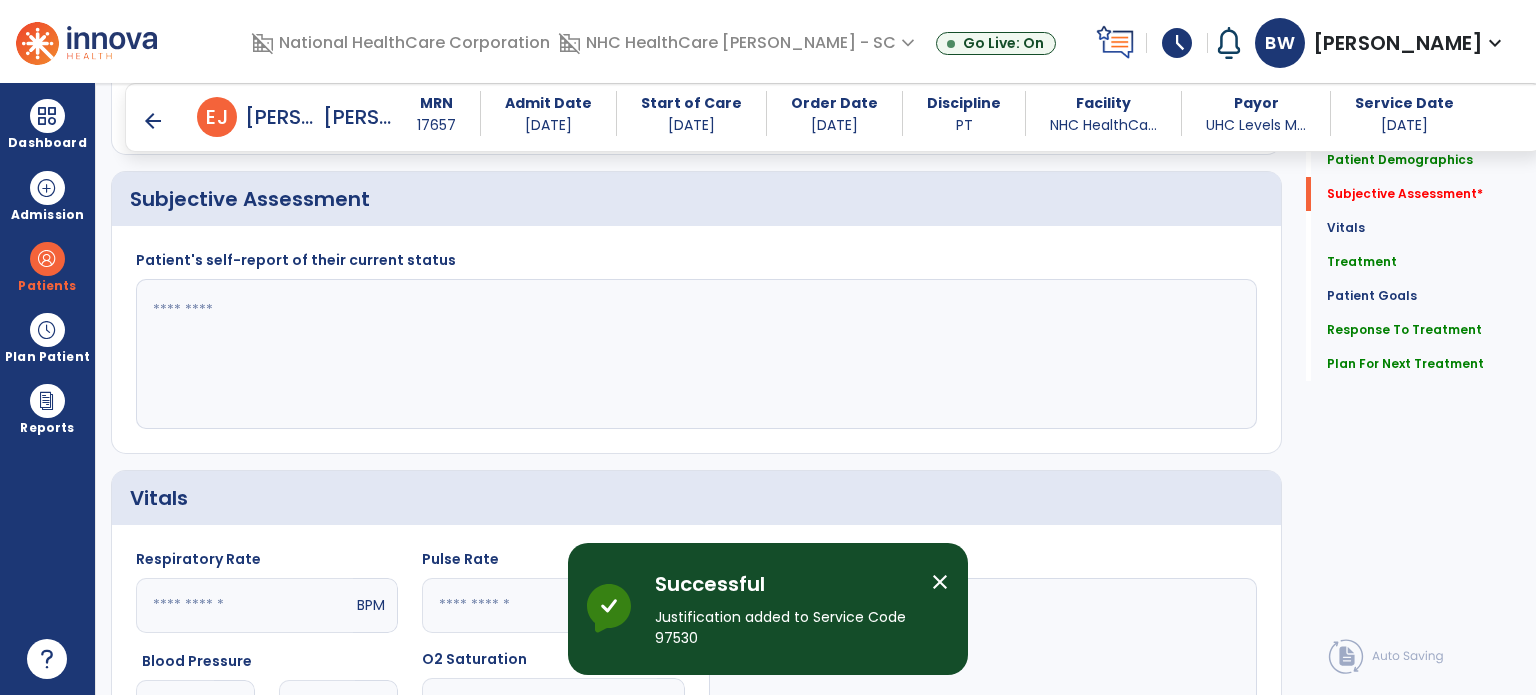 click 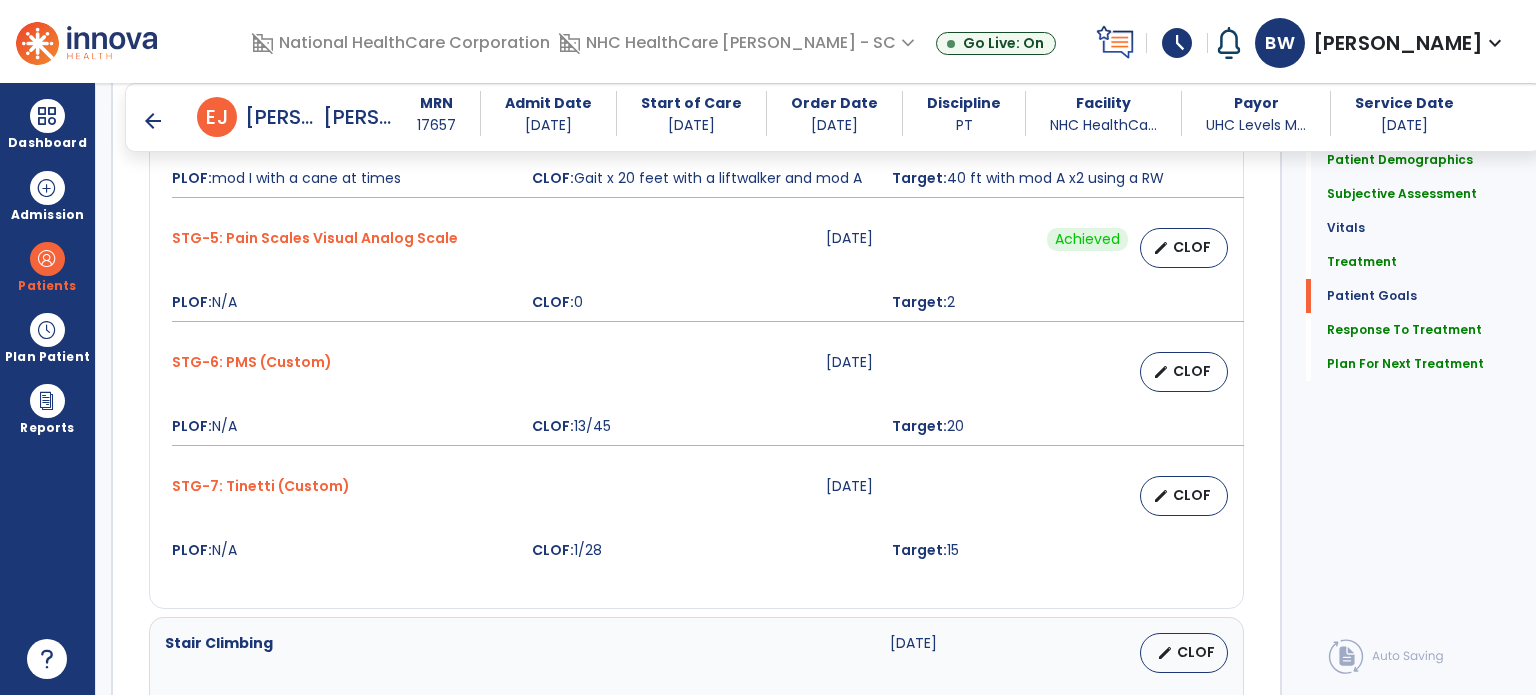 scroll, scrollTop: 2533, scrollLeft: 0, axis: vertical 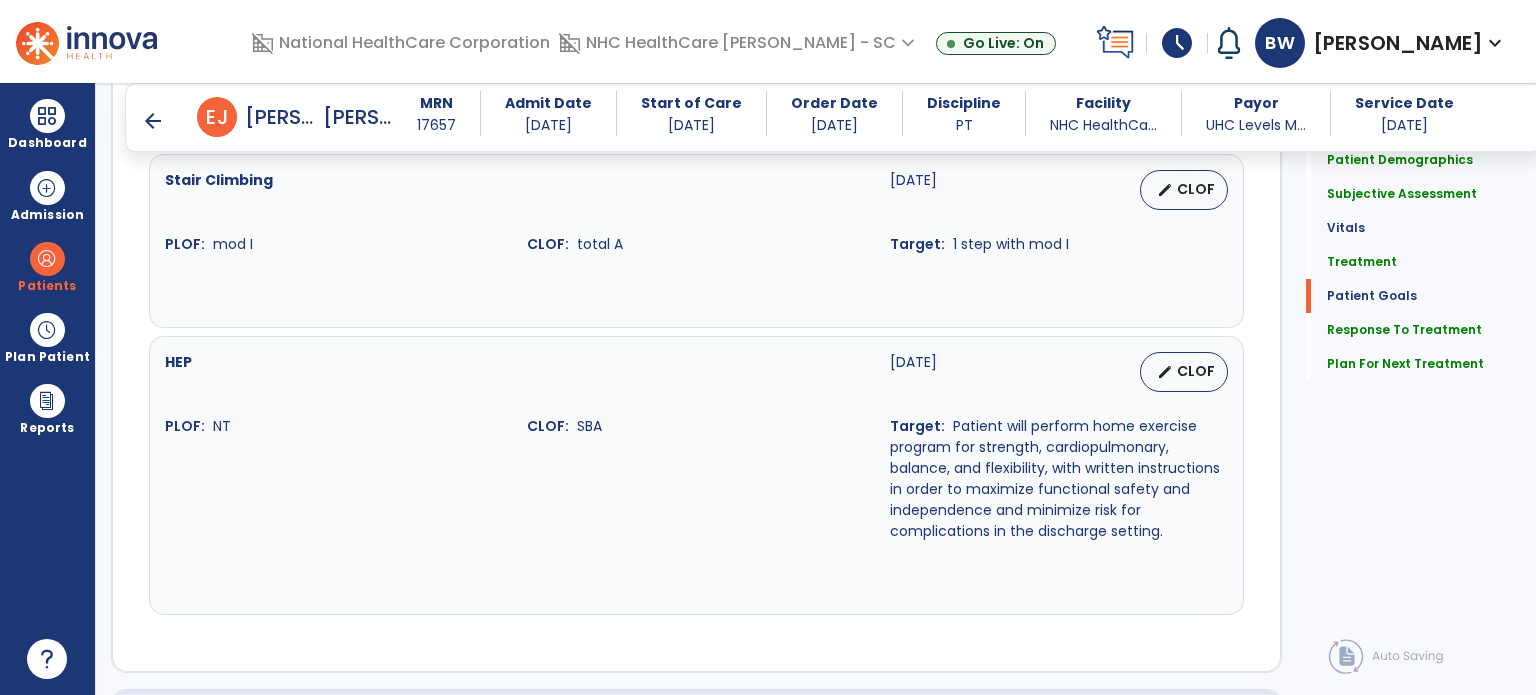 type on "**********" 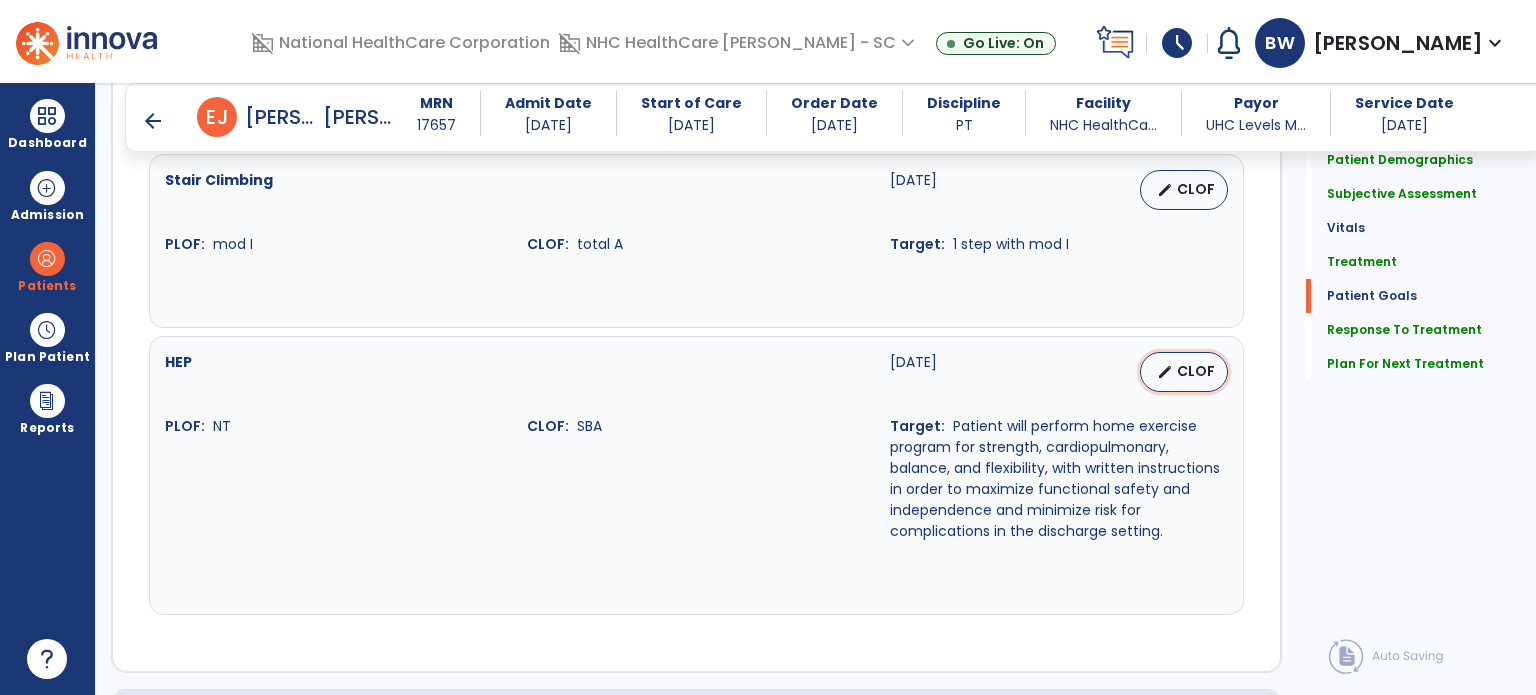 click on "CLOF" at bounding box center [1196, 371] 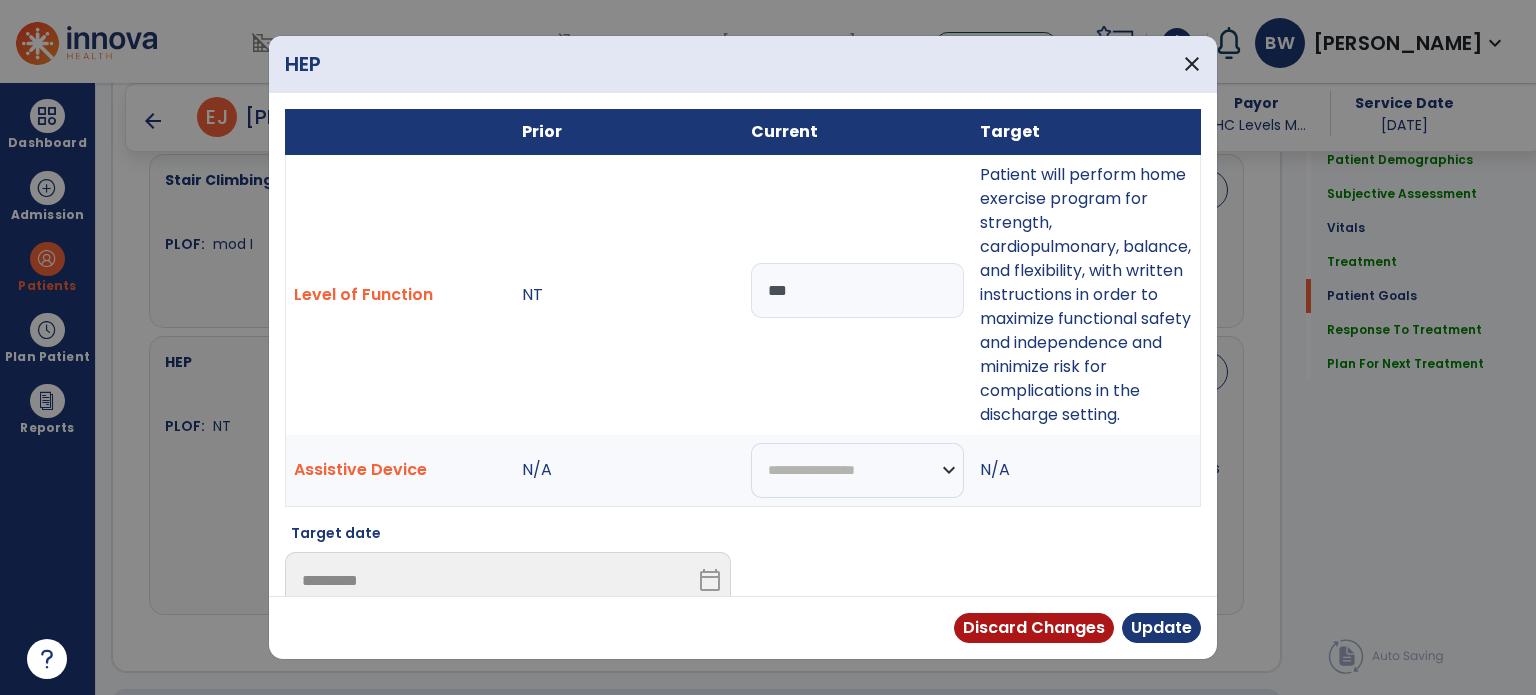click on "***" at bounding box center (857, 290) 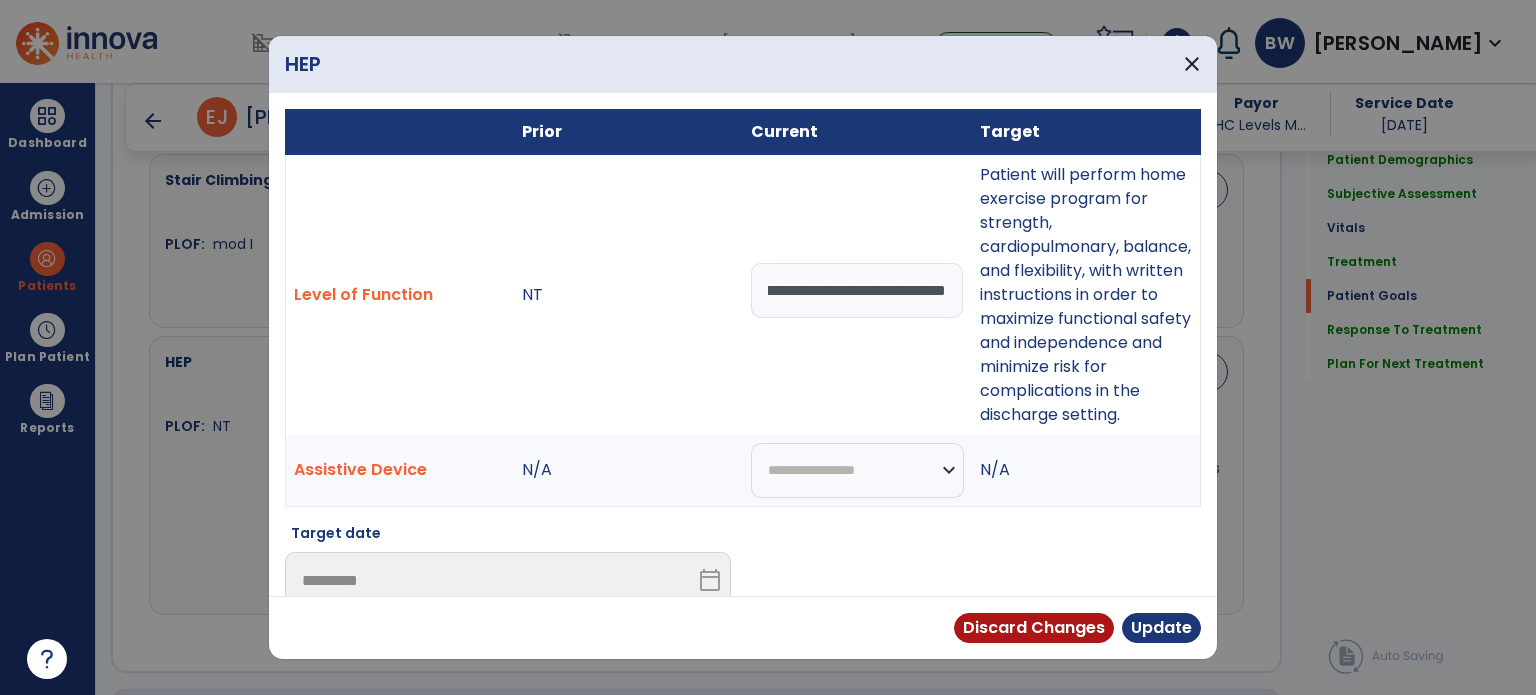 scroll, scrollTop: 0, scrollLeft: 58, axis: horizontal 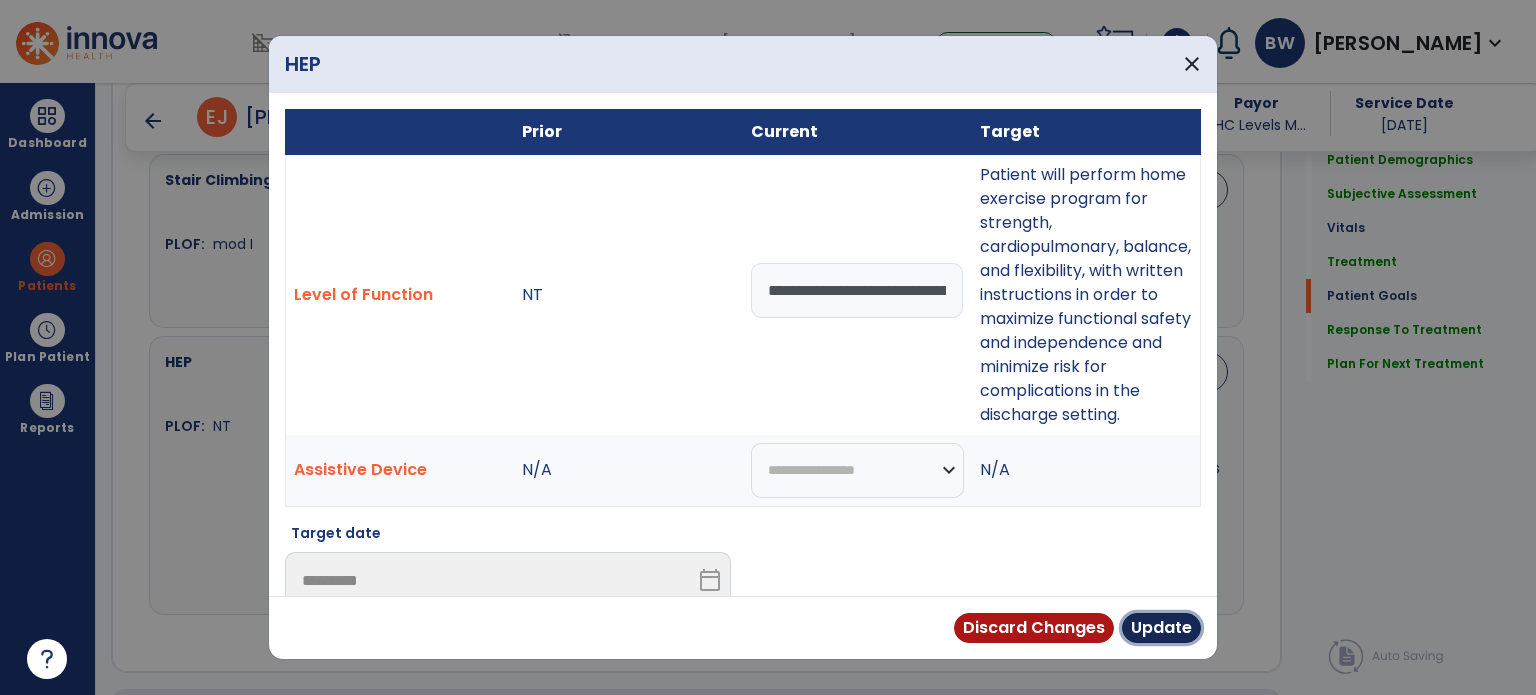 click on "Update" at bounding box center [1161, 628] 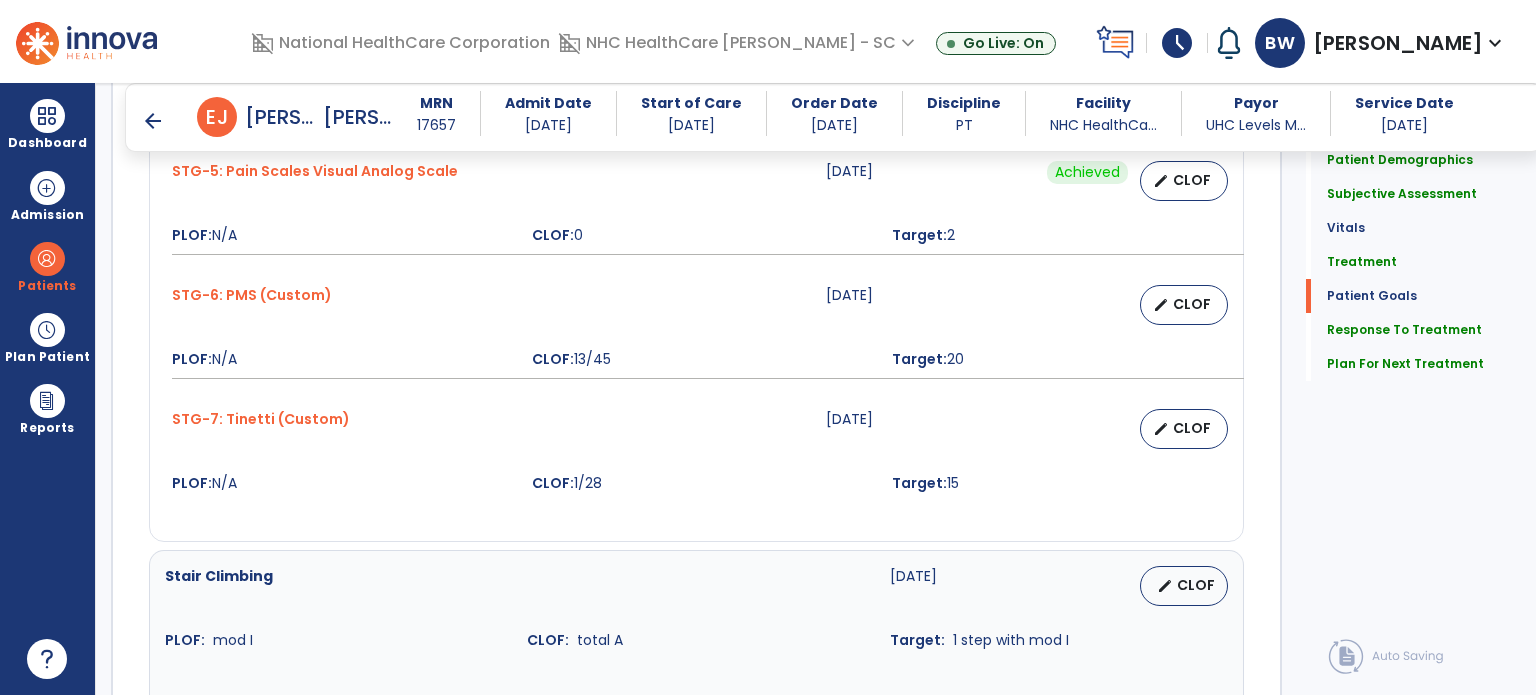 scroll, scrollTop: 2368, scrollLeft: 0, axis: vertical 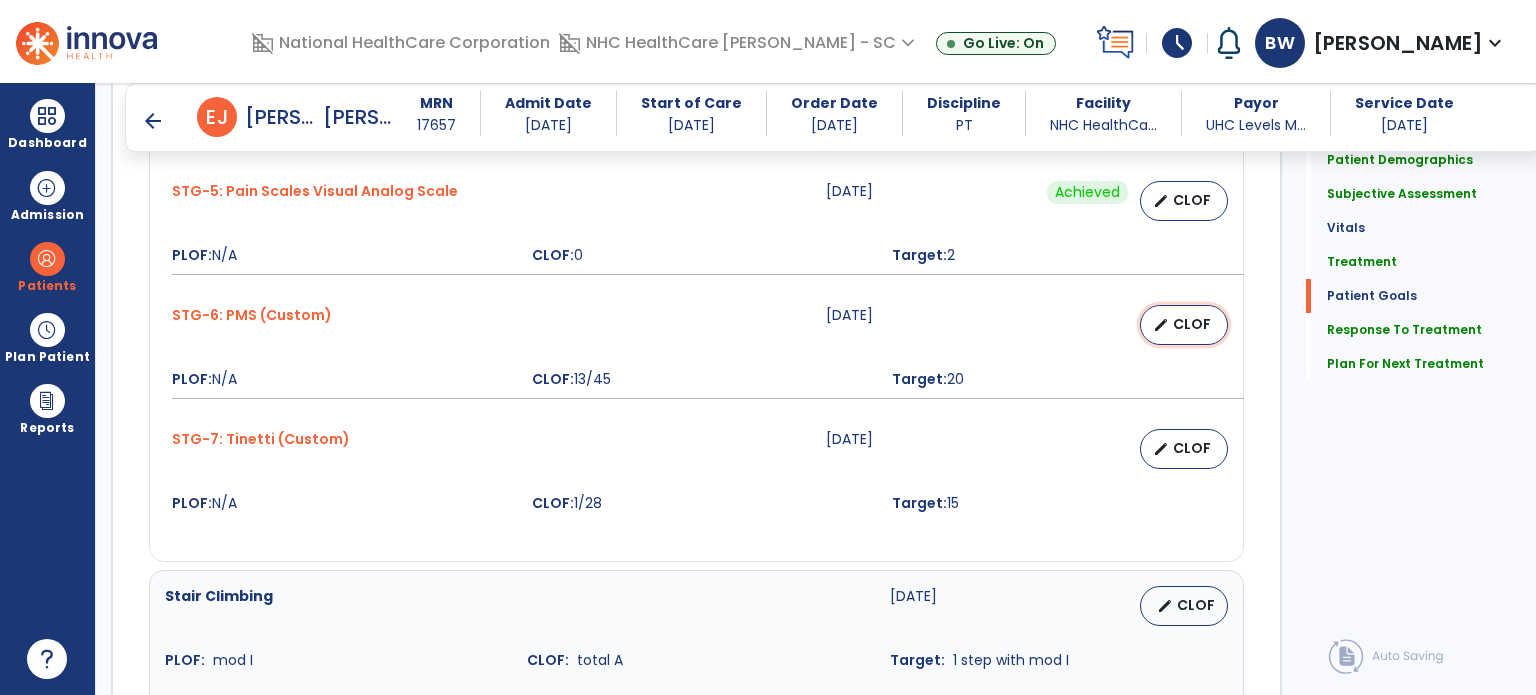 click on "CLOF" at bounding box center [1192, 324] 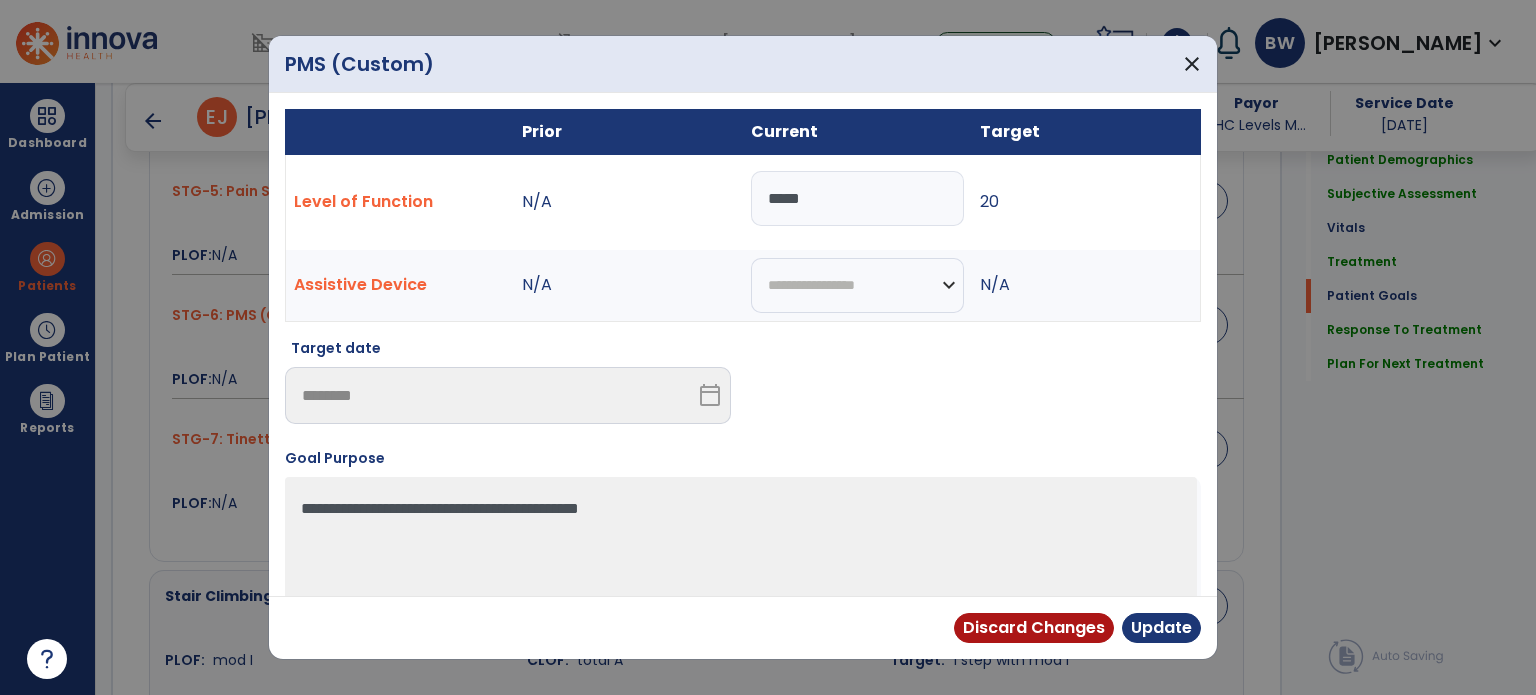 click on "*****" at bounding box center (857, 198) 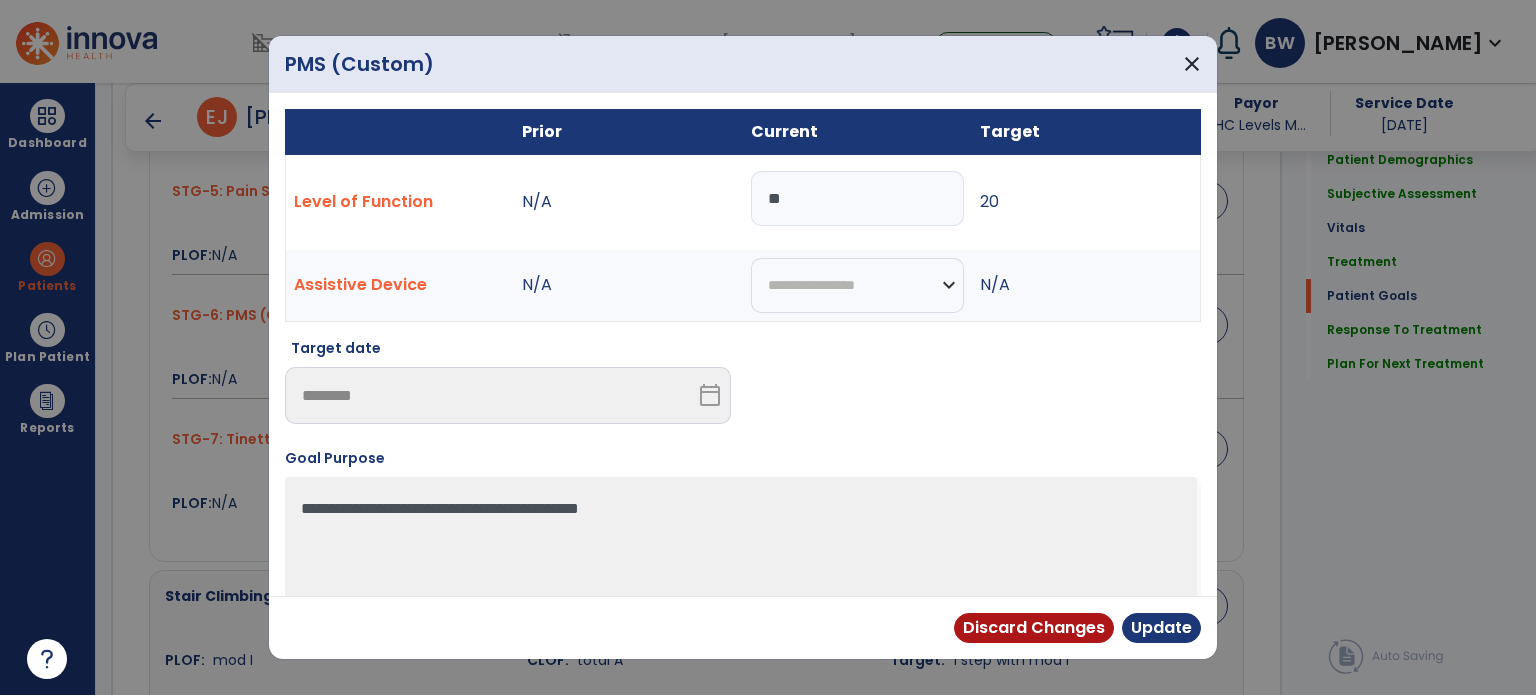 type on "*" 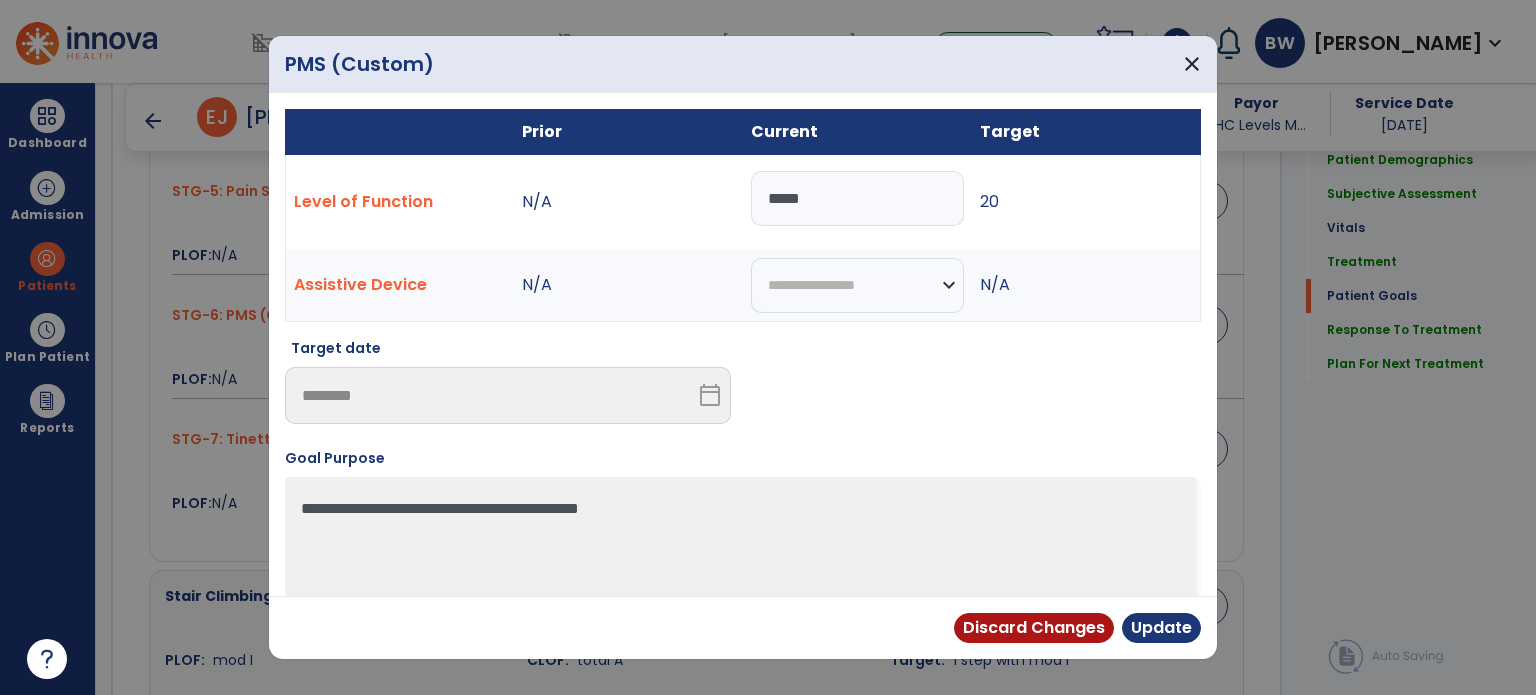 type on "*****" 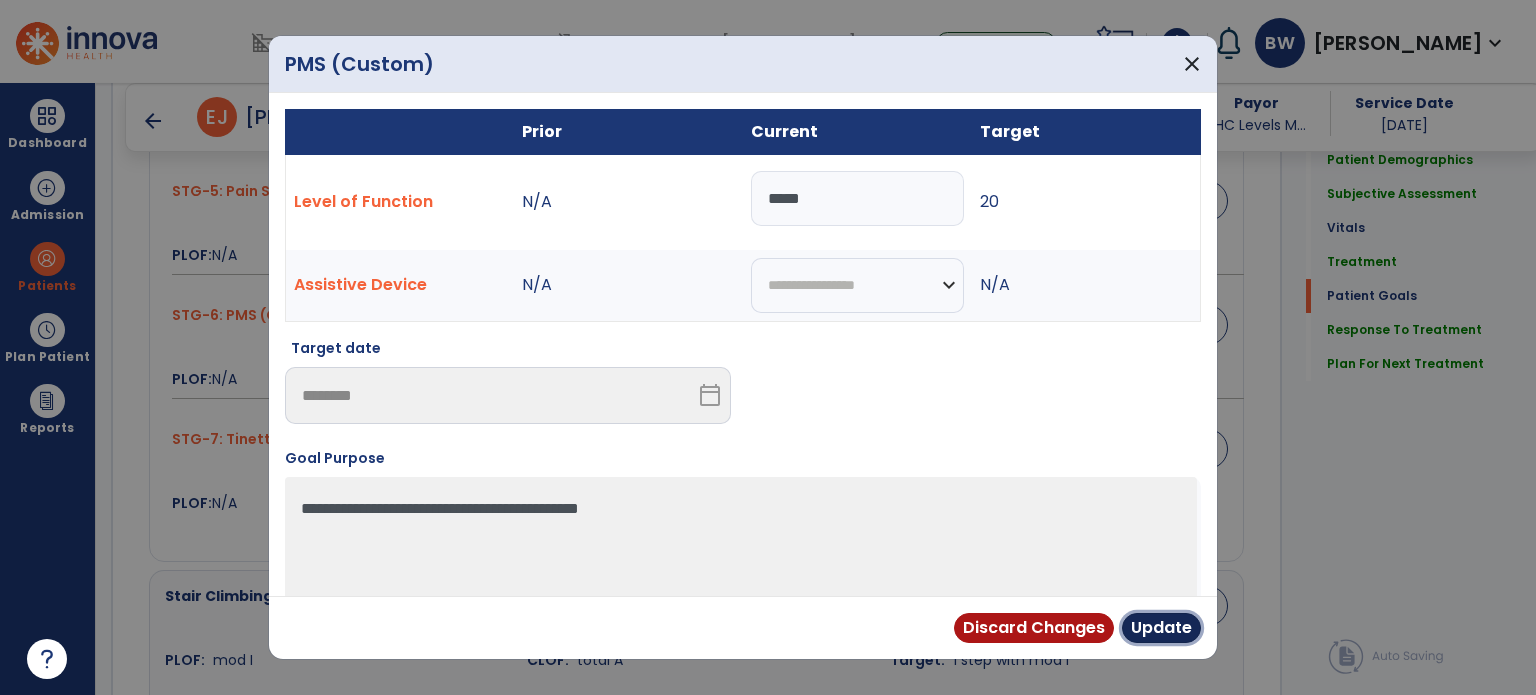 click on "Update" at bounding box center (1161, 628) 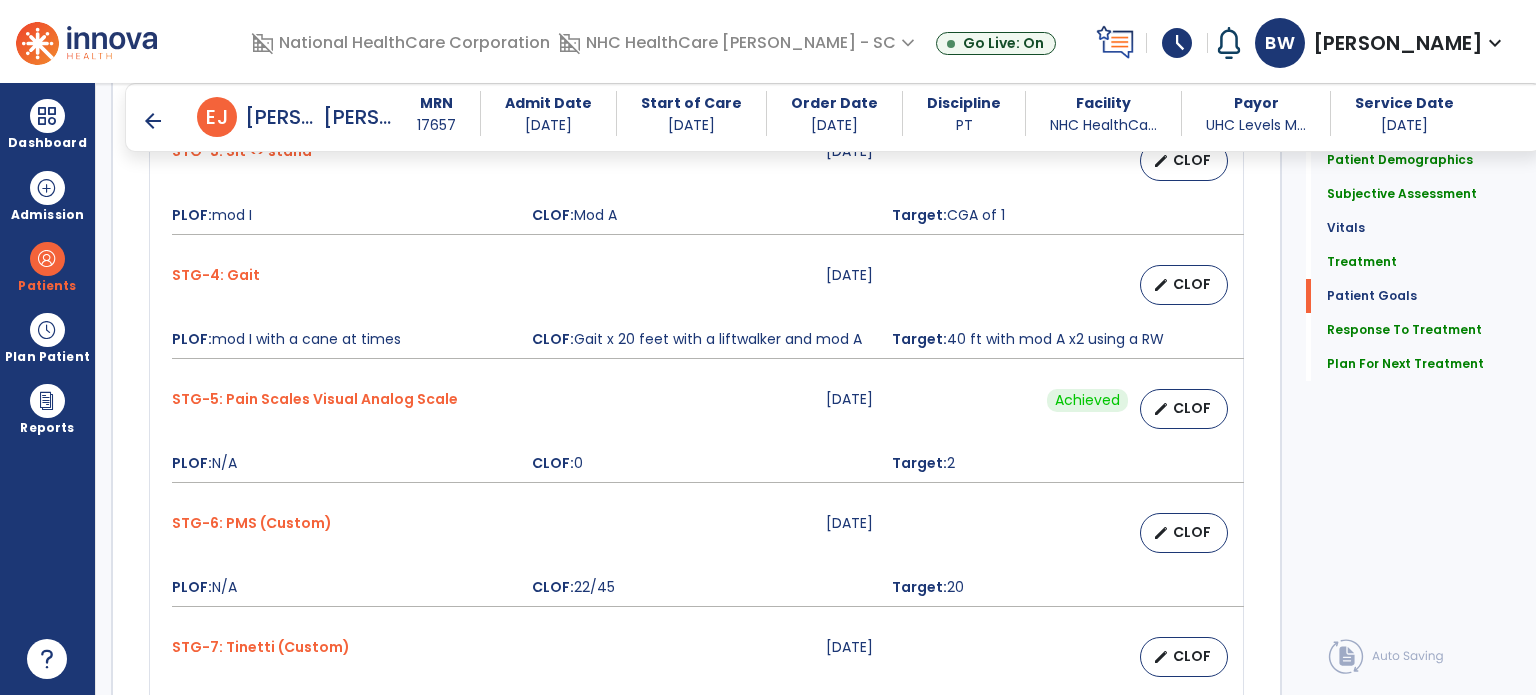 scroll, scrollTop: 2144, scrollLeft: 0, axis: vertical 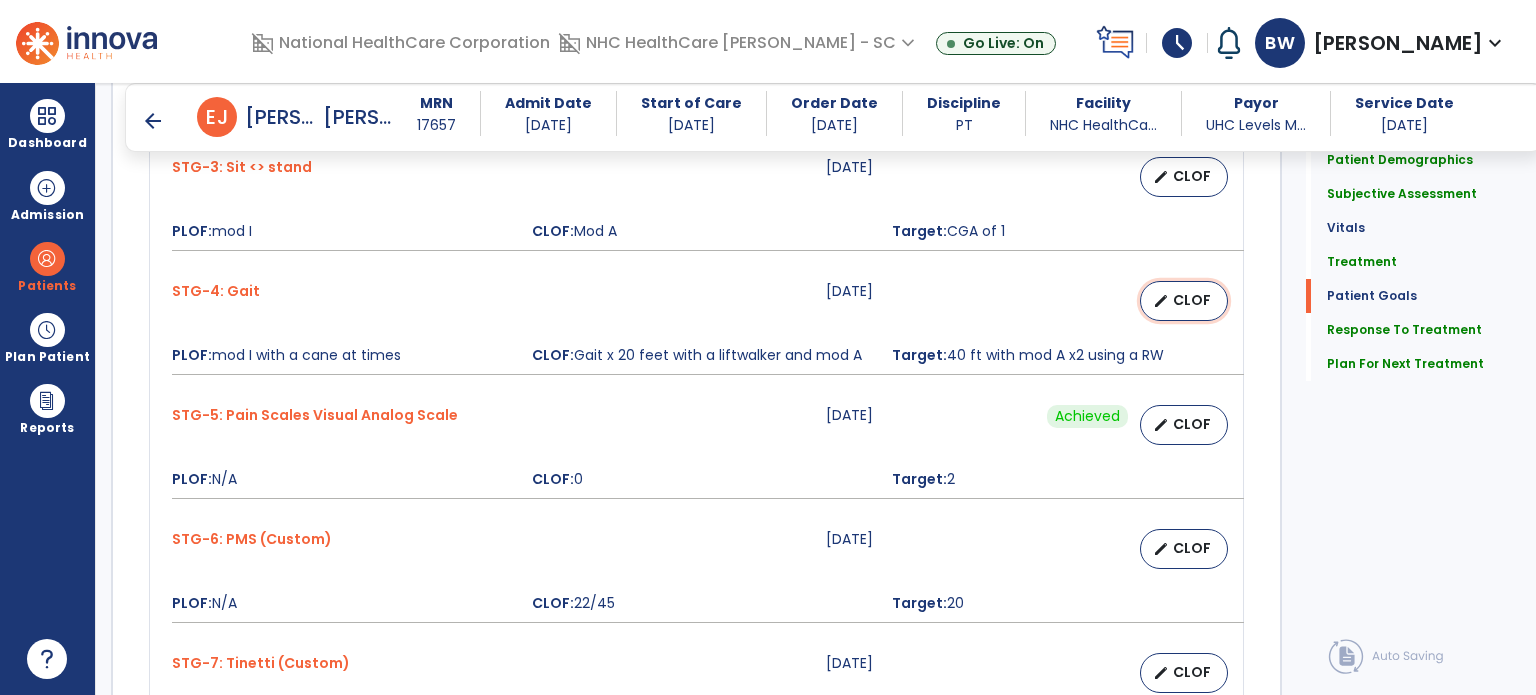 click on "CLOF" at bounding box center [1192, 300] 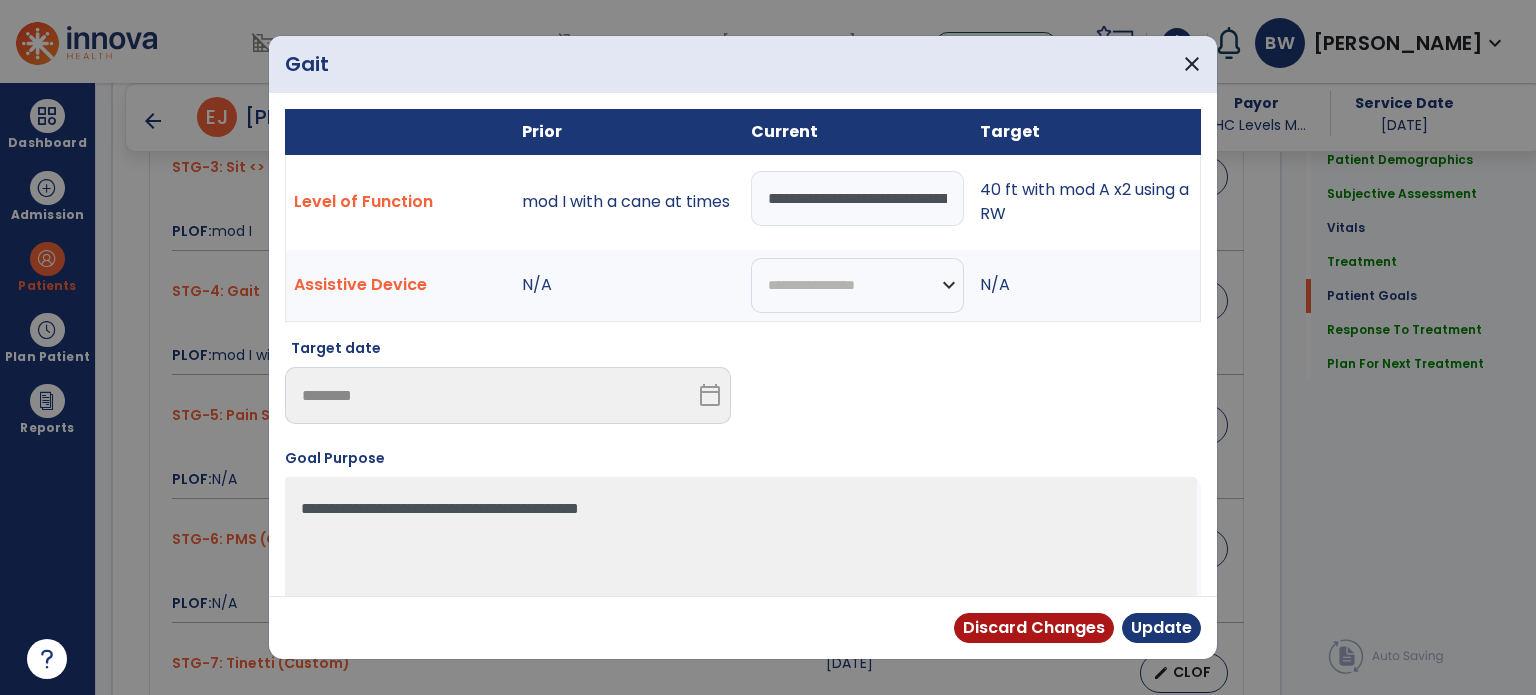 click on "**********" at bounding box center (857, 198) 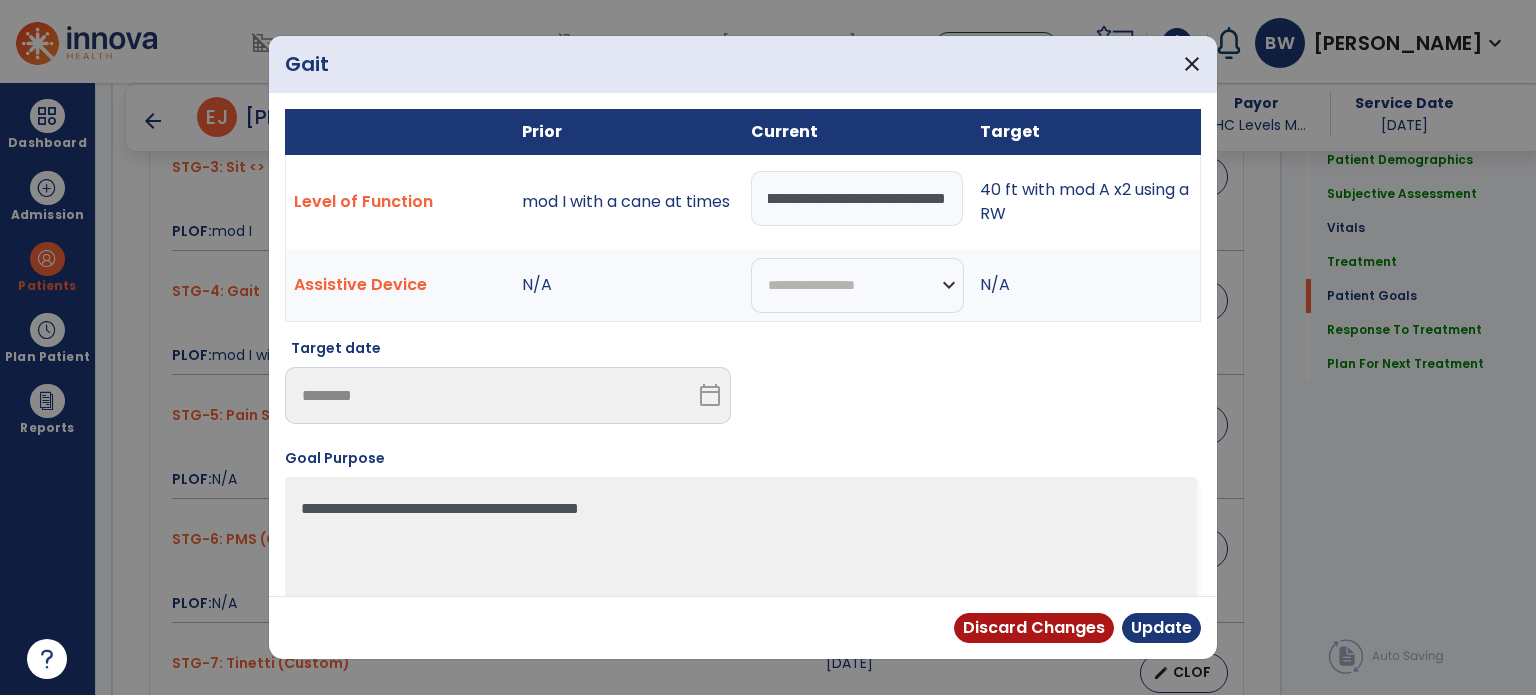 scroll, scrollTop: 0, scrollLeft: 138, axis: horizontal 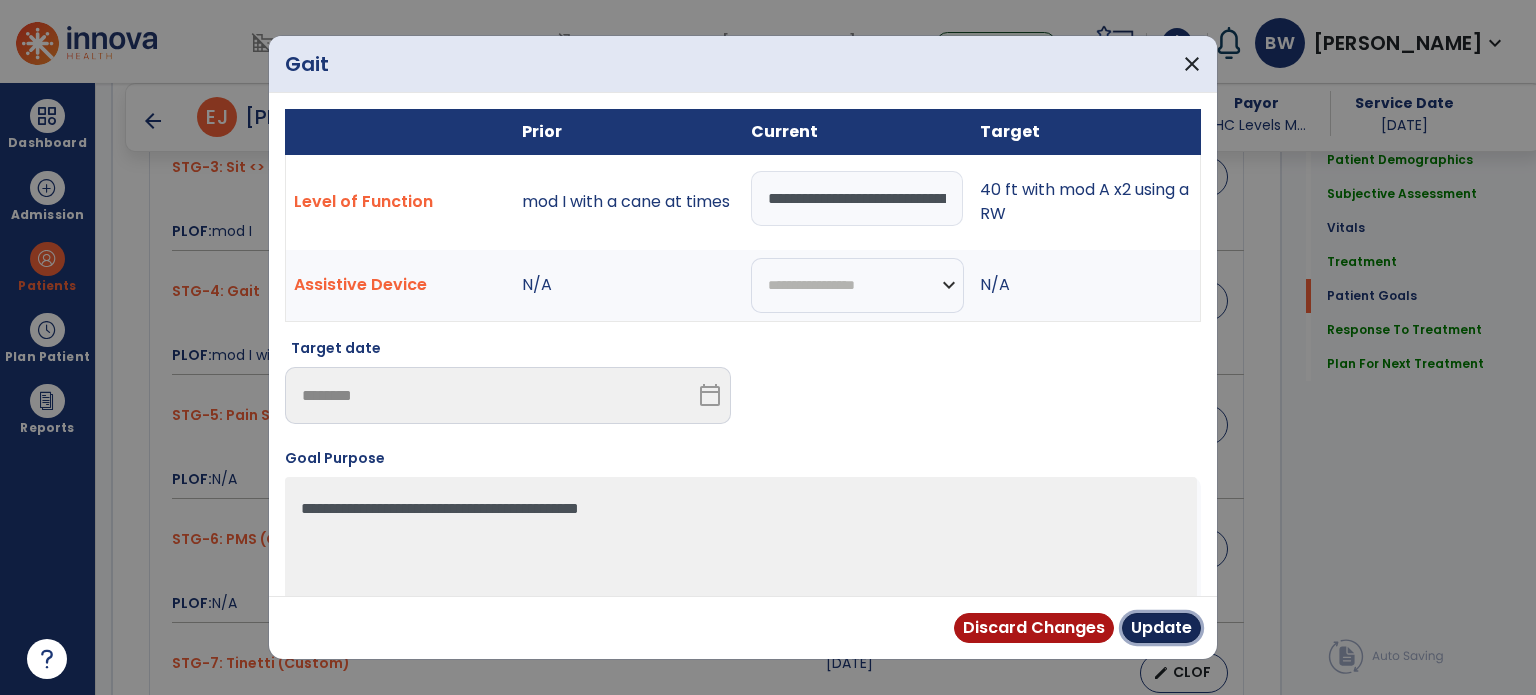 click on "Update" at bounding box center [1161, 628] 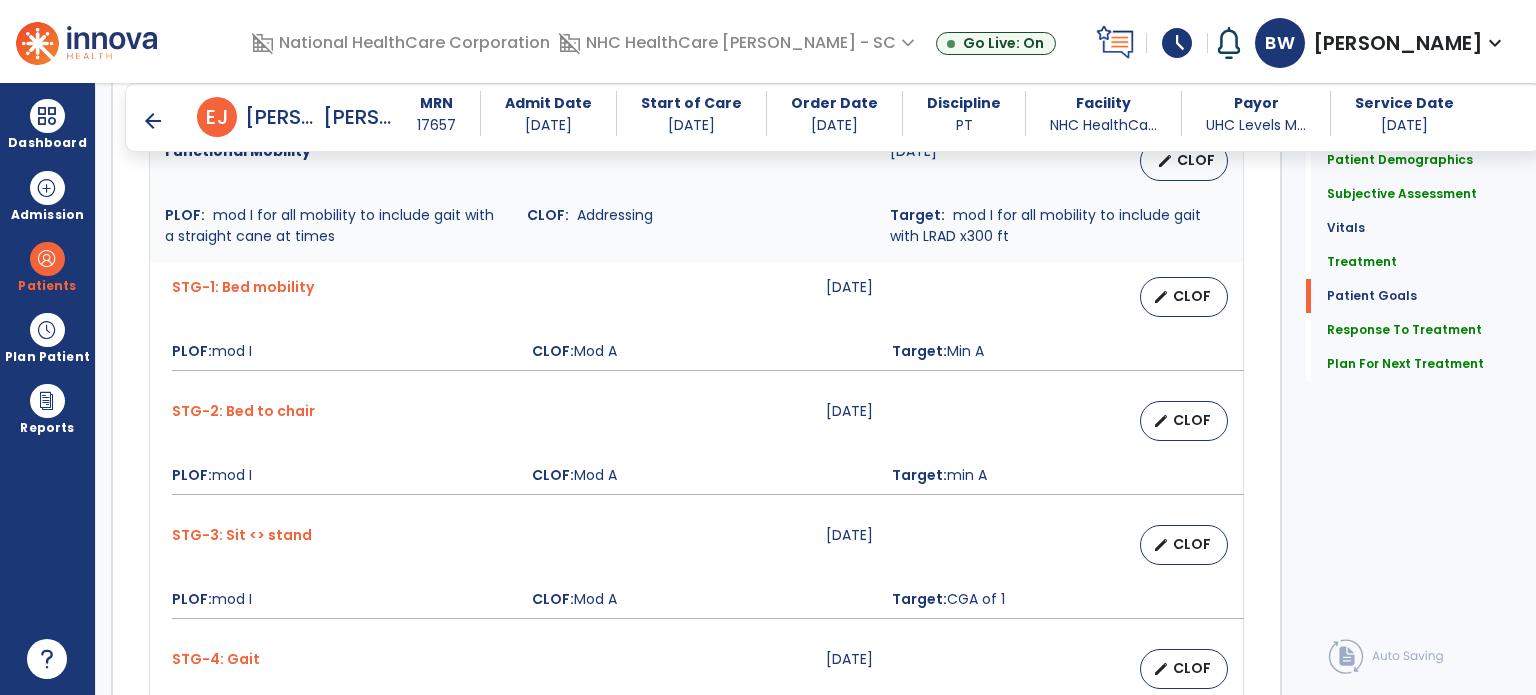 scroll, scrollTop: 1765, scrollLeft: 0, axis: vertical 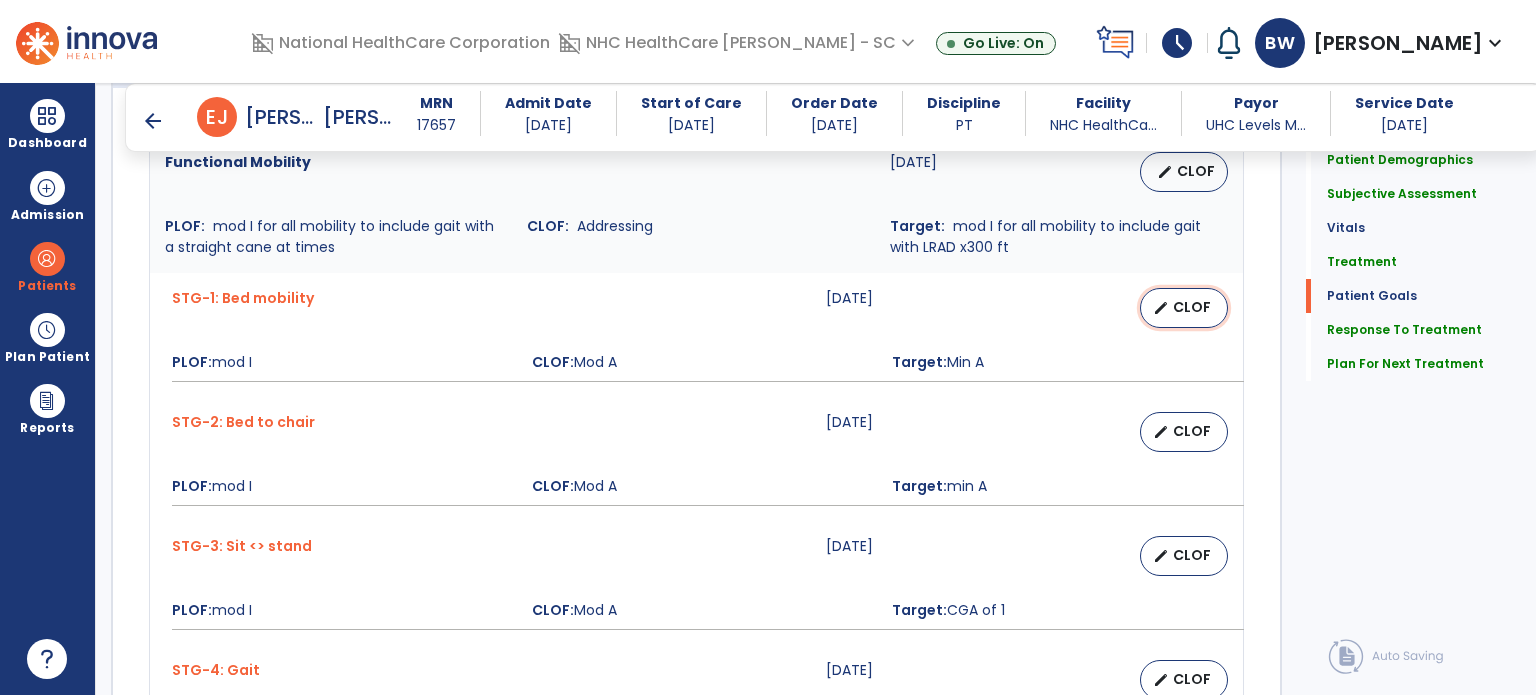 click on "edit   CLOF" at bounding box center [1184, 308] 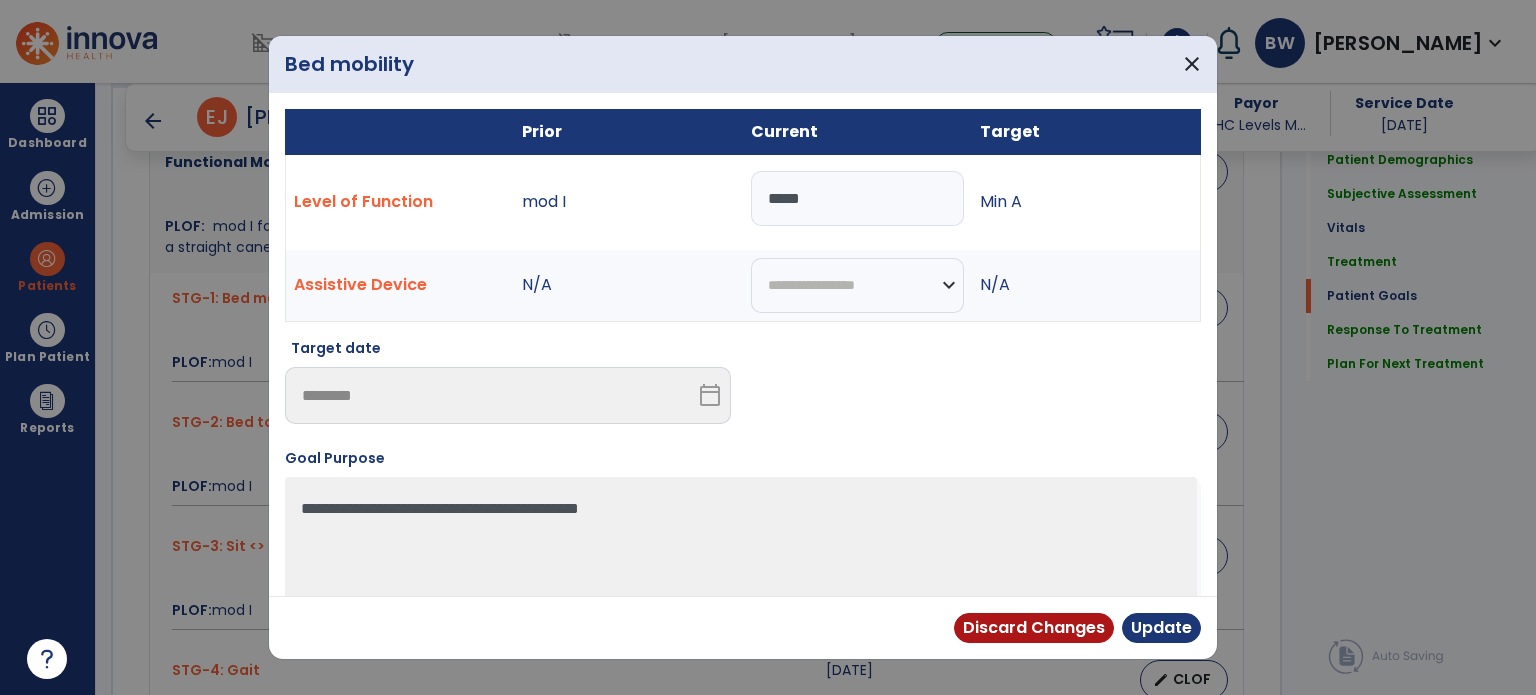 click on "*****" at bounding box center [857, 198] 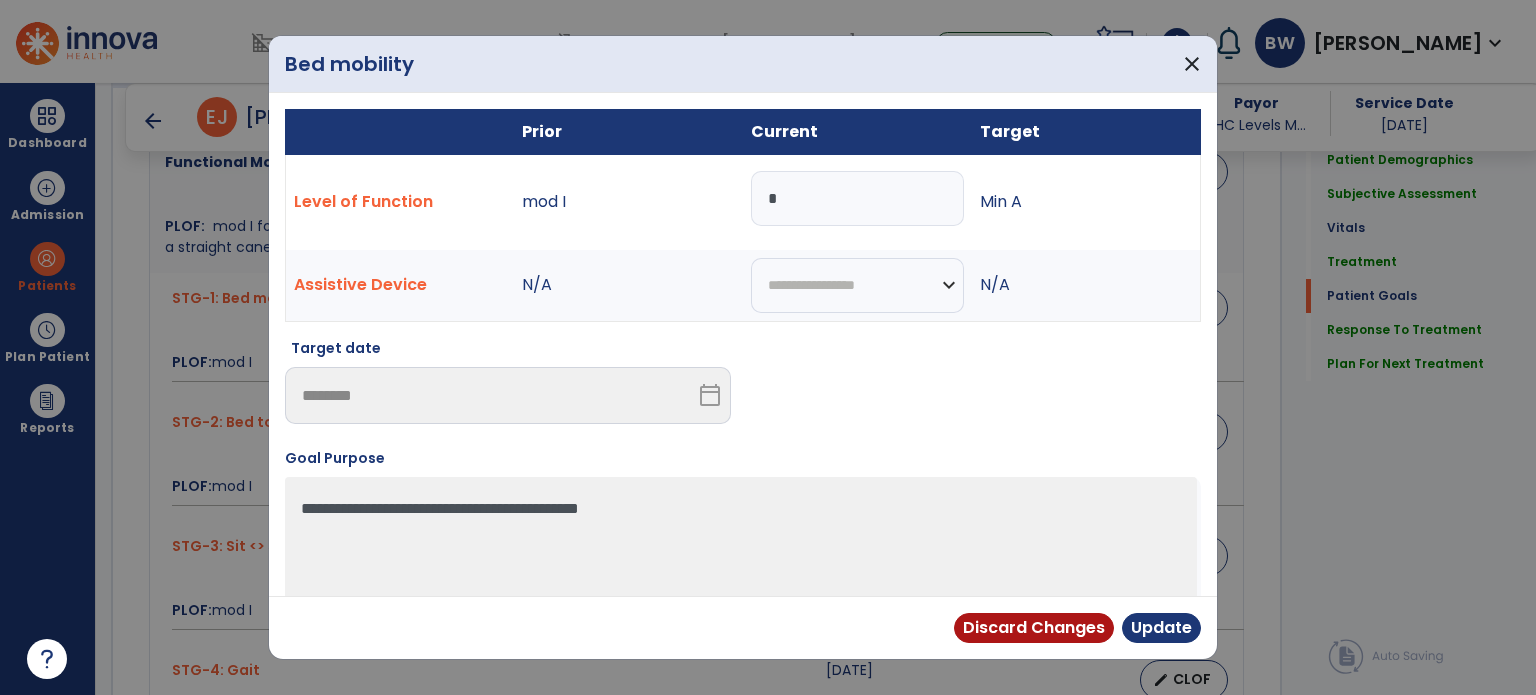 drag, startPoint x: 864, startPoint y: 202, endPoint x: 874, endPoint y: 215, distance: 16.40122 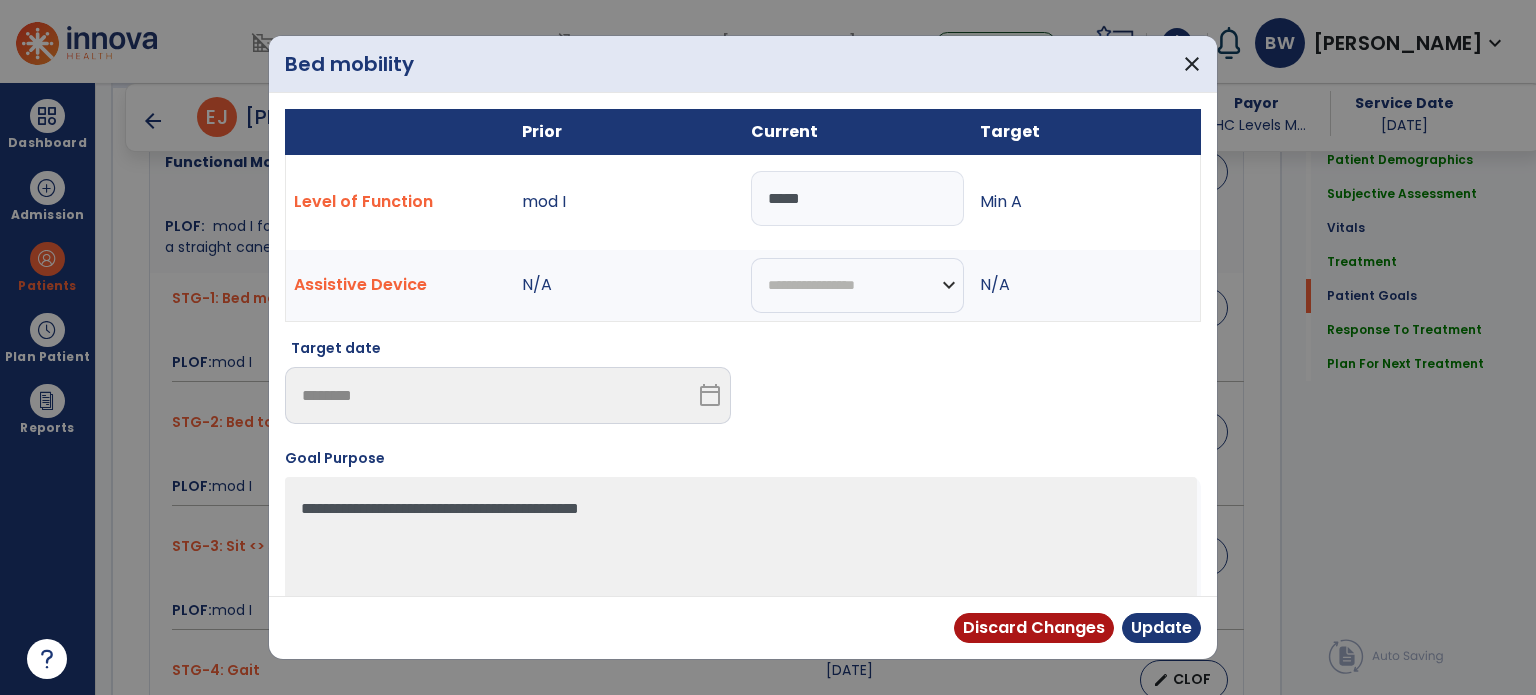 type on "*****" 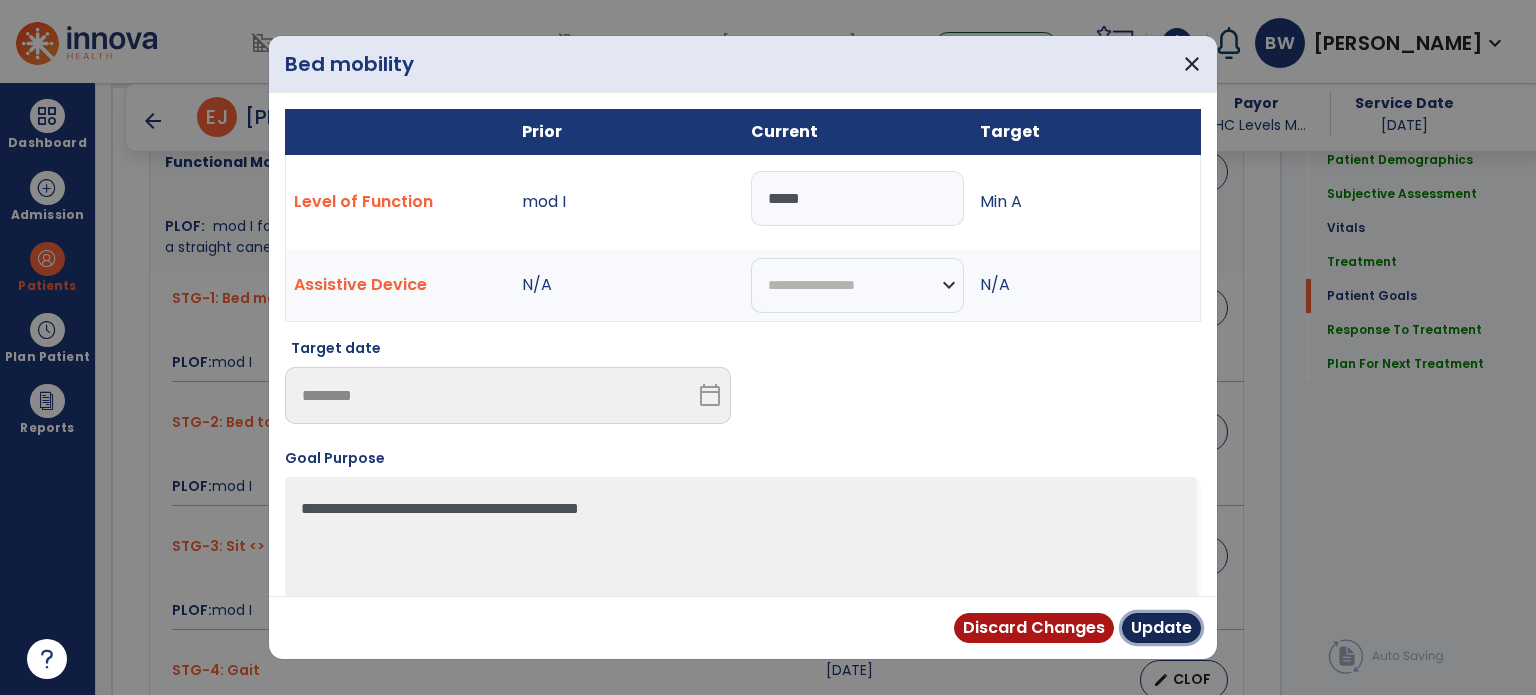 click on "Update" at bounding box center [1161, 628] 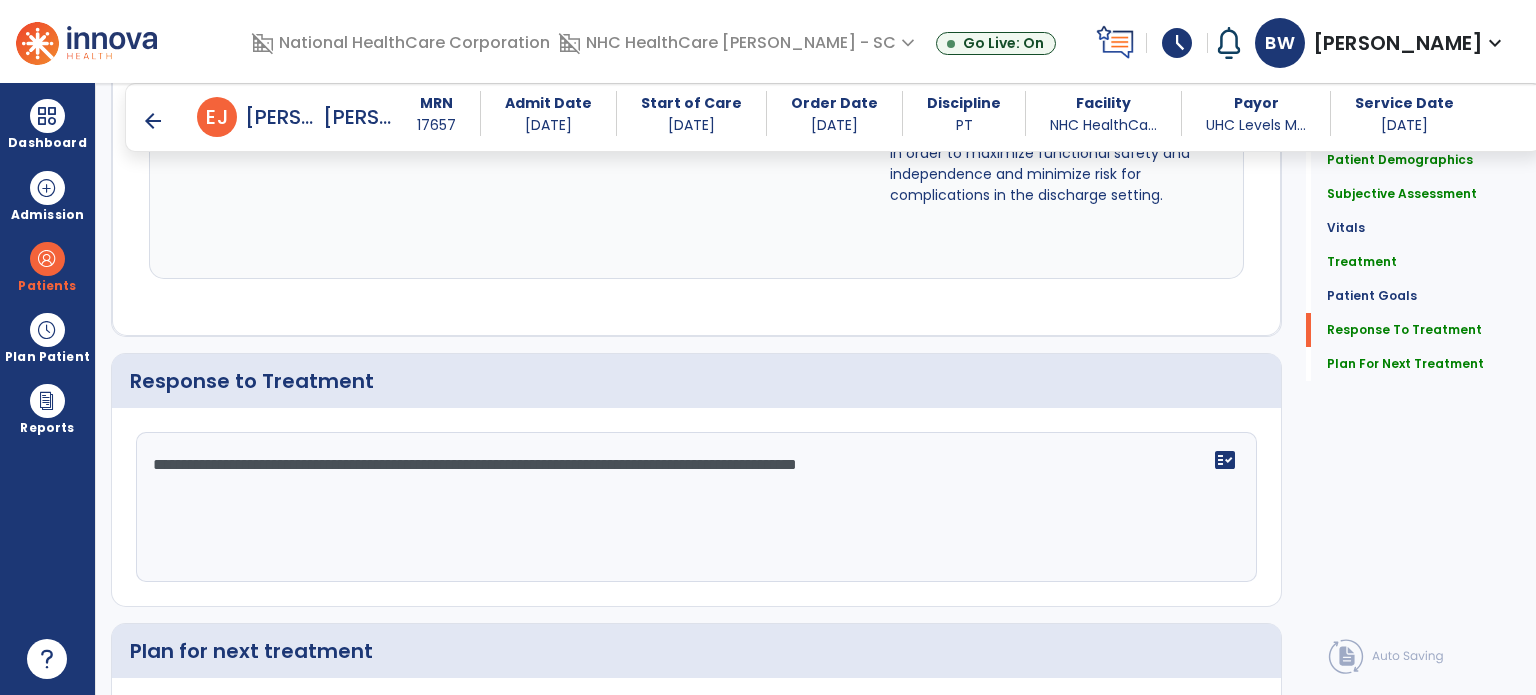 scroll, scrollTop: 3360, scrollLeft: 0, axis: vertical 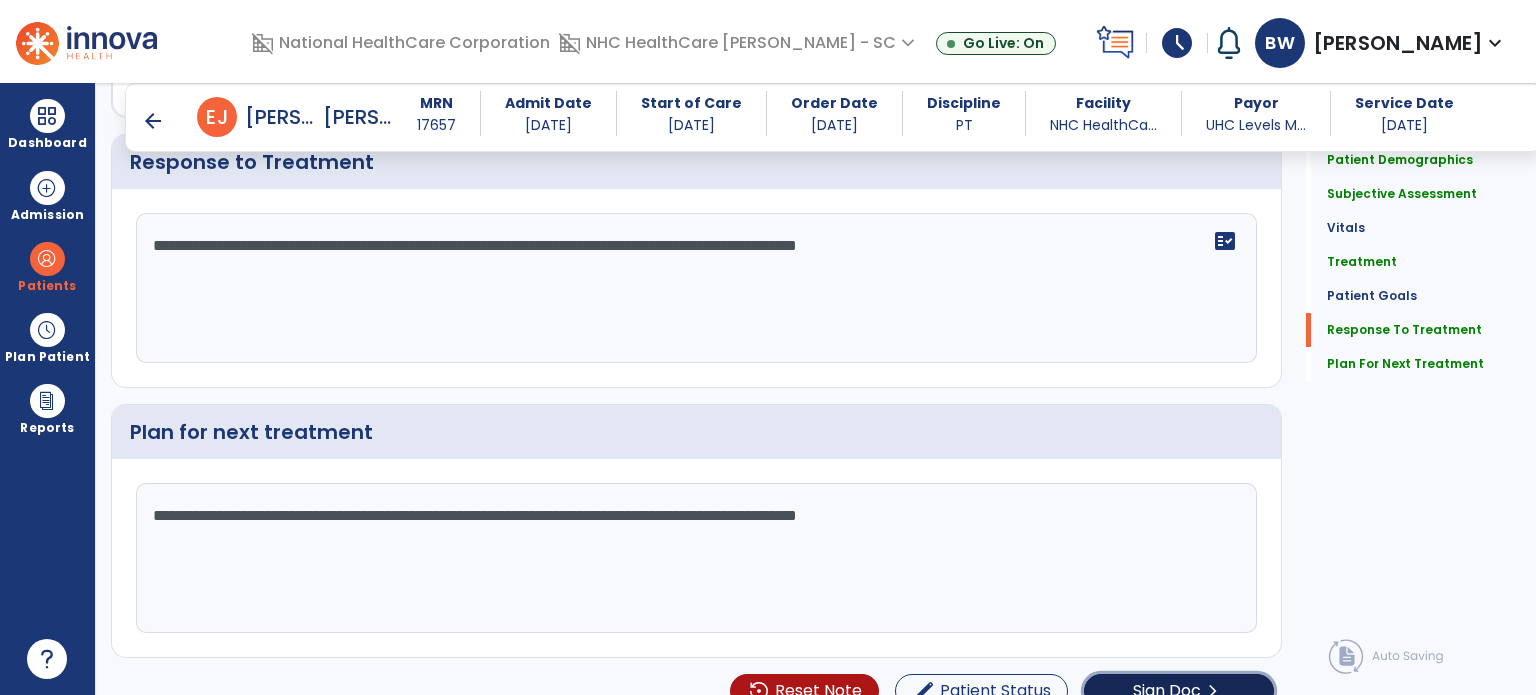 click on "Sign Doc" 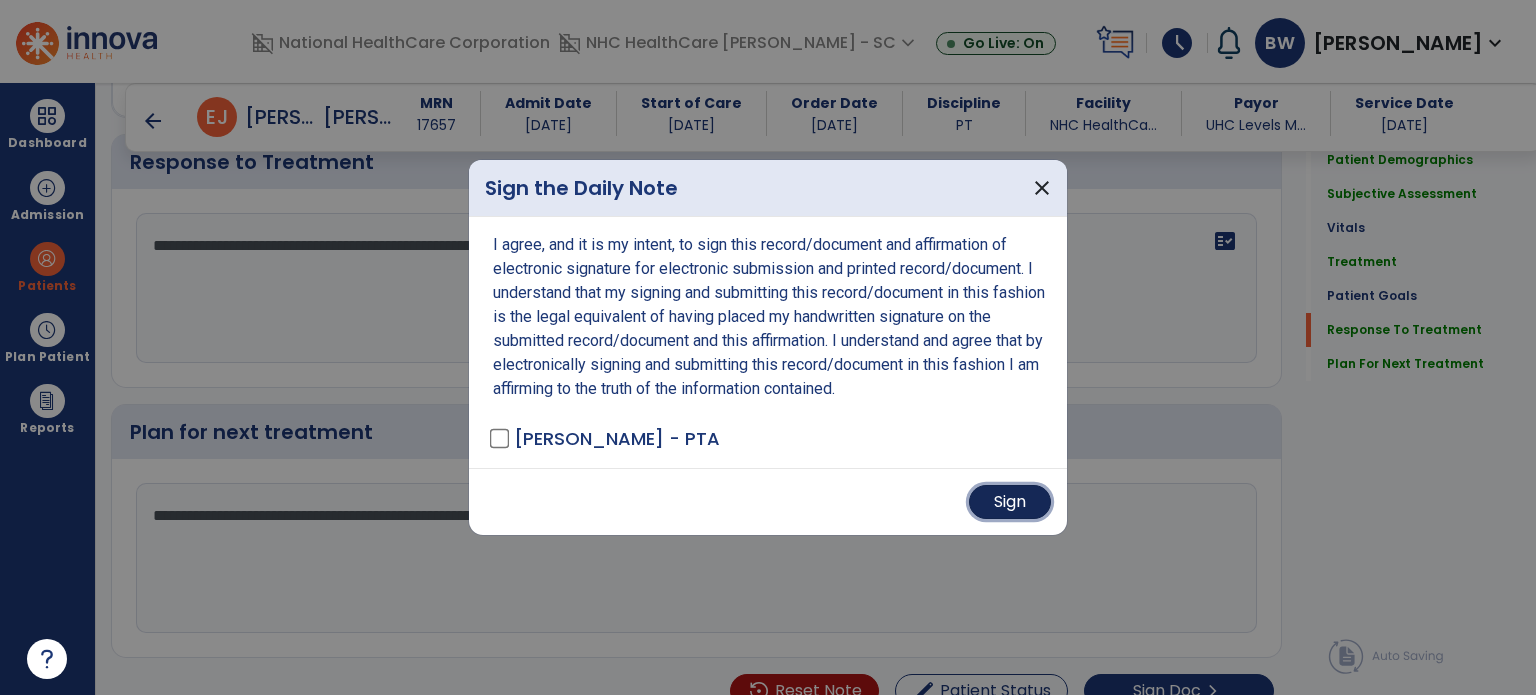 click on "Sign" at bounding box center [1010, 502] 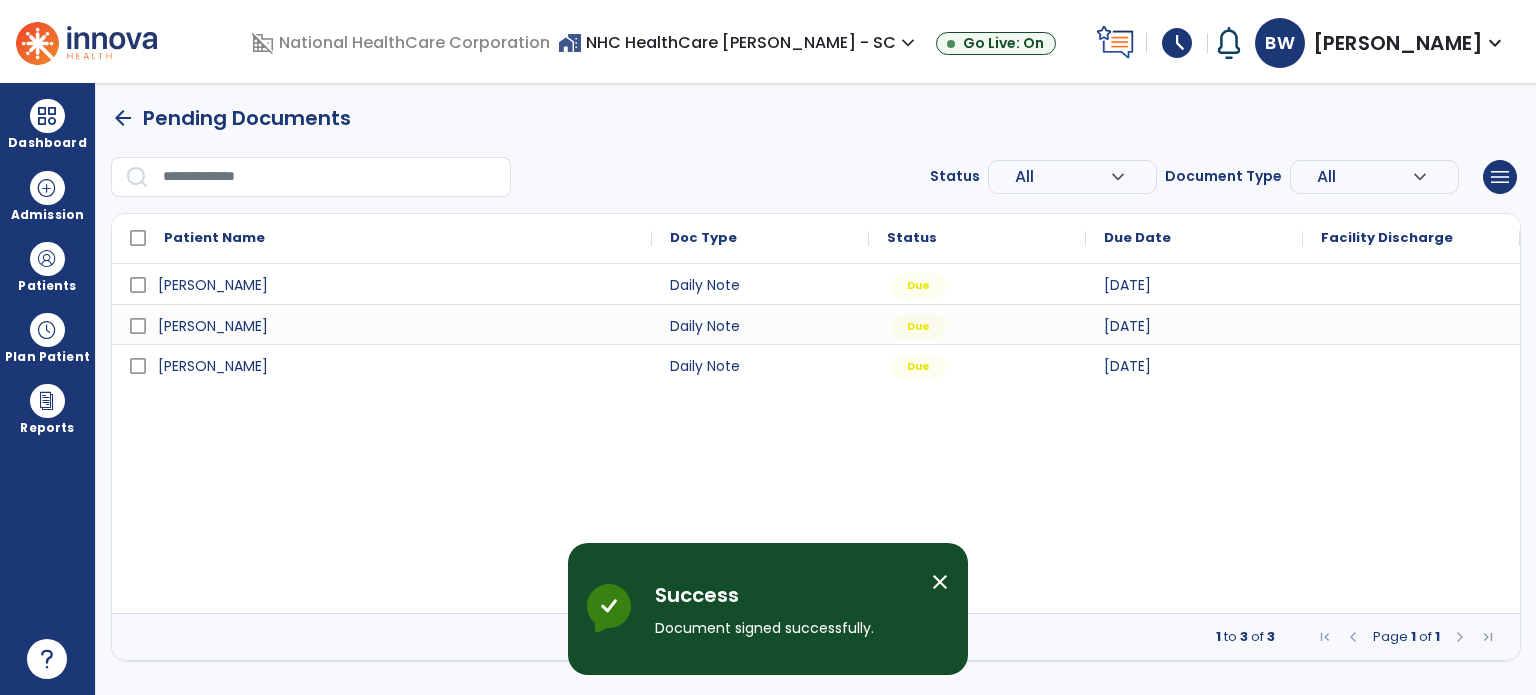 scroll, scrollTop: 0, scrollLeft: 0, axis: both 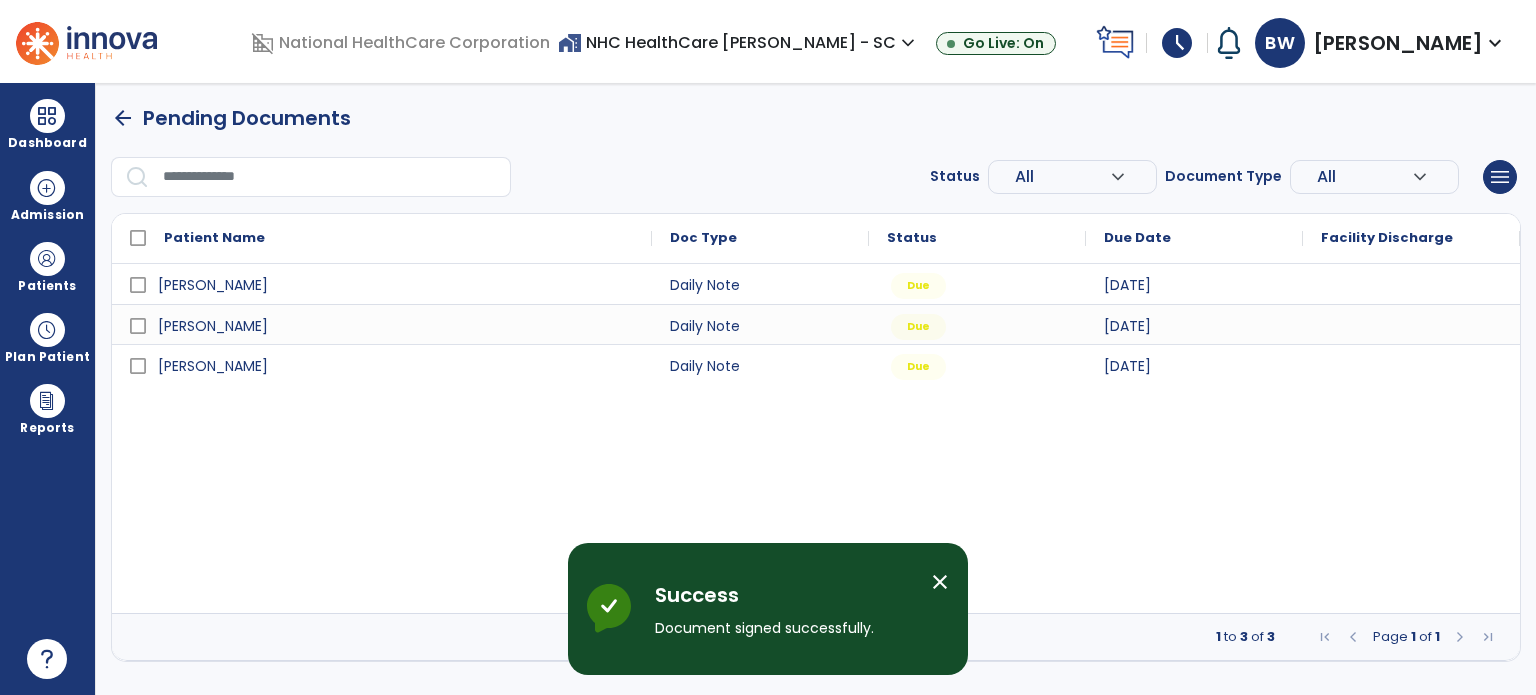 click on "close" at bounding box center [940, 582] 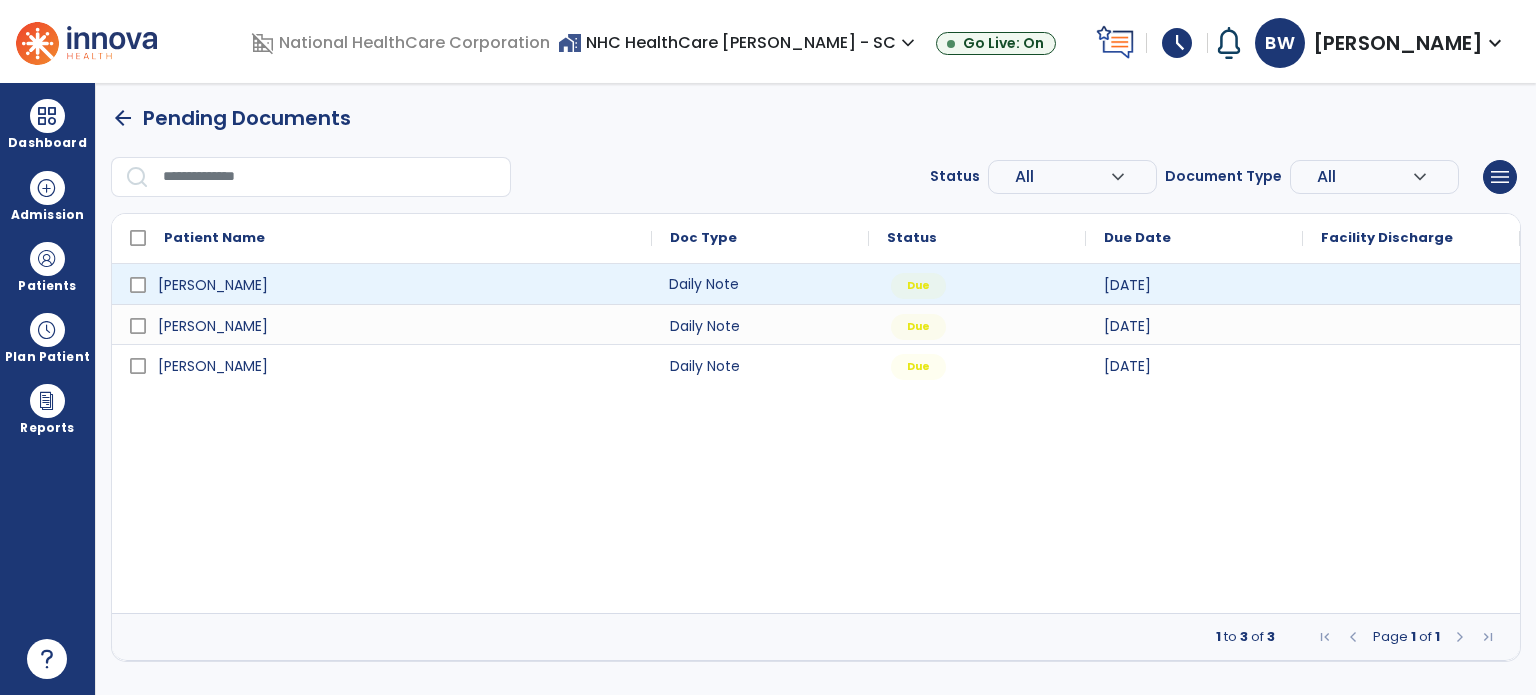 click on "Daily Note" at bounding box center (760, 284) 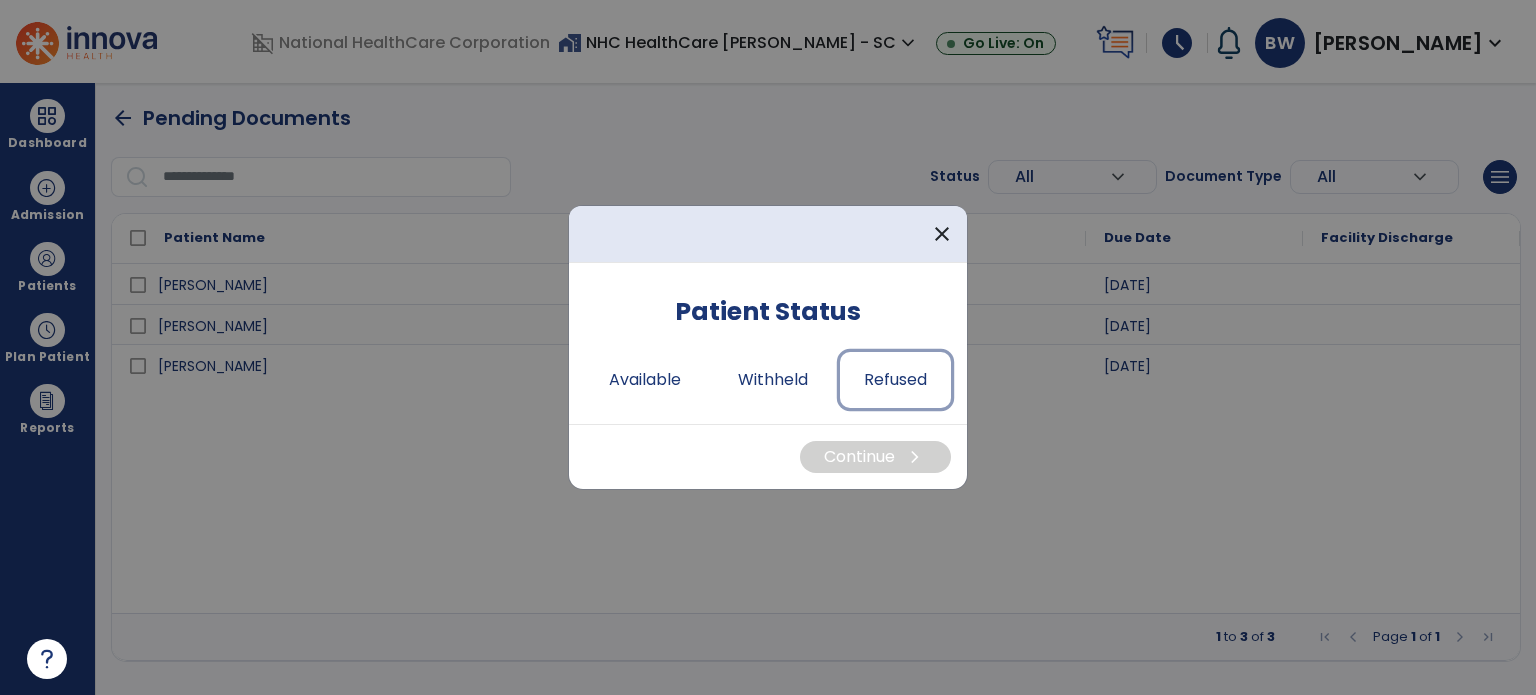 click on "Refused" at bounding box center [895, 380] 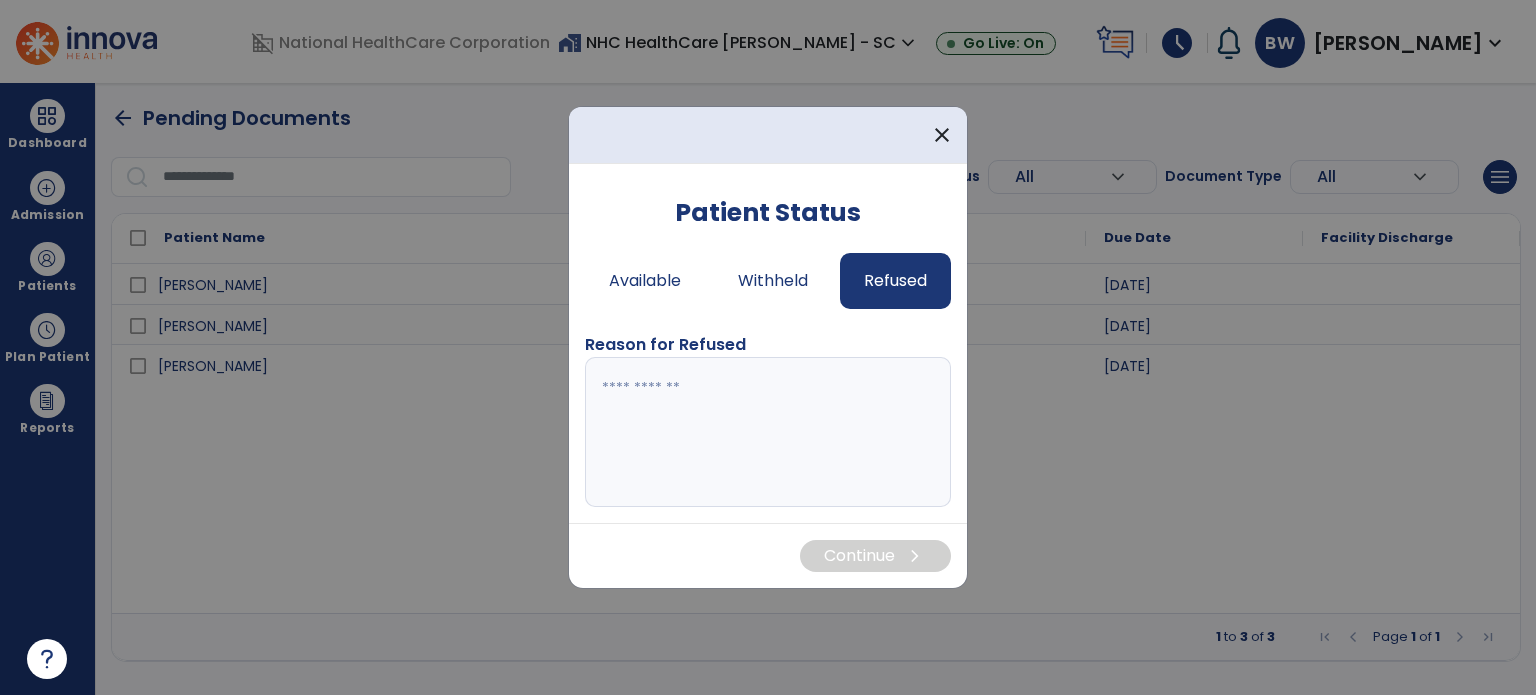 click at bounding box center (768, 432) 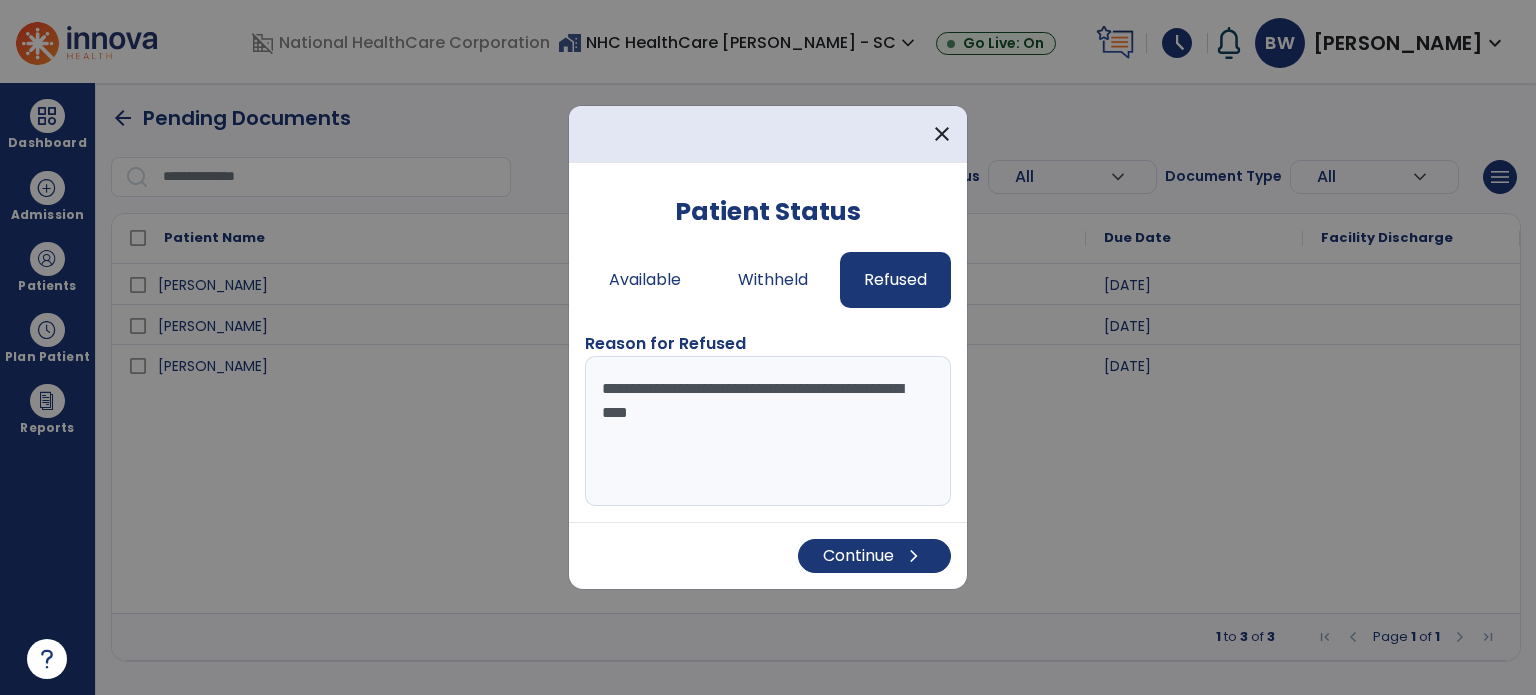 click on "**********" at bounding box center (768, 431) 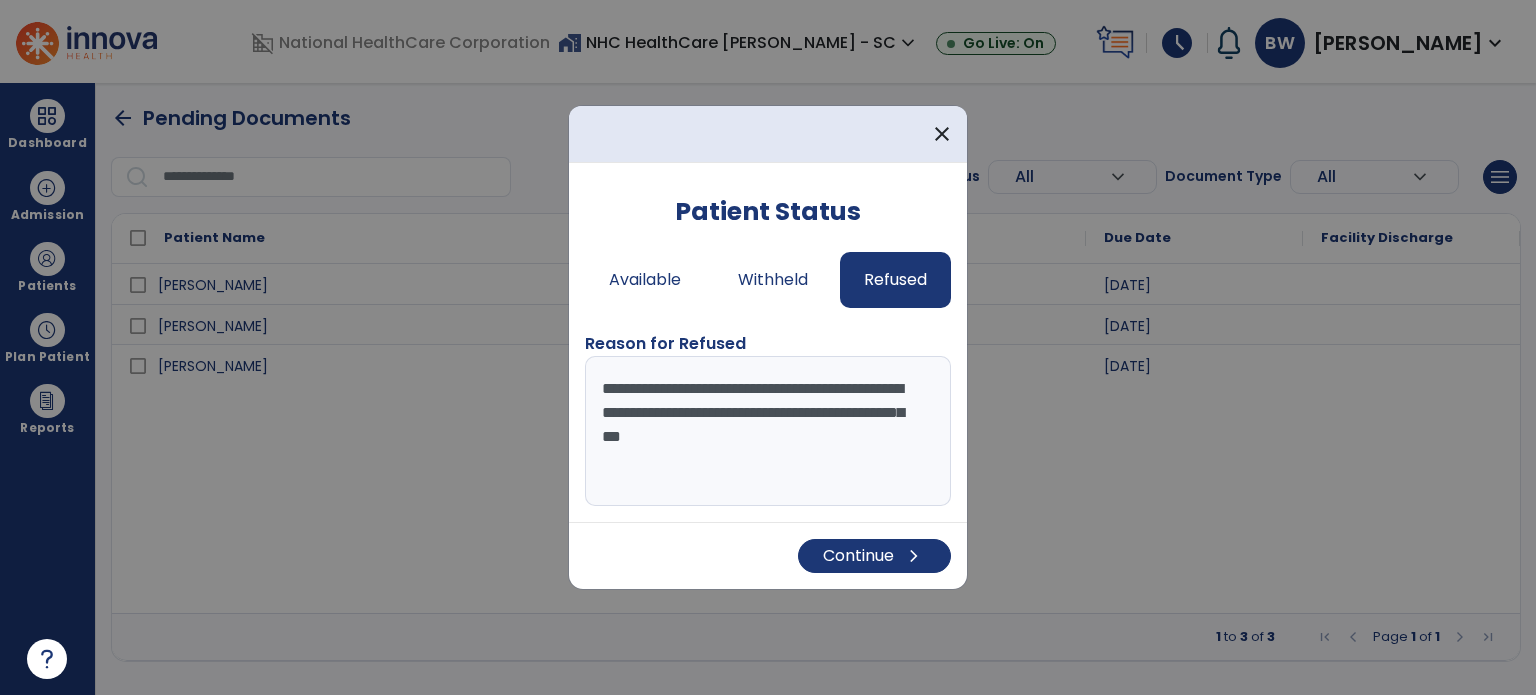 type on "**********" 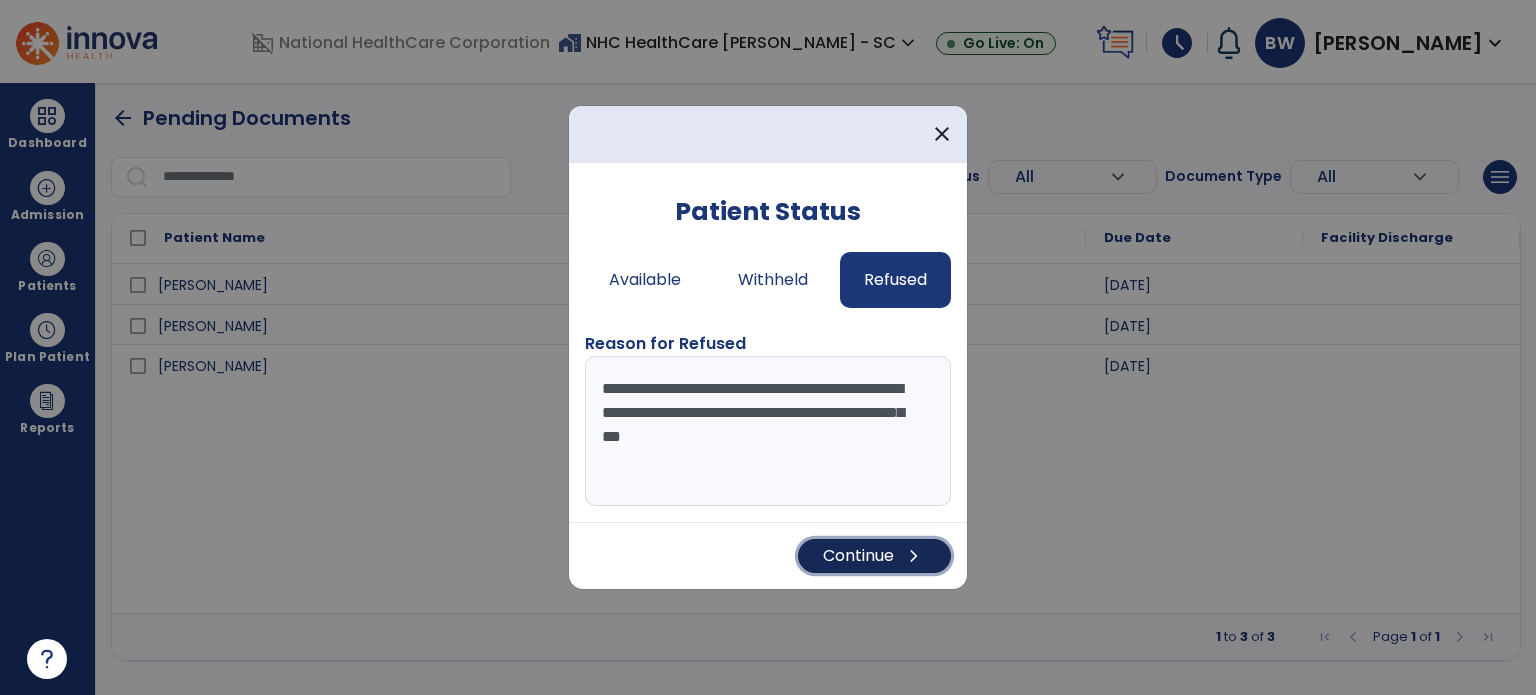 click on "Continue   chevron_right" at bounding box center [874, 556] 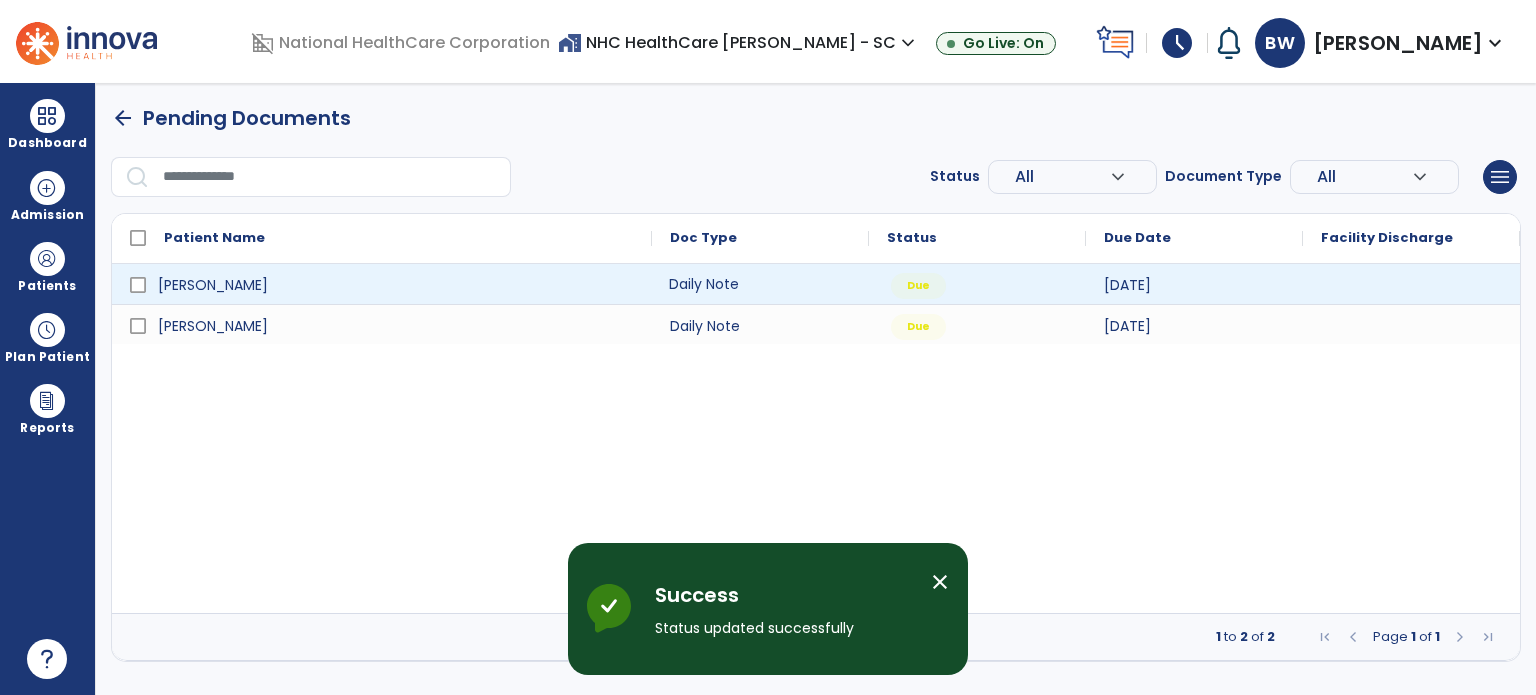 click on "Daily Note" at bounding box center [760, 284] 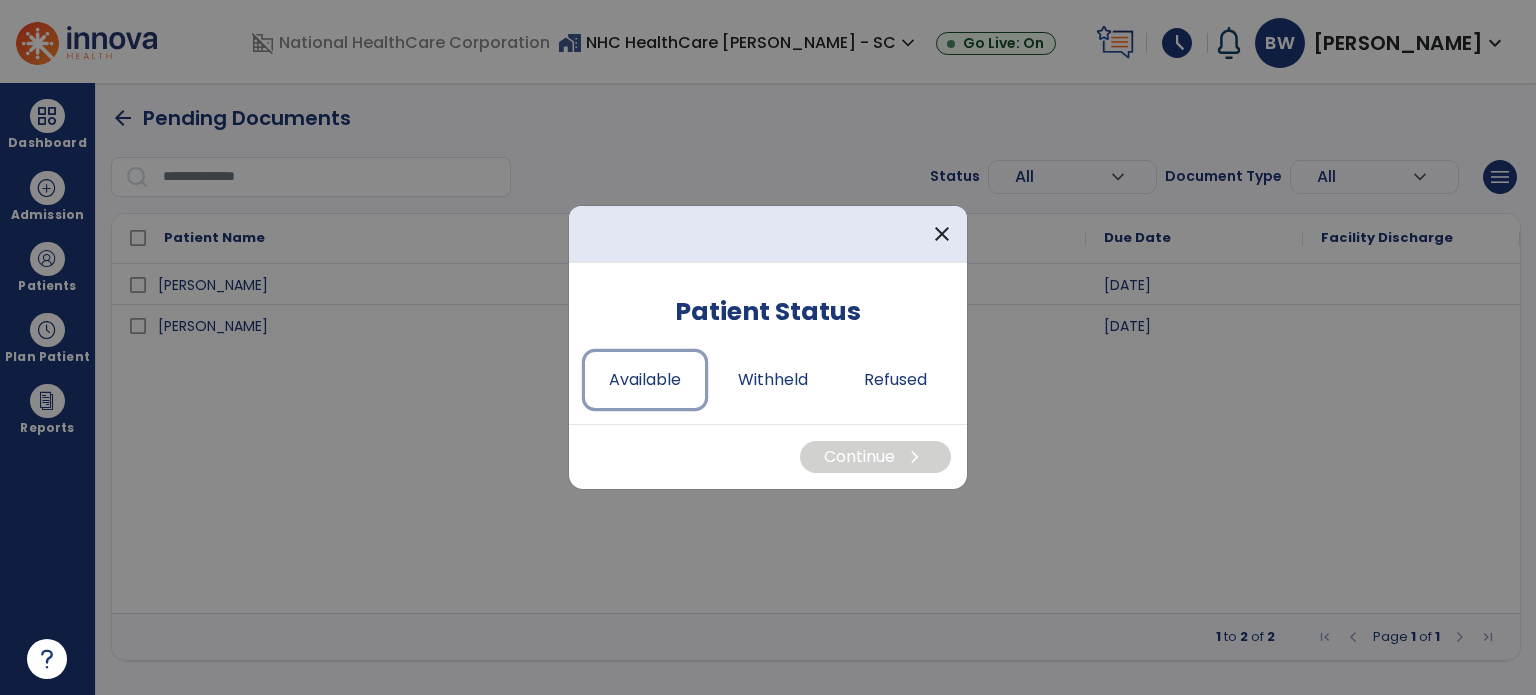 click on "Available" at bounding box center (645, 380) 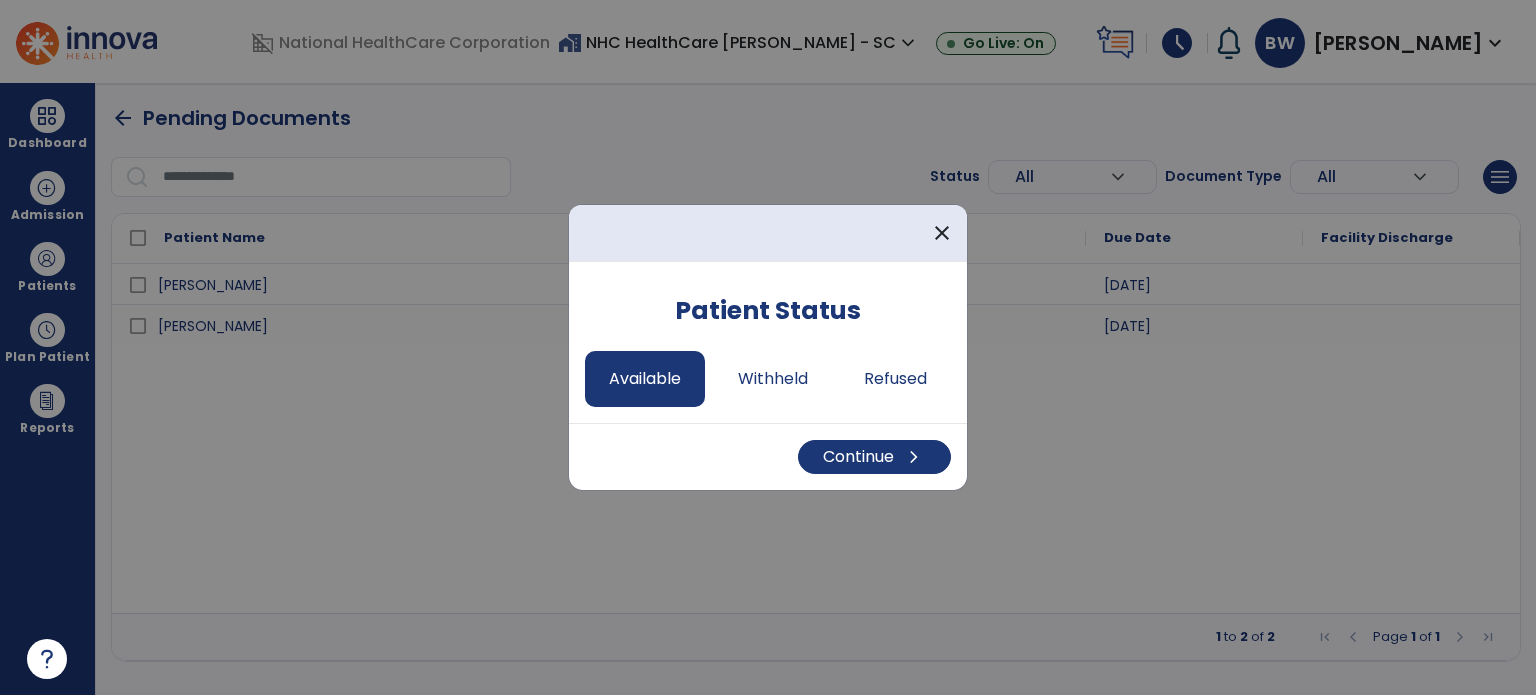 click on "Continue   chevron_right" at bounding box center [768, 456] 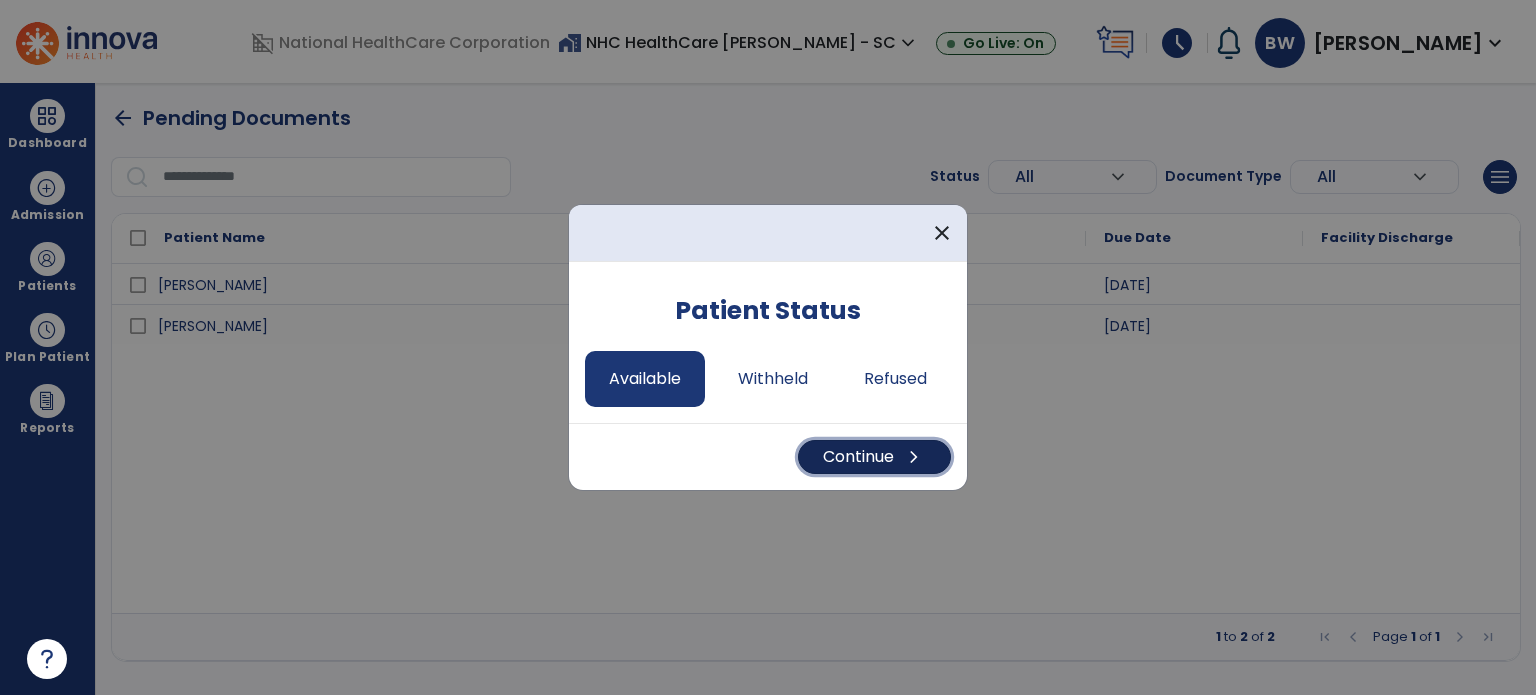 click on "Continue   chevron_right" at bounding box center (874, 457) 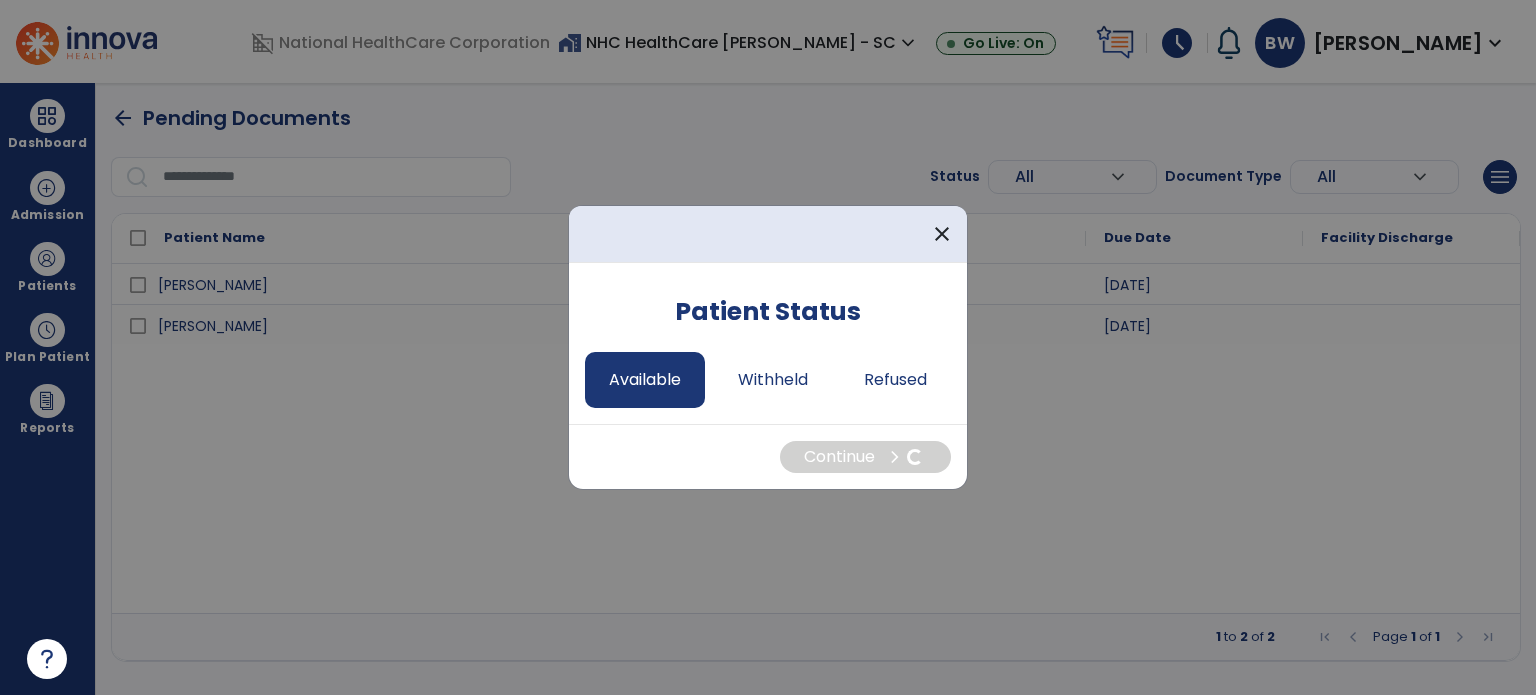 select on "*" 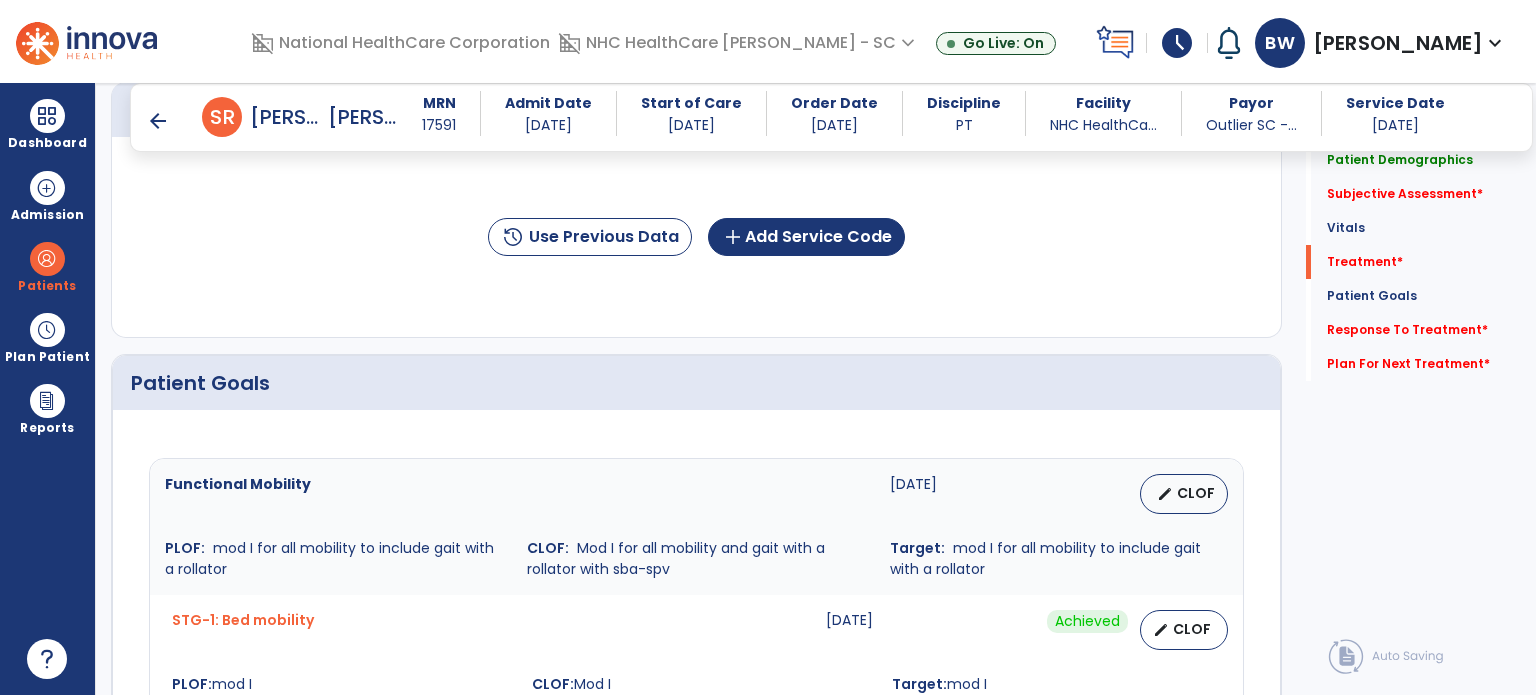scroll, scrollTop: 2889, scrollLeft: 0, axis: vertical 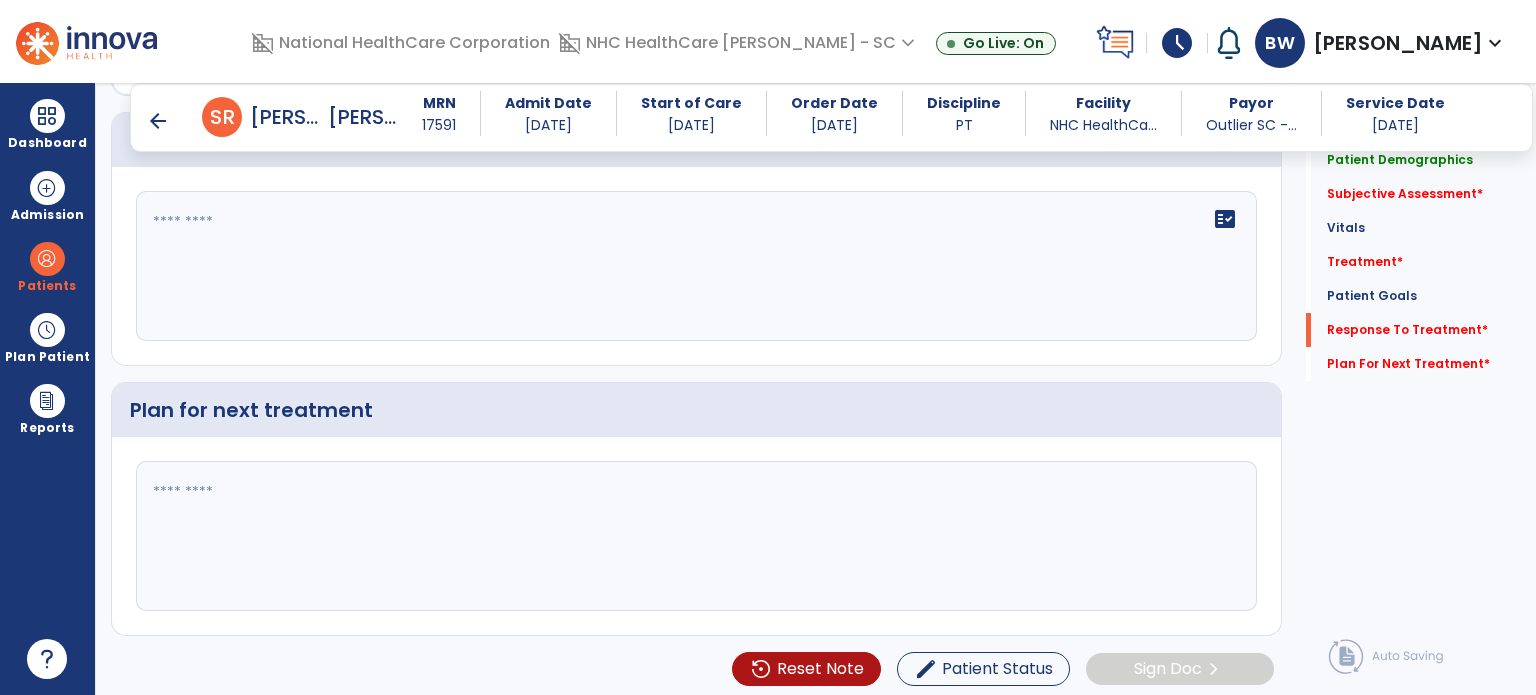 click 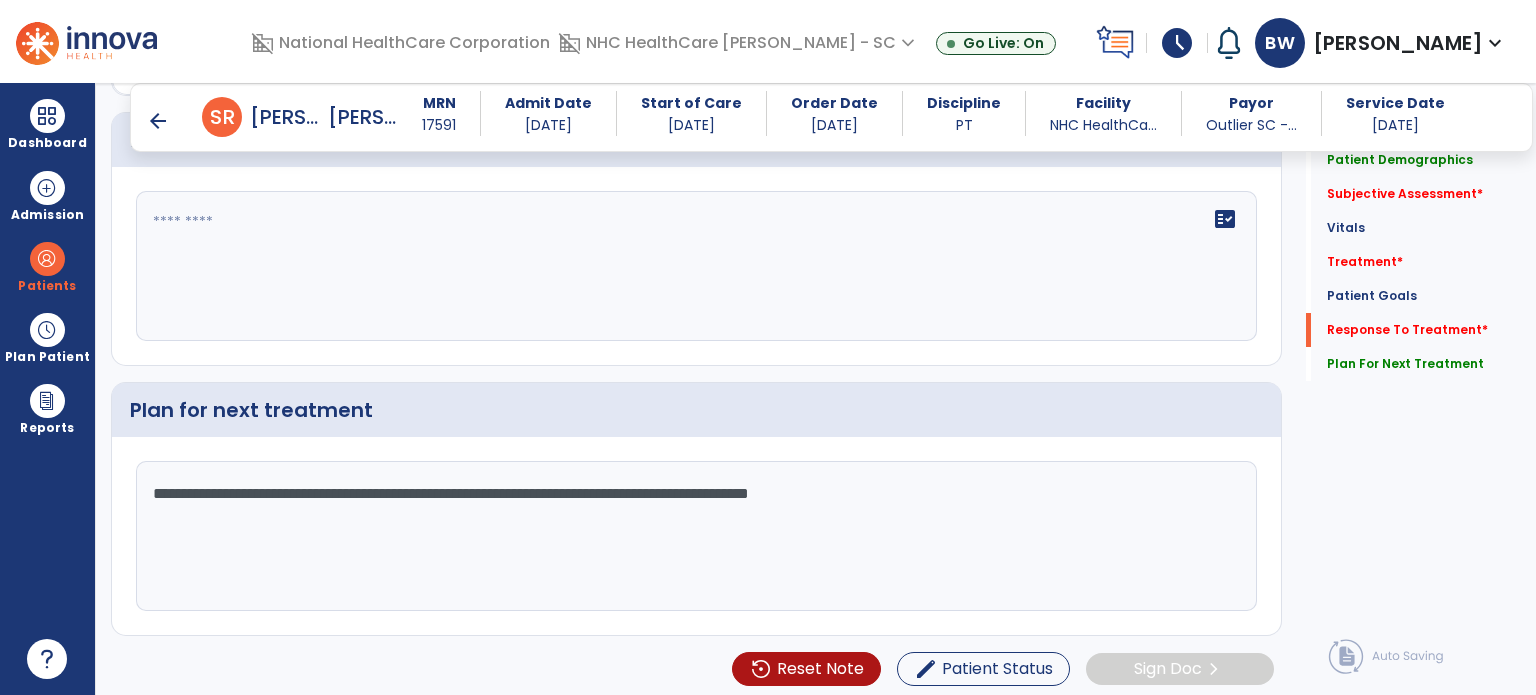 type on "**********" 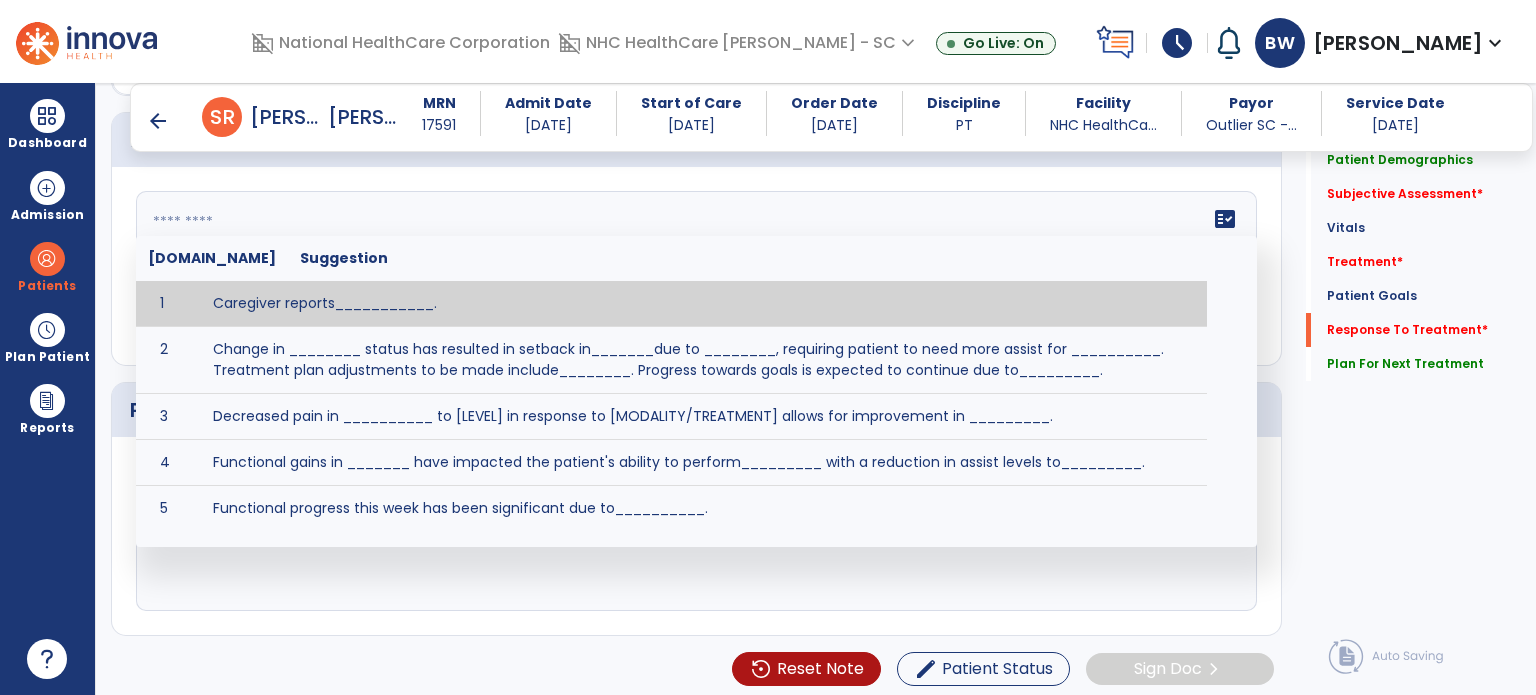 click on "fact_check  [DOMAIN_NAME] Suggestion 1 Caregiver reports___________. 2 Change in ________ status has resulted in setback in_______due to ________, requiring patient to need more assist for __________.   Treatment plan adjustments to be made include________.  Progress towards goals is expected to continue due to_________. 3 Decreased pain in __________ to [LEVEL] in response to [MODALITY/TREATMENT] allows for improvement in _________. 4 Functional gains in _______ have impacted the patient's ability to perform_________ with a reduction in assist levels to_________. 5 Functional progress this week has been significant due to__________. 6 Gains in ________ have improved the patient's ability to perform ______with decreased levels of assist to___________. 7 Improvement in ________allows patient to tolerate higher levels of challenges in_________. 8 Pain in [AREA] has decreased to [LEVEL] in response to [TREATMENT/MODALITY], allowing fore ease in completing__________. 9 10 11 12 13 14 15 16 17 18 19 20 21" 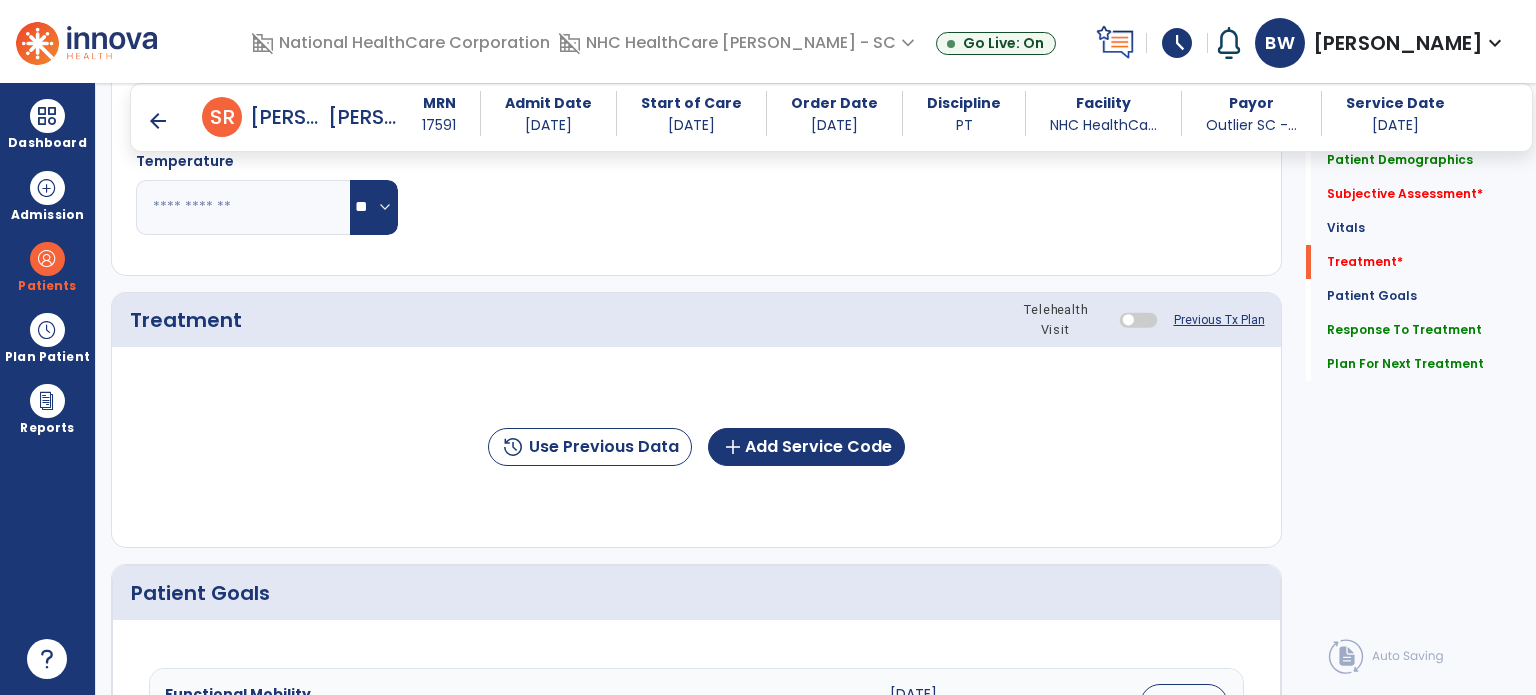 scroll, scrollTop: 1057, scrollLeft: 0, axis: vertical 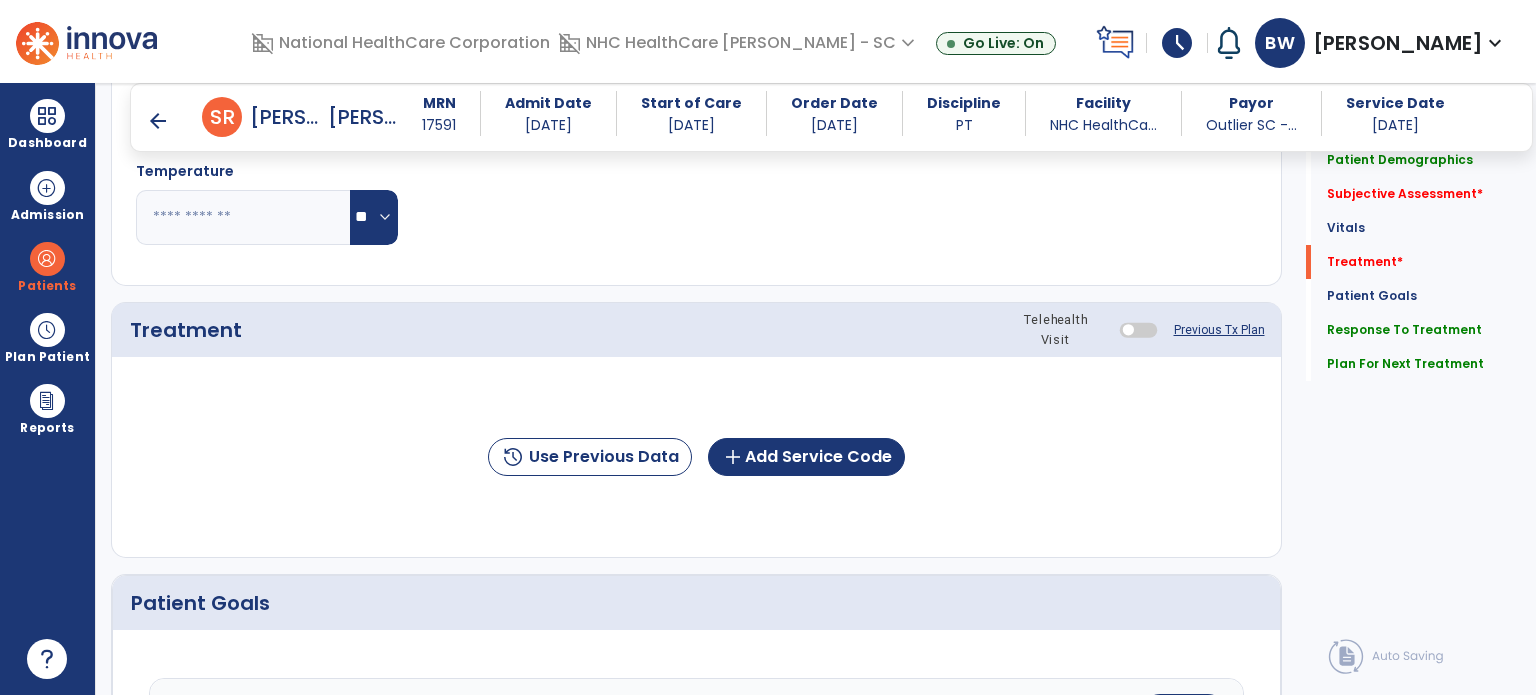 type on "**********" 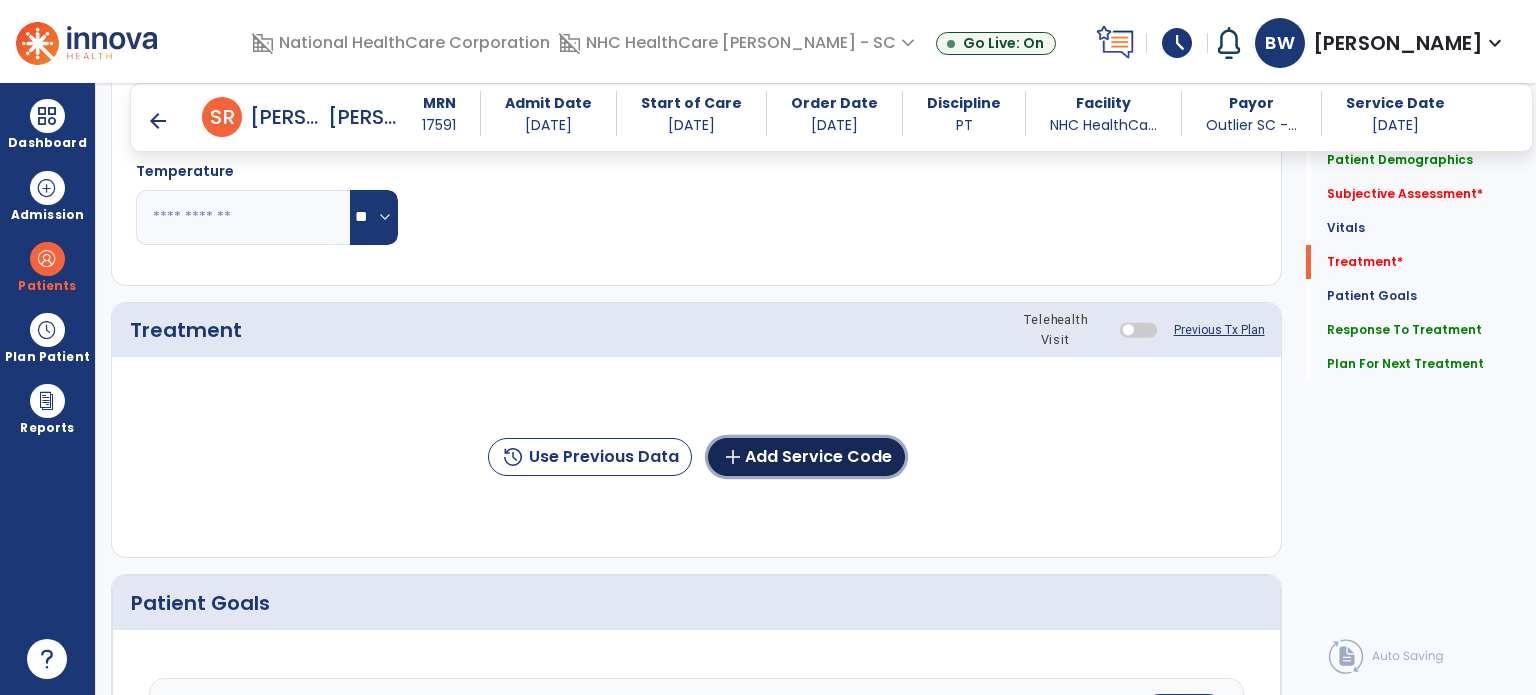 click on "add  Add Service Code" 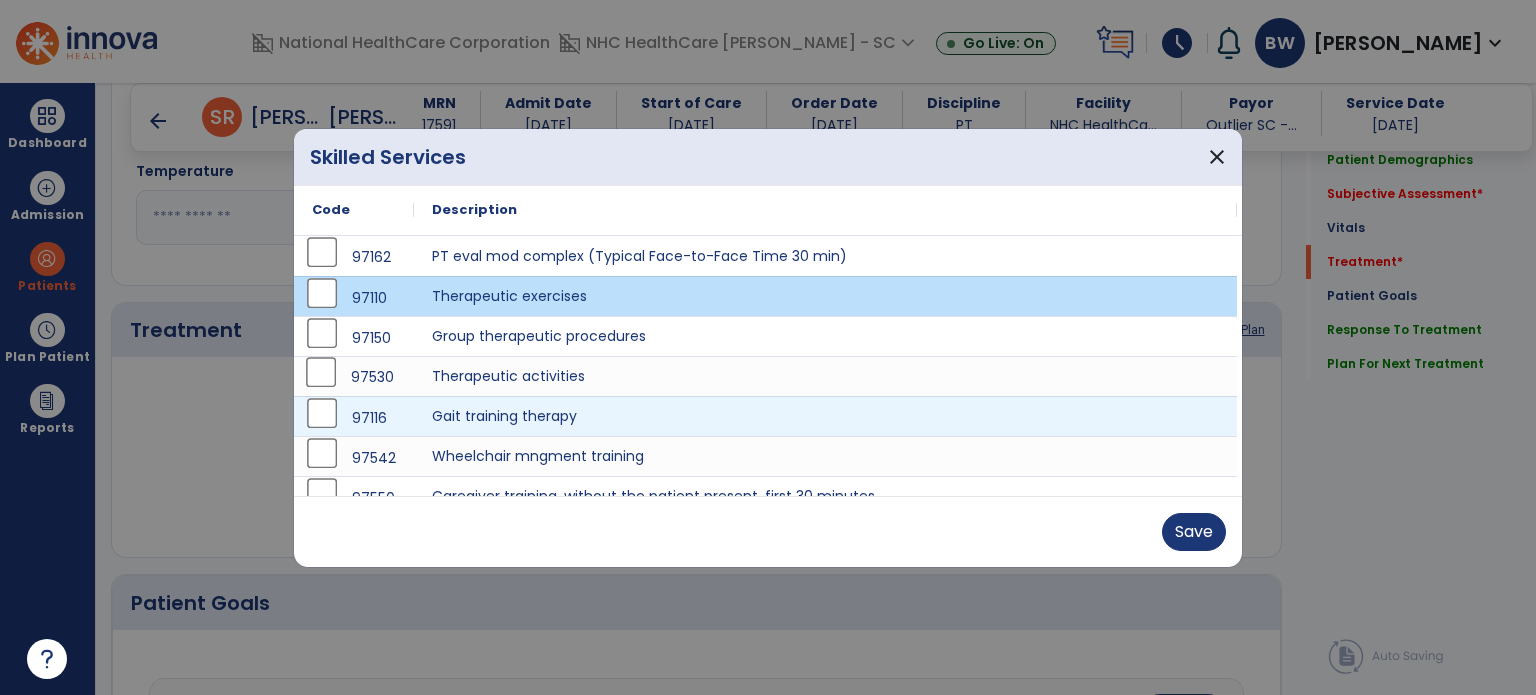 click on "97162 PT eval mod complex (Typical Face-to-Face Time 30 min)   97110 Therapeutic exercises   97150 Group therapeutic procedures   97530 Therapeutic activities   97116 Gait training therapy   97542 Wheelchair mngment training   97550 Caregiver training, without the patient present, first 30 minutes.   97551 Additional 15 minutes of face-to-face caregiver training, without the patient present, after 97550 is billed.   97552 Training of multiple caregivers for multiple patients at the same time." at bounding box center [765, 416] 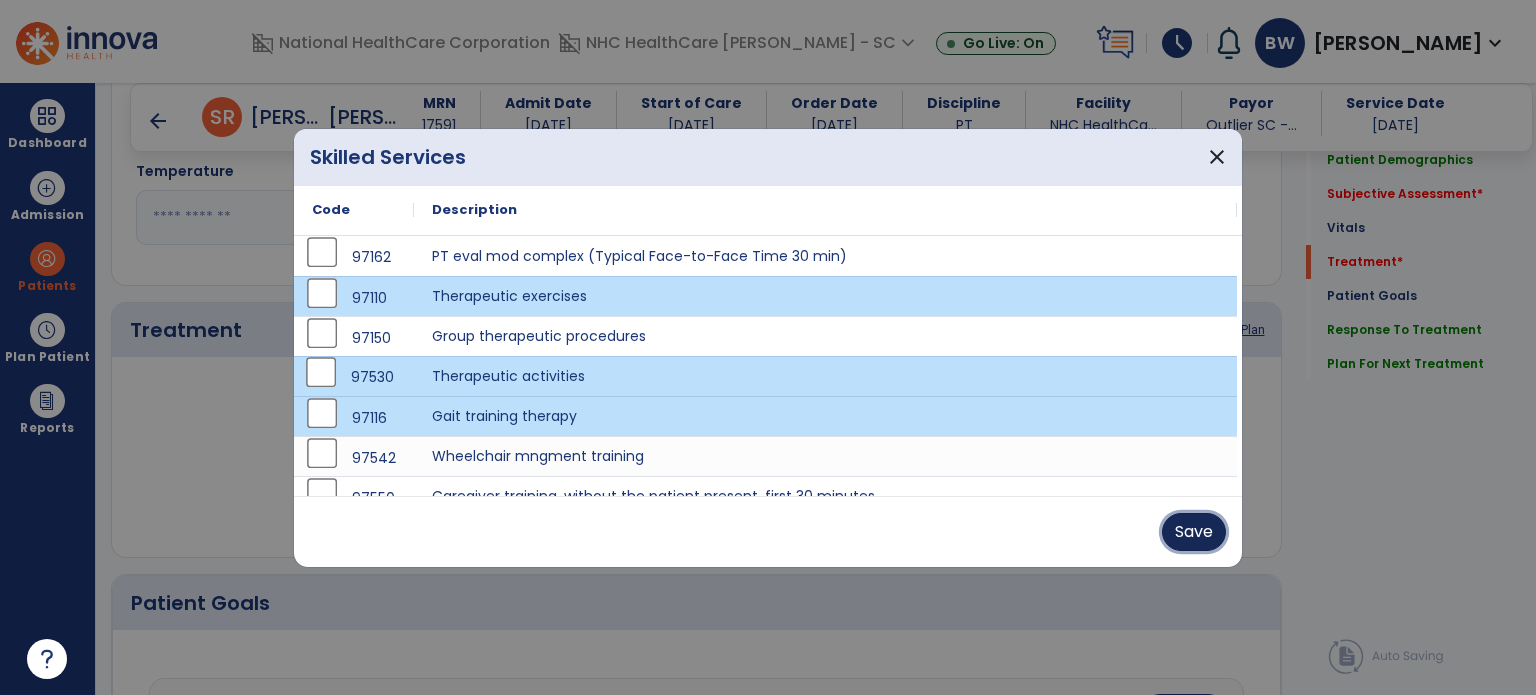 click on "Save" at bounding box center [1194, 532] 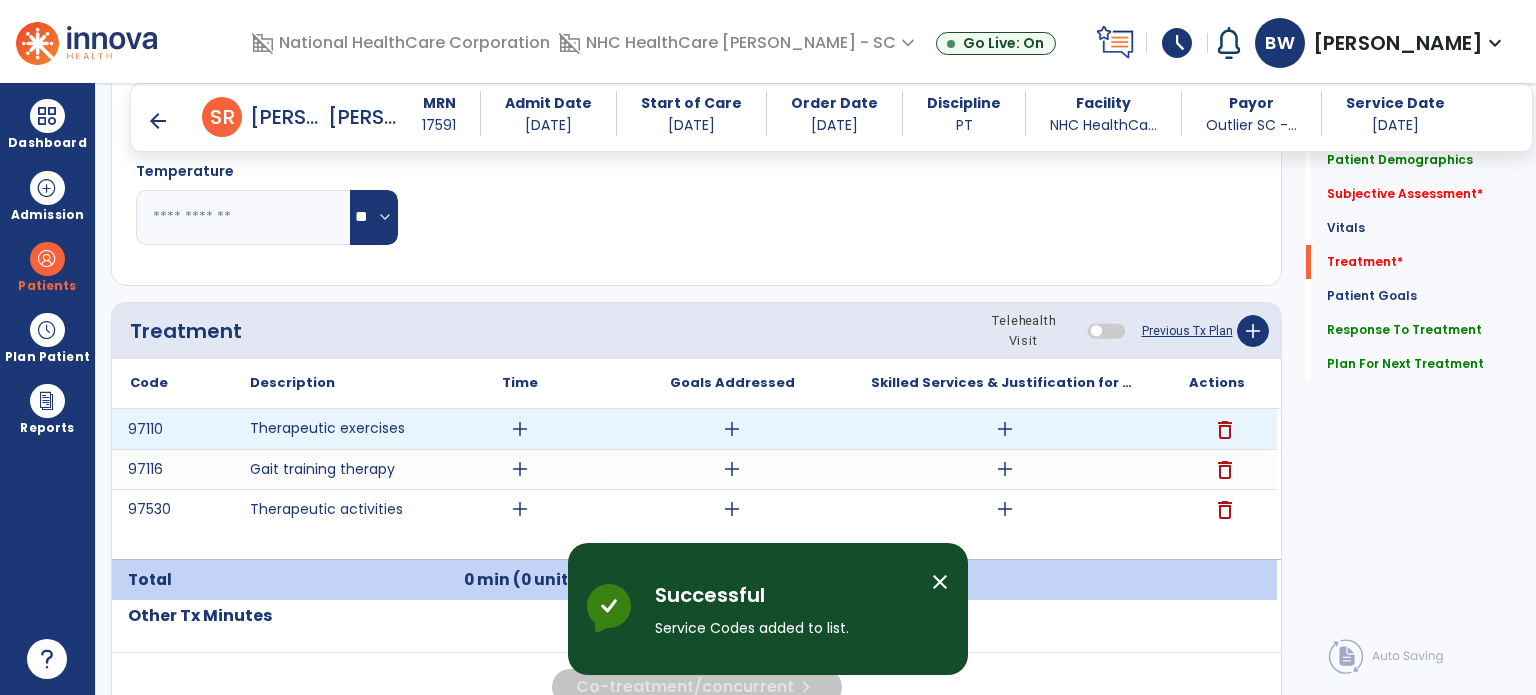 click on "add" at bounding box center (520, 429) 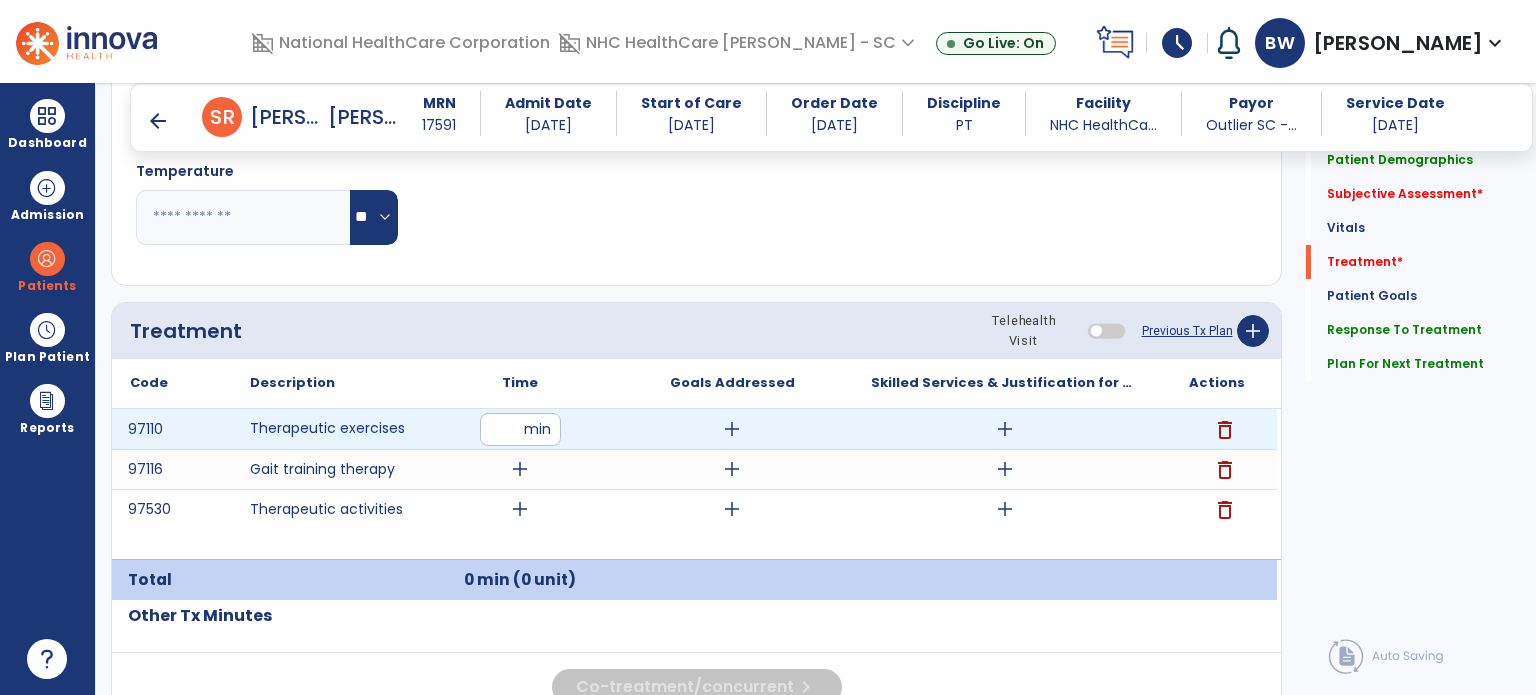 type on "**" 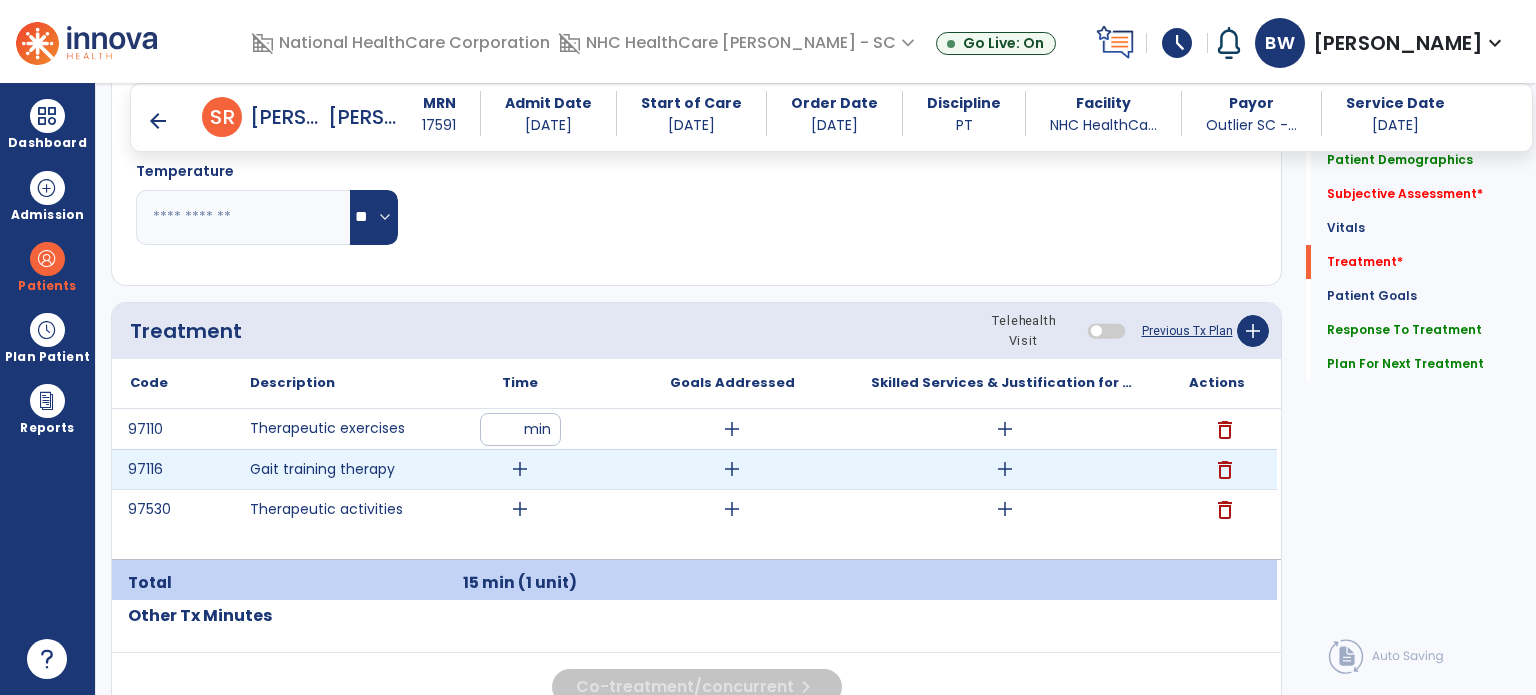 click on "add" at bounding box center [520, 469] 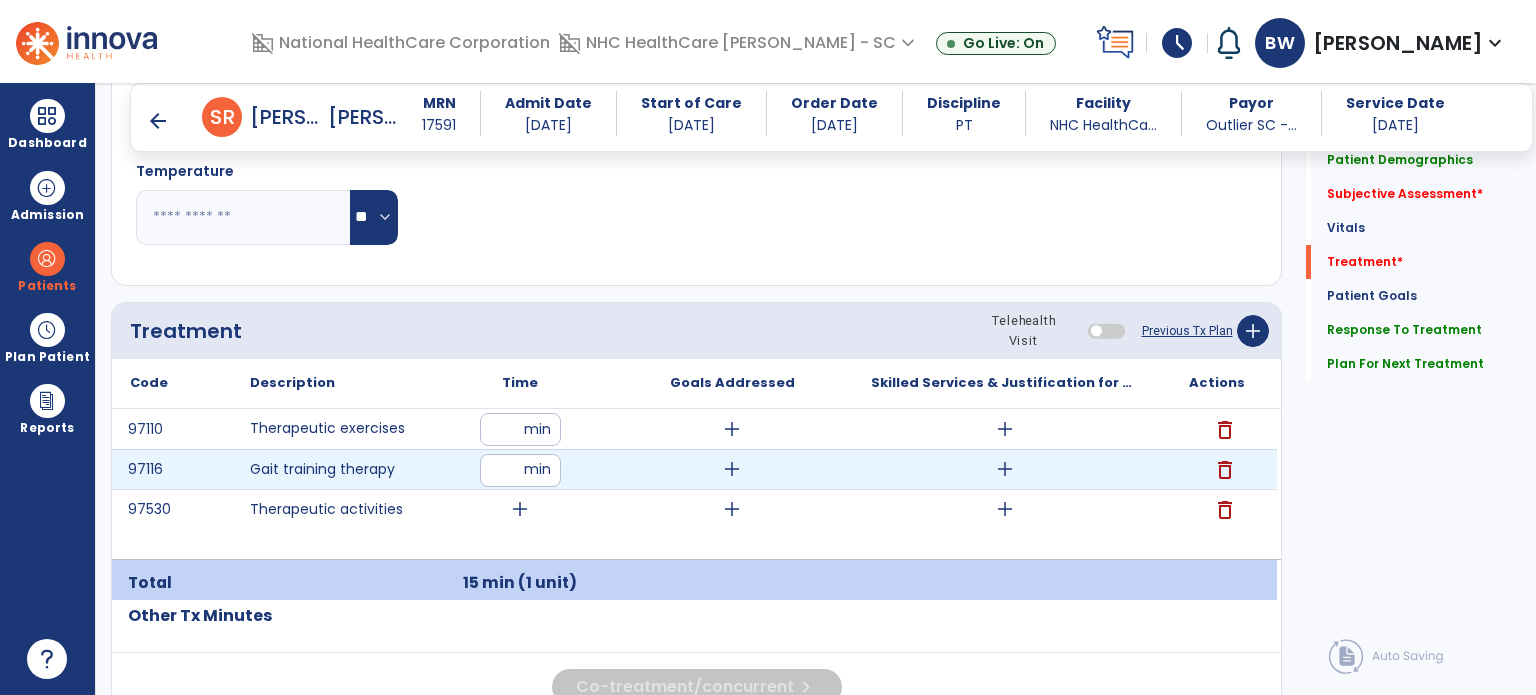 type on "**" 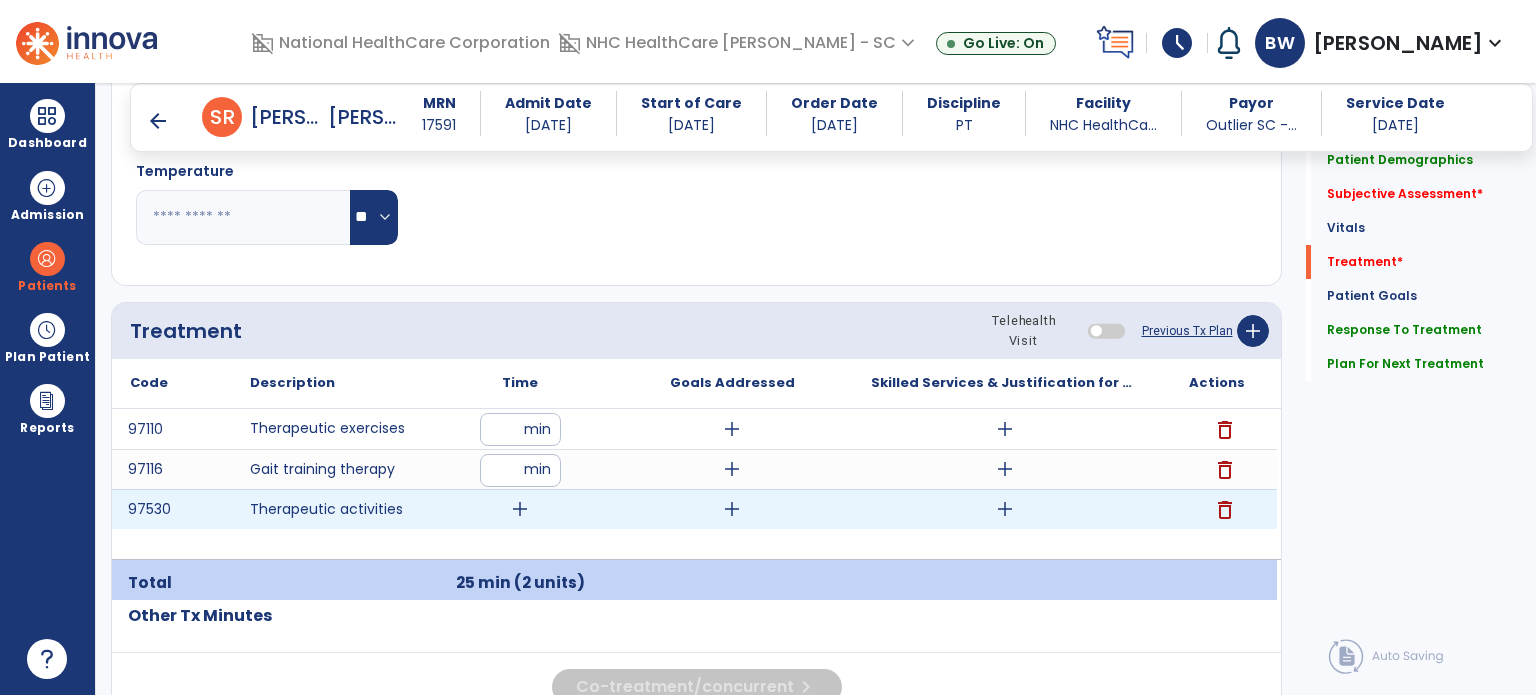 click on "add" at bounding box center (520, 509) 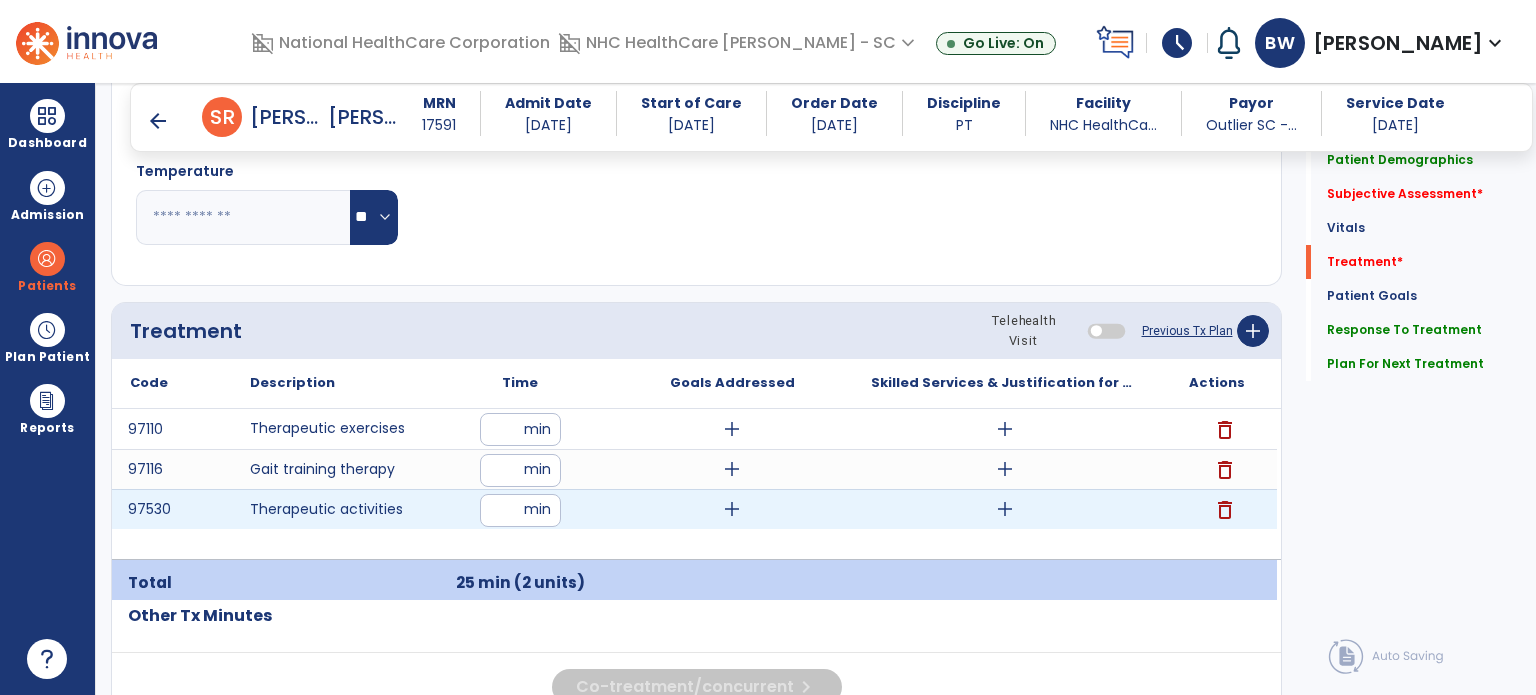 type on "**" 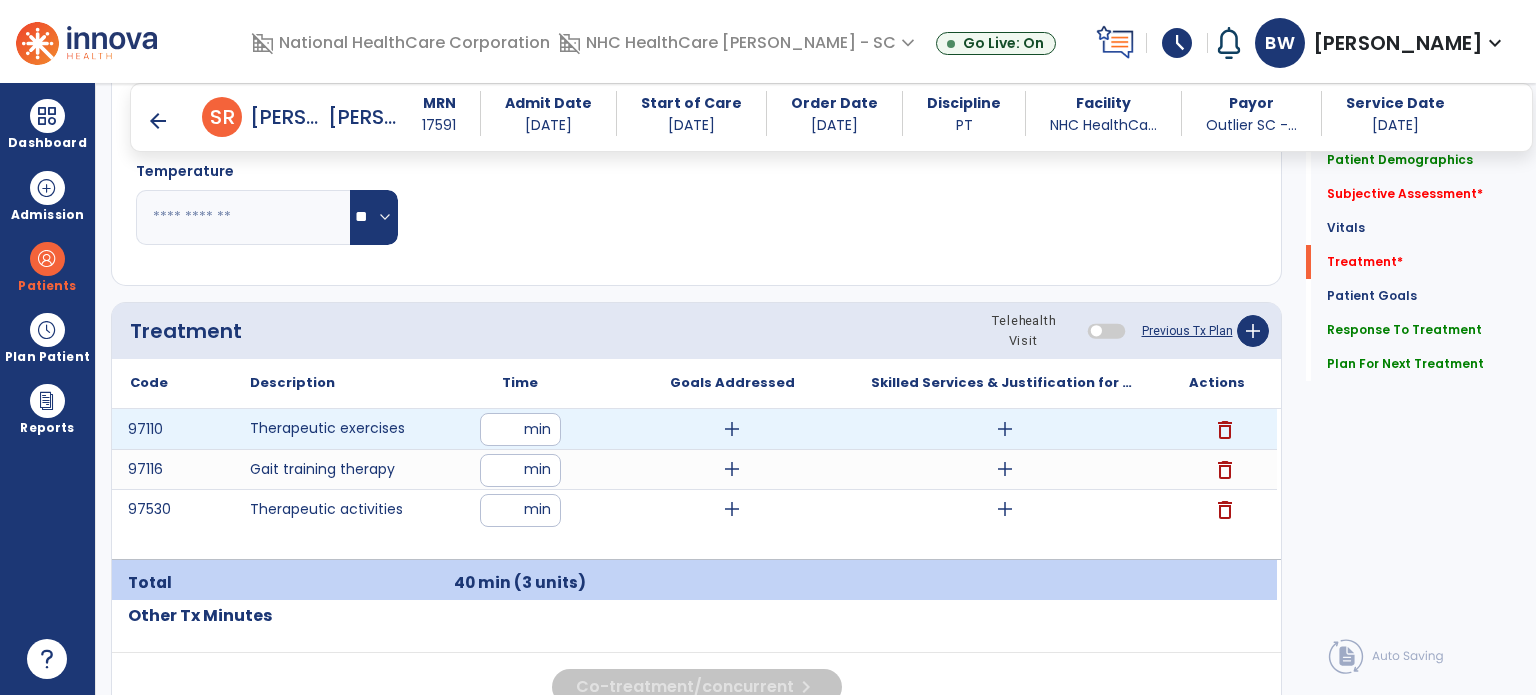 click on "add" at bounding box center (732, 429) 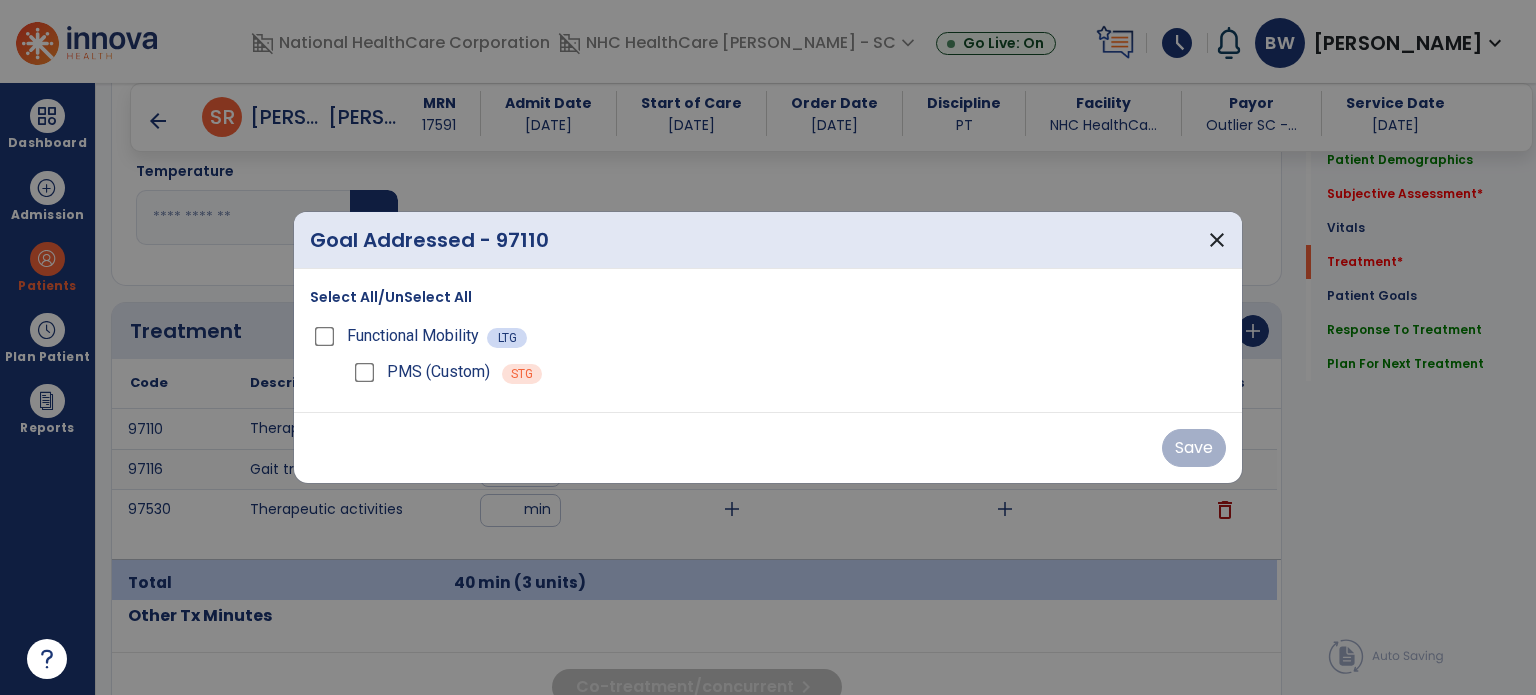 click on "Select All/UnSelect All" at bounding box center (391, 297) 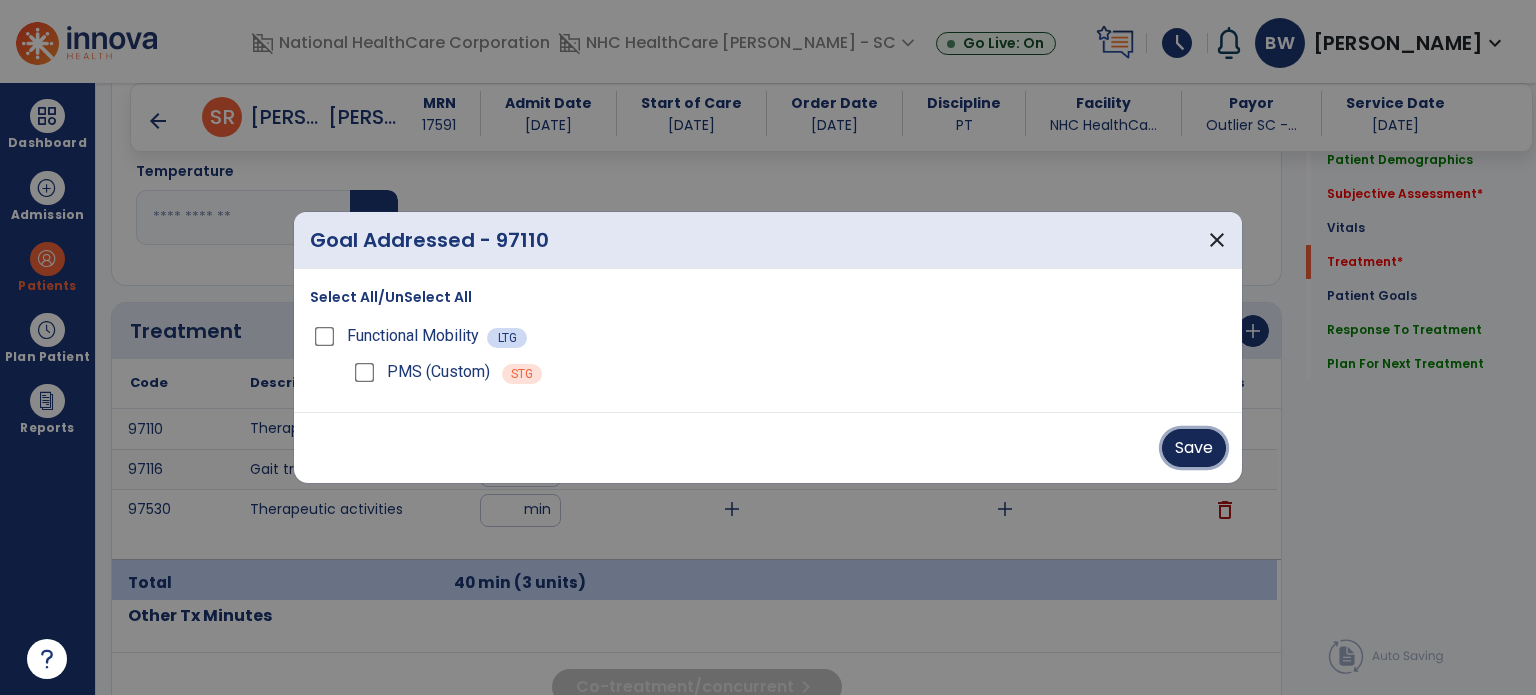 click on "Save" at bounding box center (1194, 448) 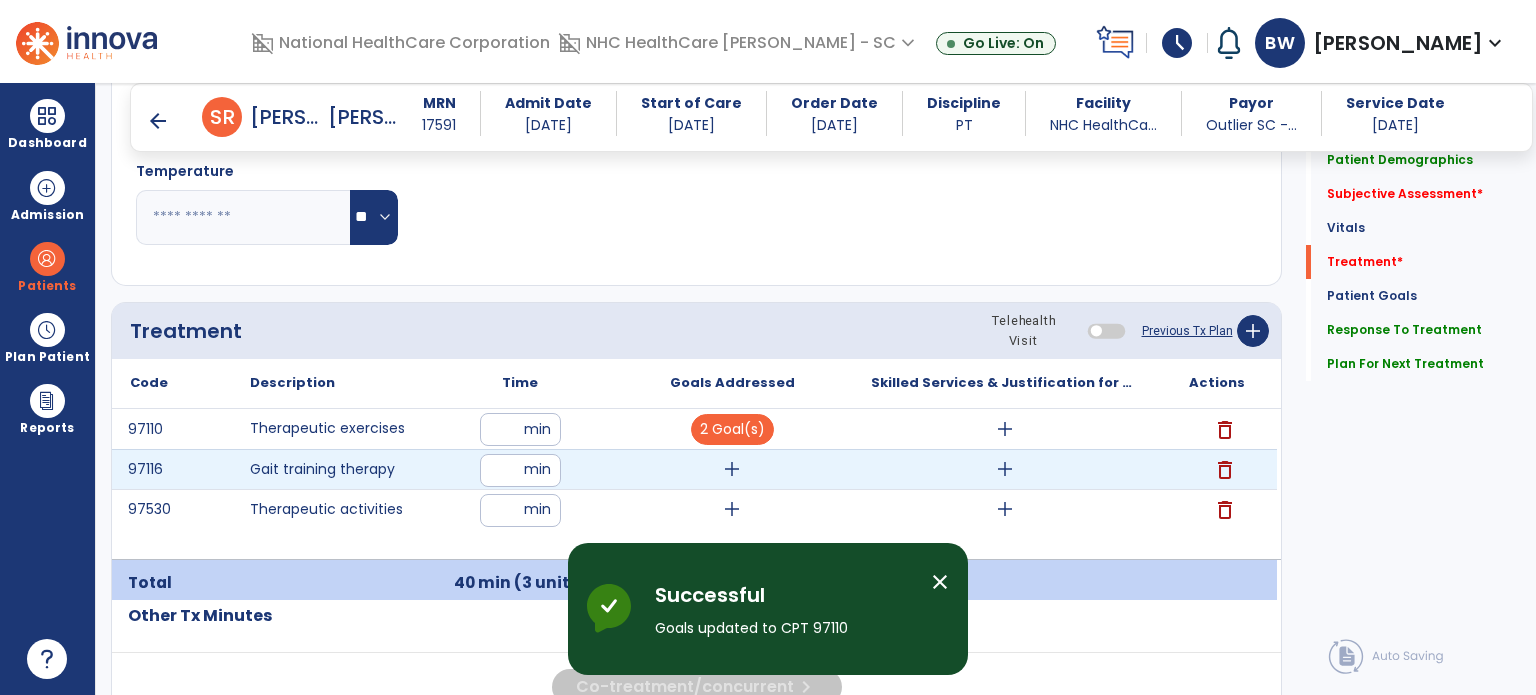 click on "add" at bounding box center [732, 469] 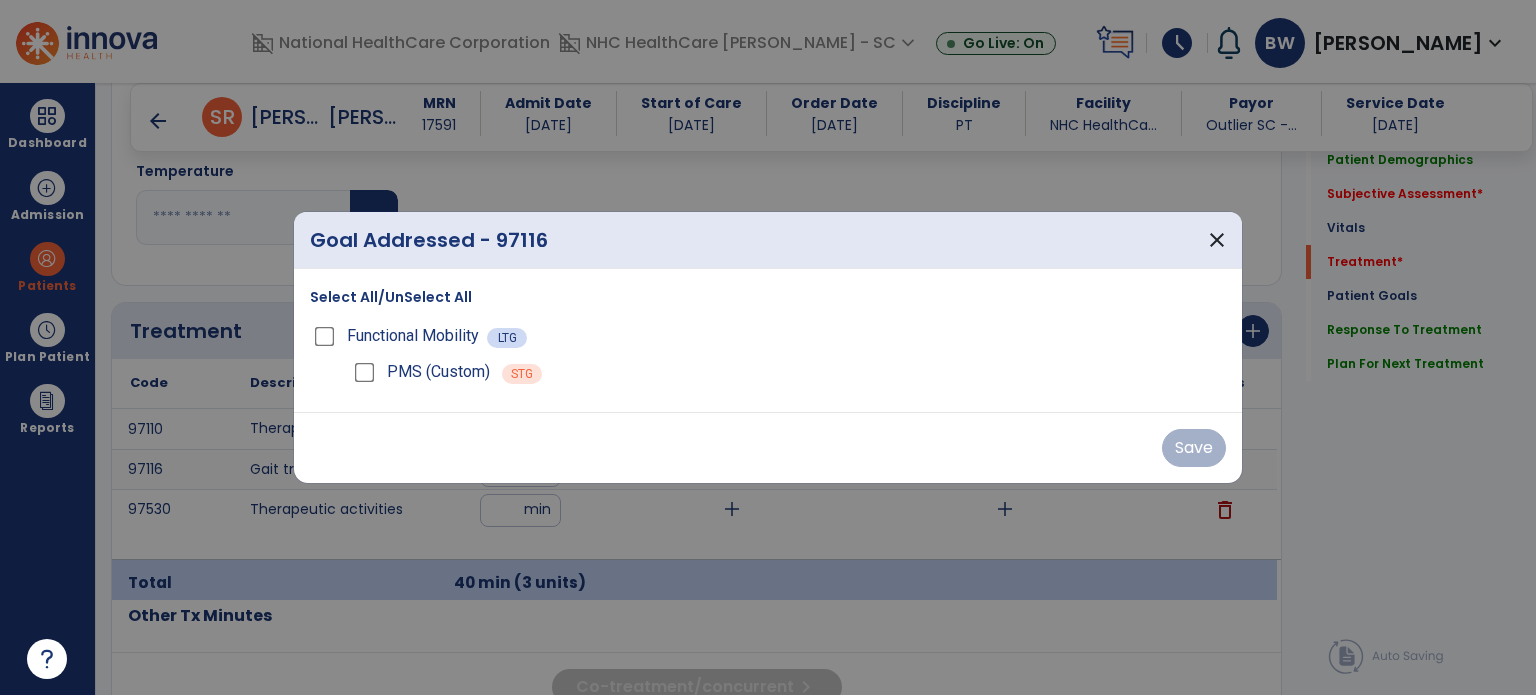 click on "Select All/UnSelect All" at bounding box center (391, 297) 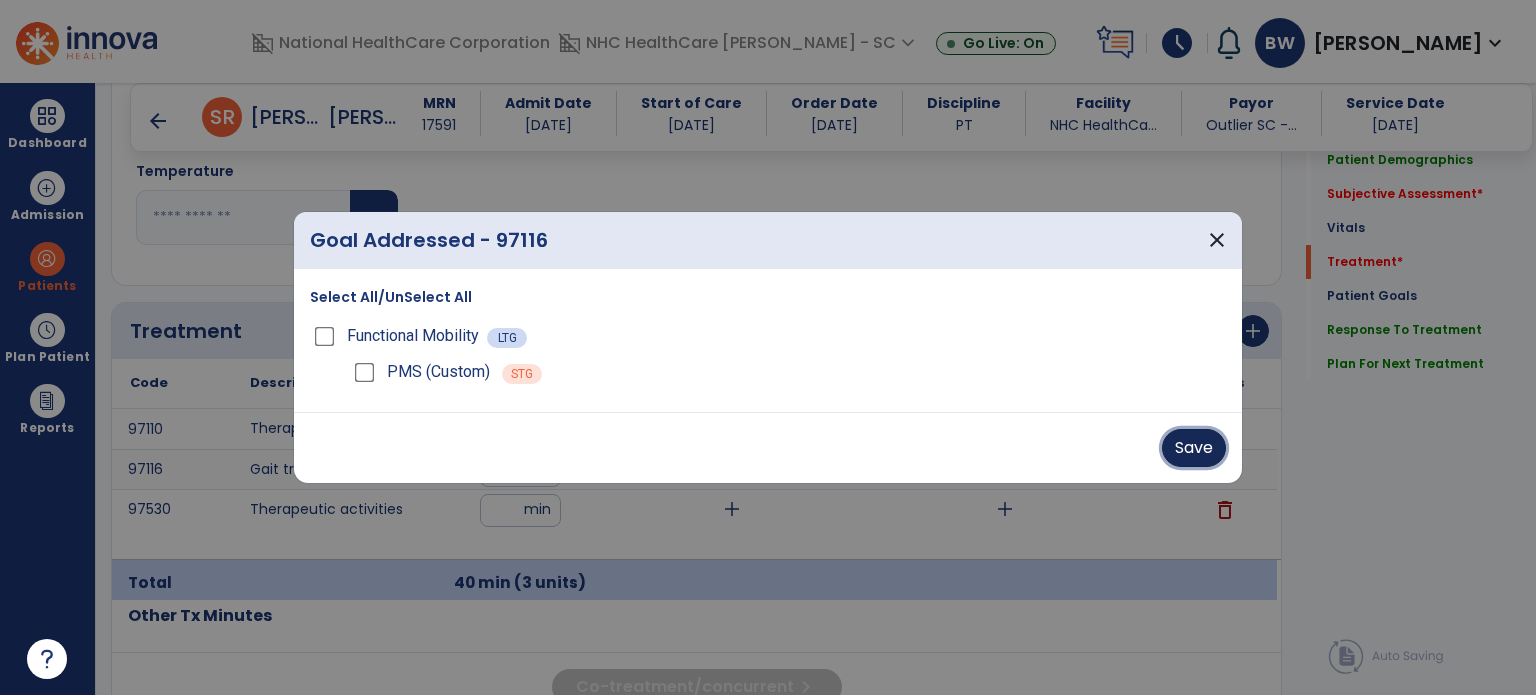 click on "Save" at bounding box center [1194, 448] 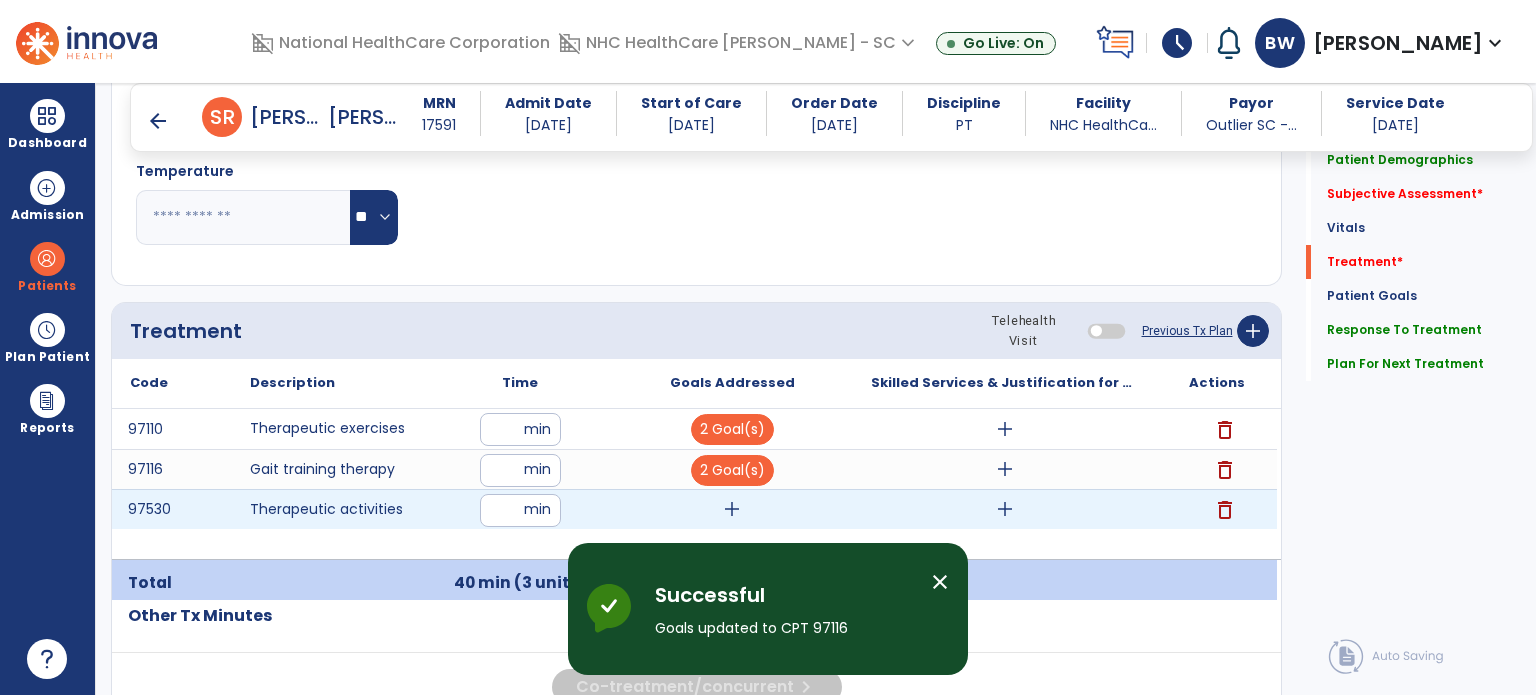click on "add" at bounding box center [732, 509] 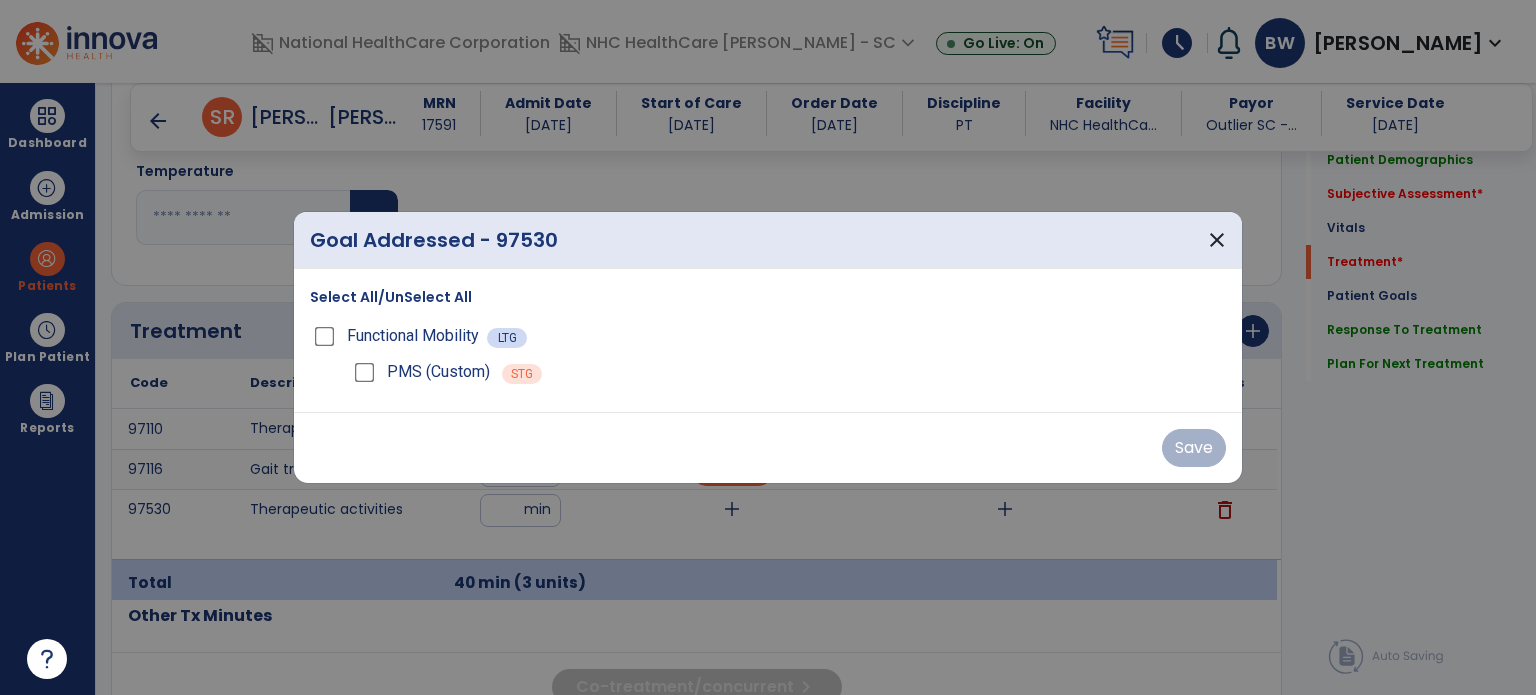 click on "Select All/UnSelect All" at bounding box center [391, 297] 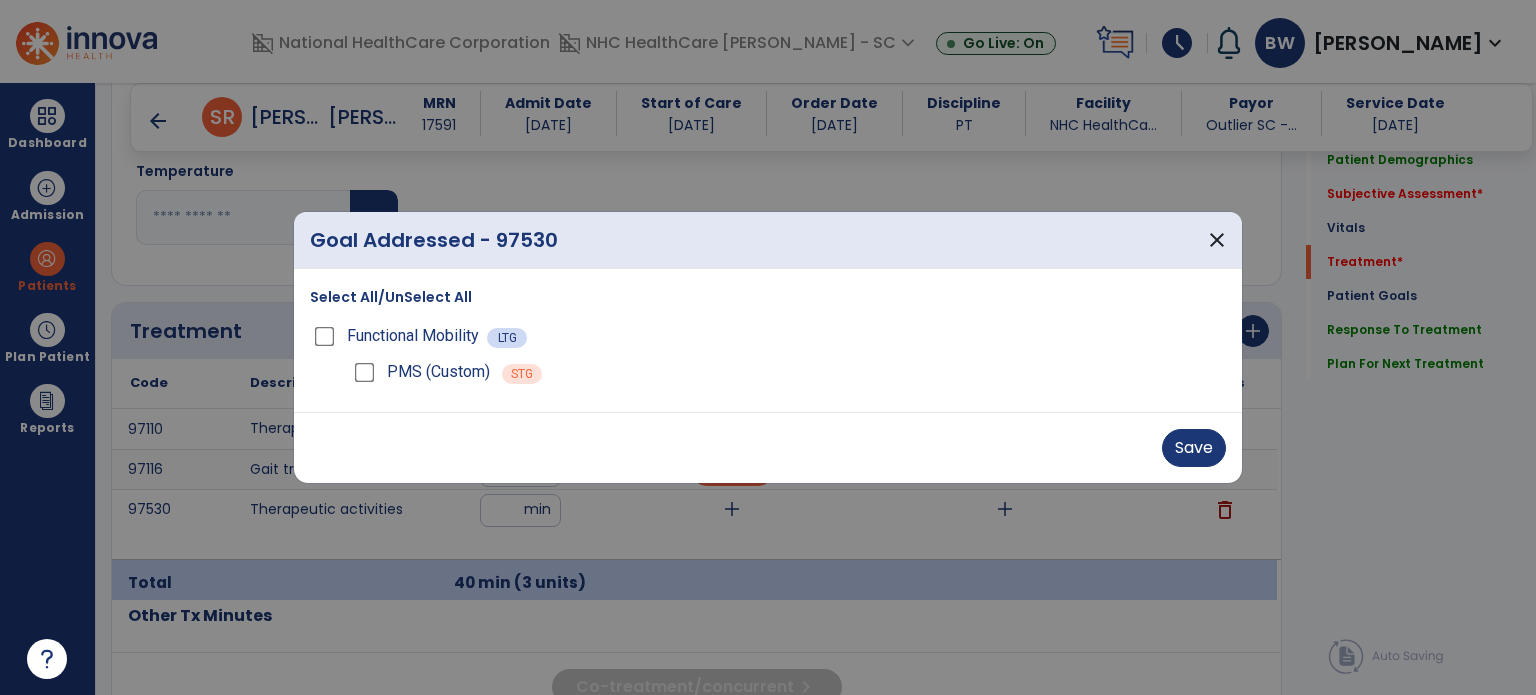click on "Save" at bounding box center [768, 447] 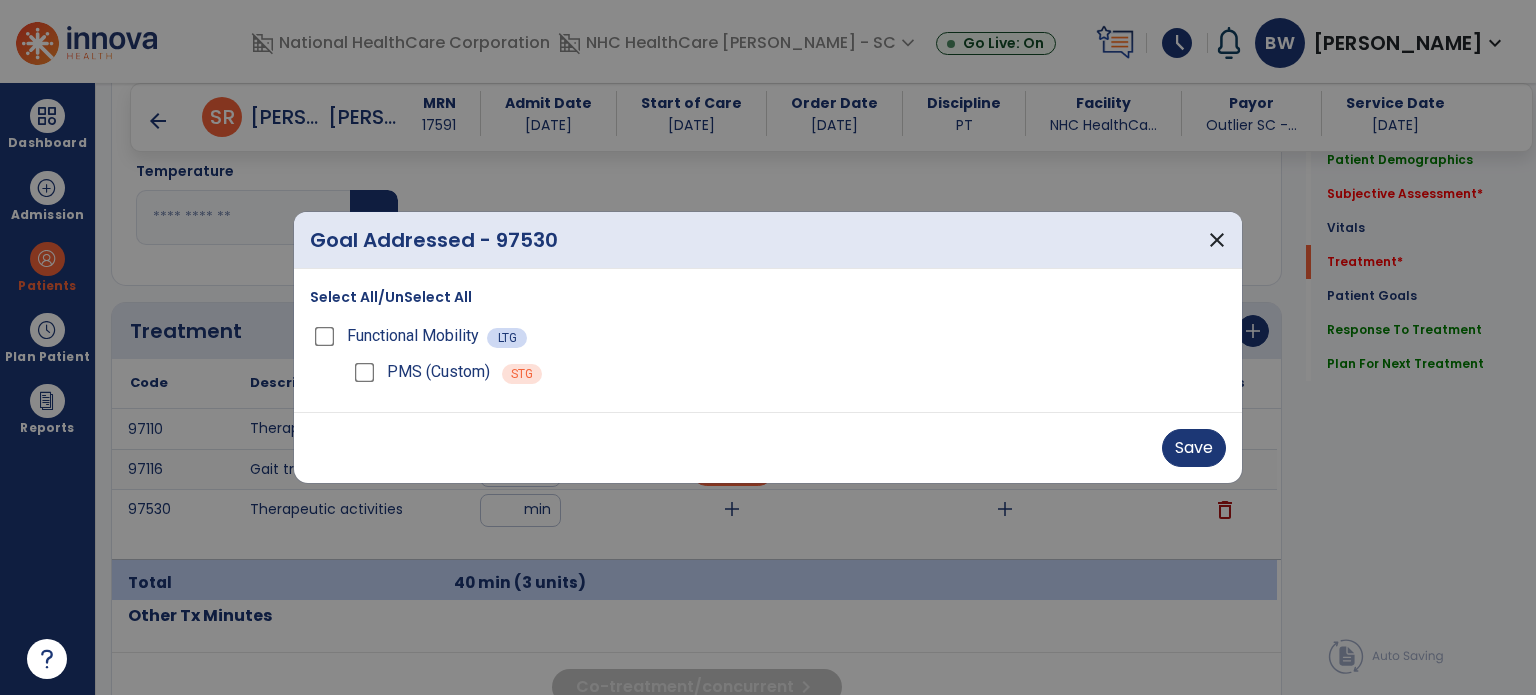 click on "Save" at bounding box center [768, 447] 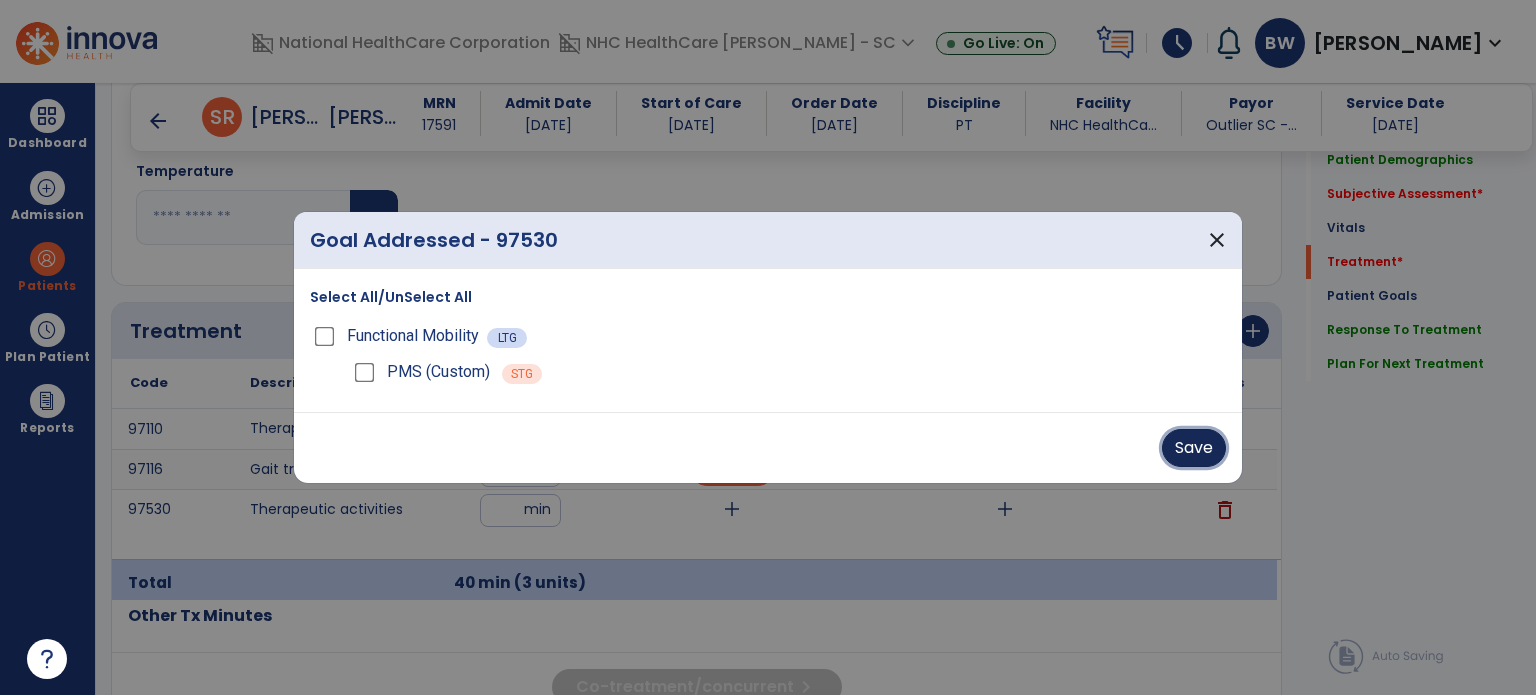 click on "Save" at bounding box center [1194, 448] 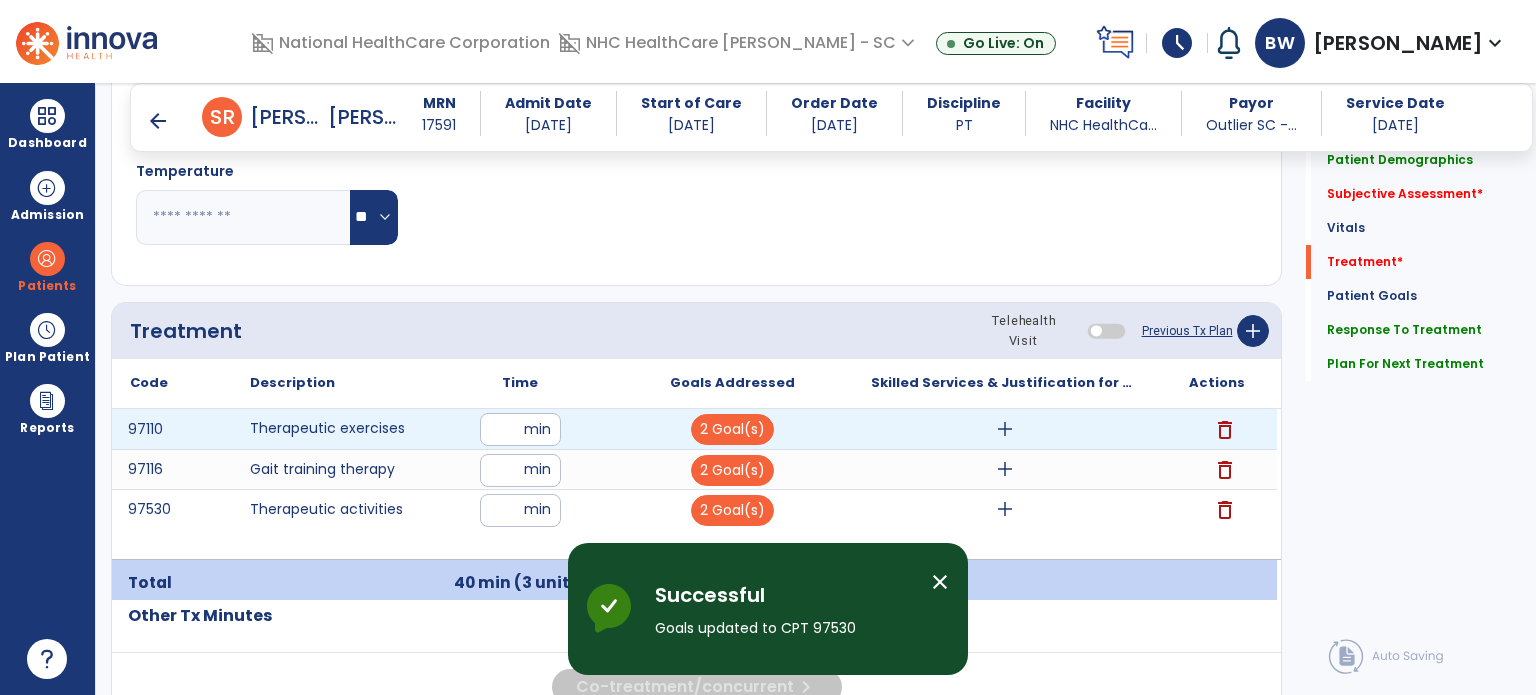 click on "add" at bounding box center [1005, 429] 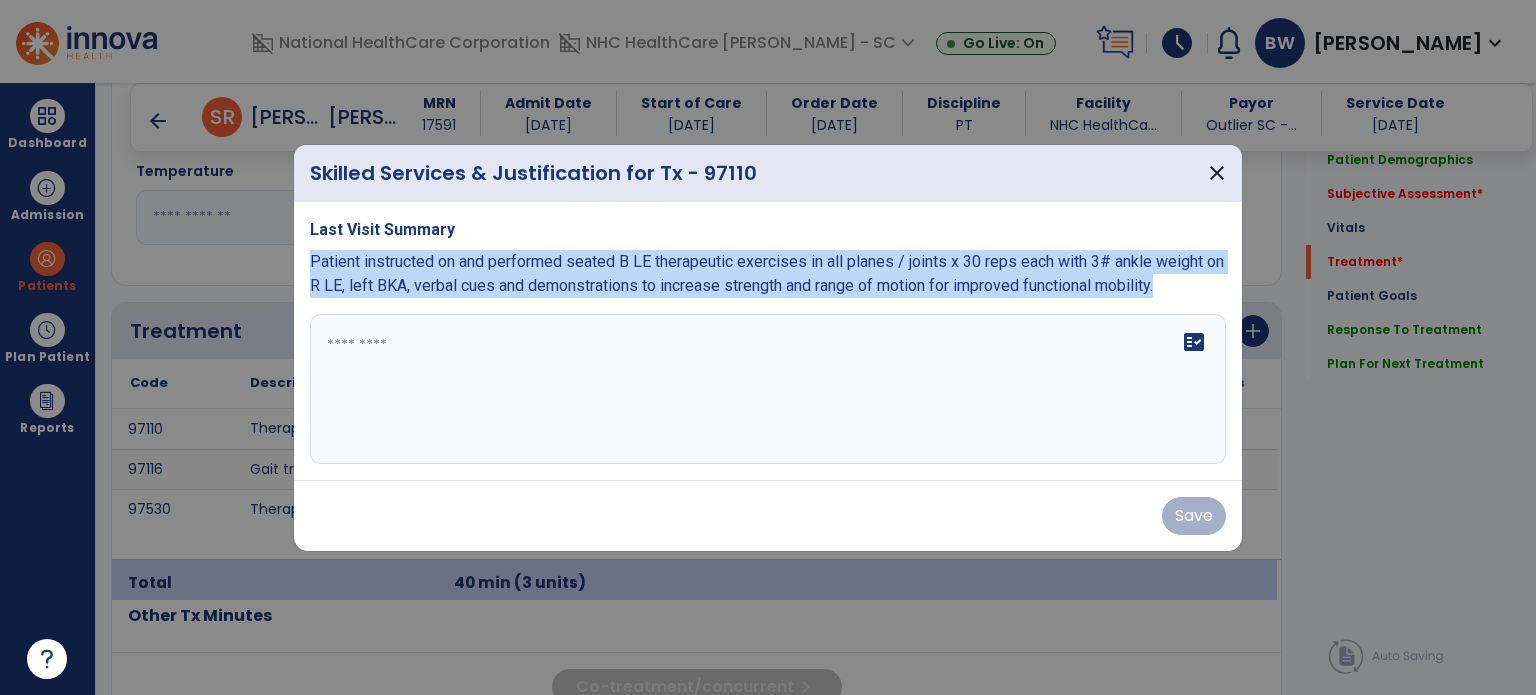 drag, startPoint x: 312, startPoint y: 263, endPoint x: 934, endPoint y: 339, distance: 626.6259 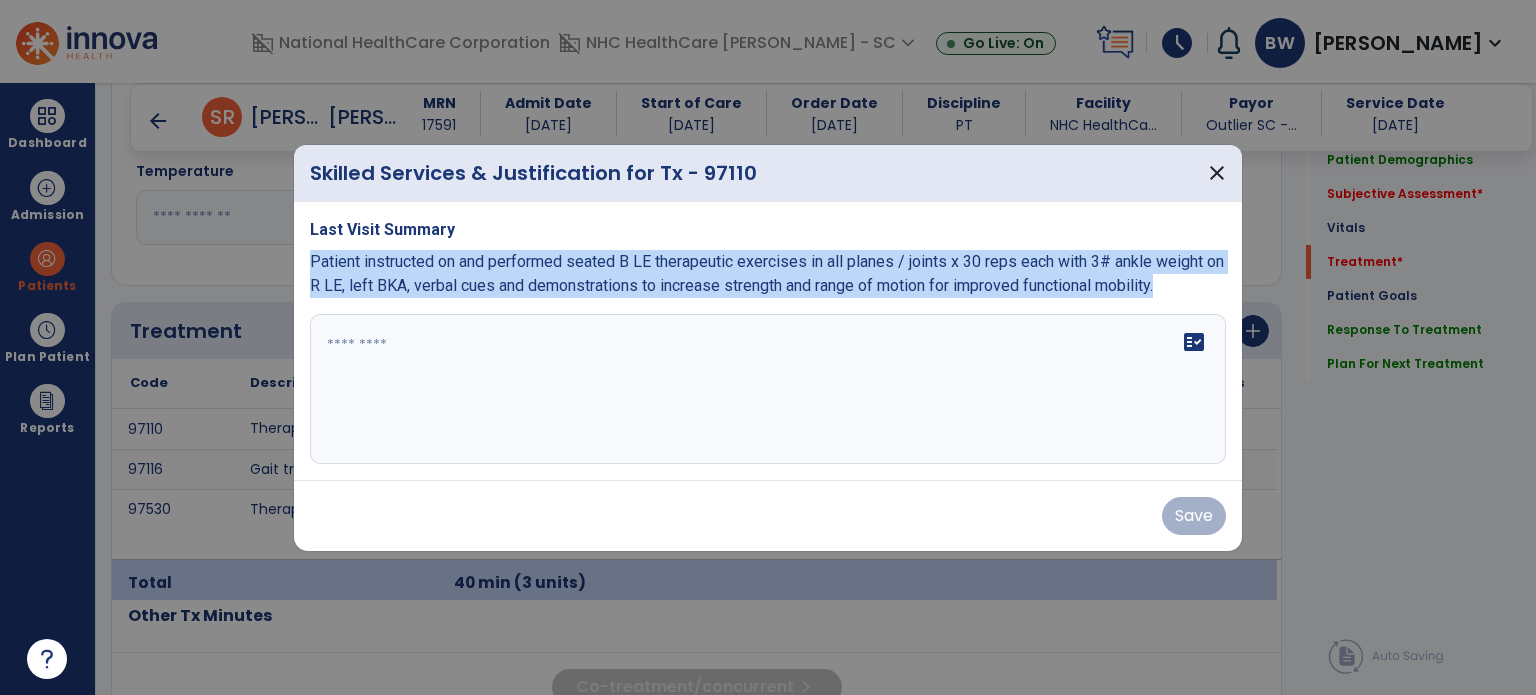 click on "Last Visit Summary Patient instructed on and performed seated B LE therapeutic exercises in all planes / joints x 30 reps each with 3# ankle weight on R LE, left BKA, verbal cues and demonstrations to increase strength and range of motion for improved functional mobility.
fact_check" at bounding box center (768, 341) 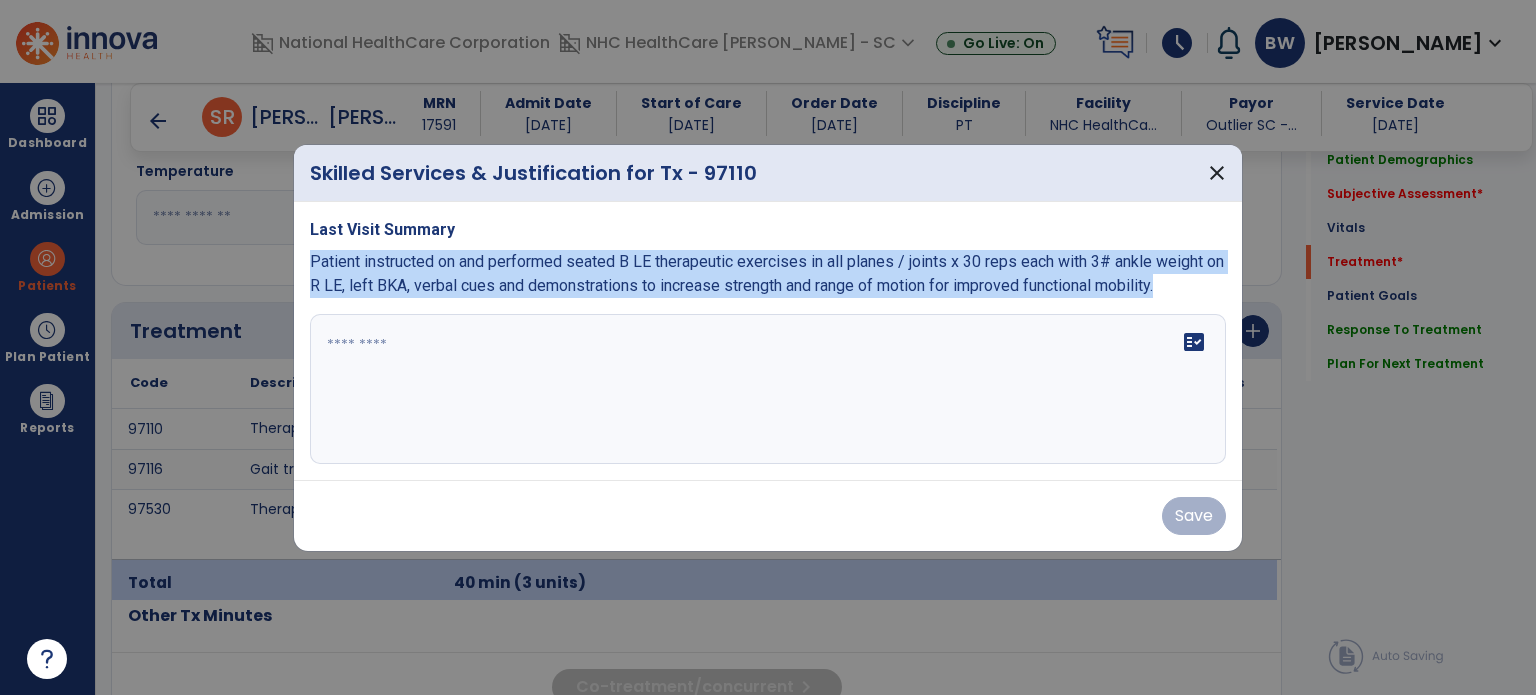 copy on "Patient instructed on and performed seated B LE therapeutic exercises in all planes / joints x 30 reps each with 3# ankle weight on R LE, left BKA, verbal cues and demonstrations to increase strength and range of motion for improved functional mobility." 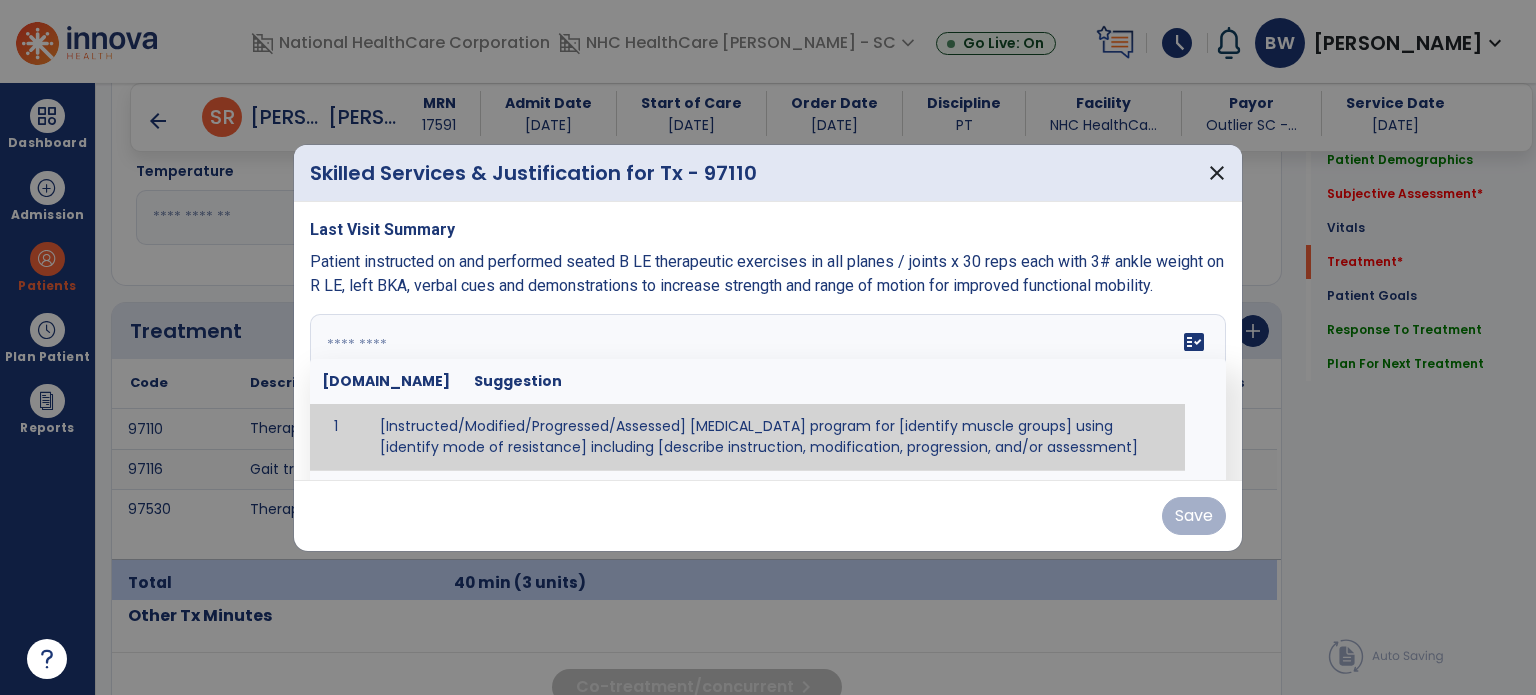 click at bounding box center [766, 389] 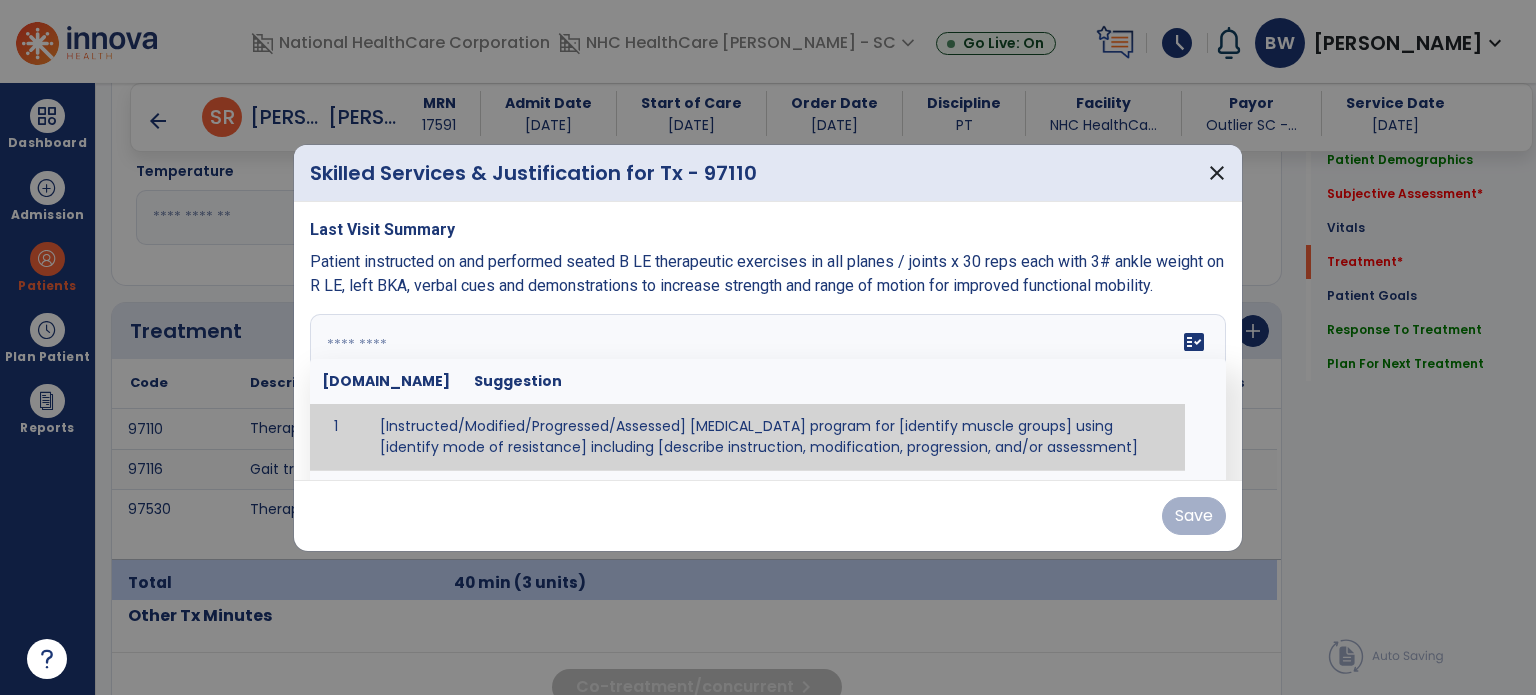 paste on "**********" 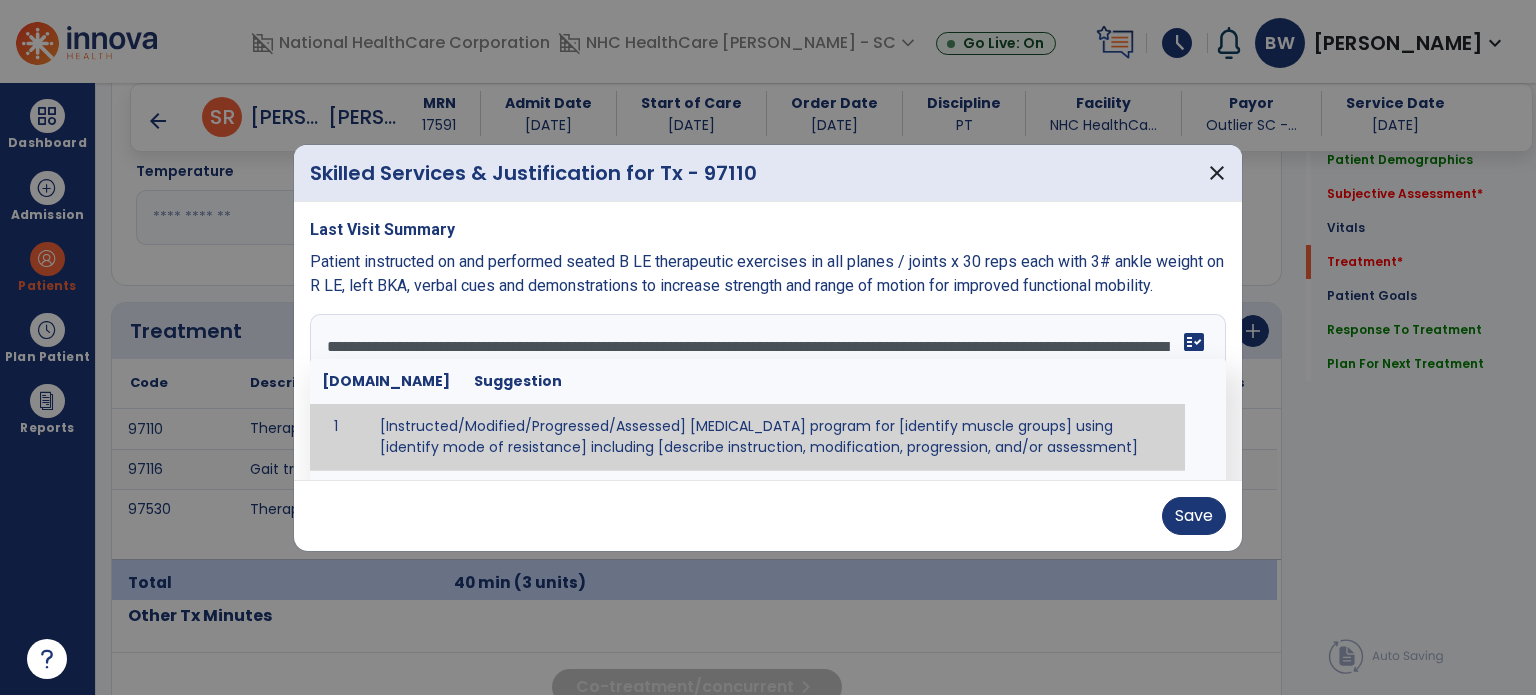 type on "**********" 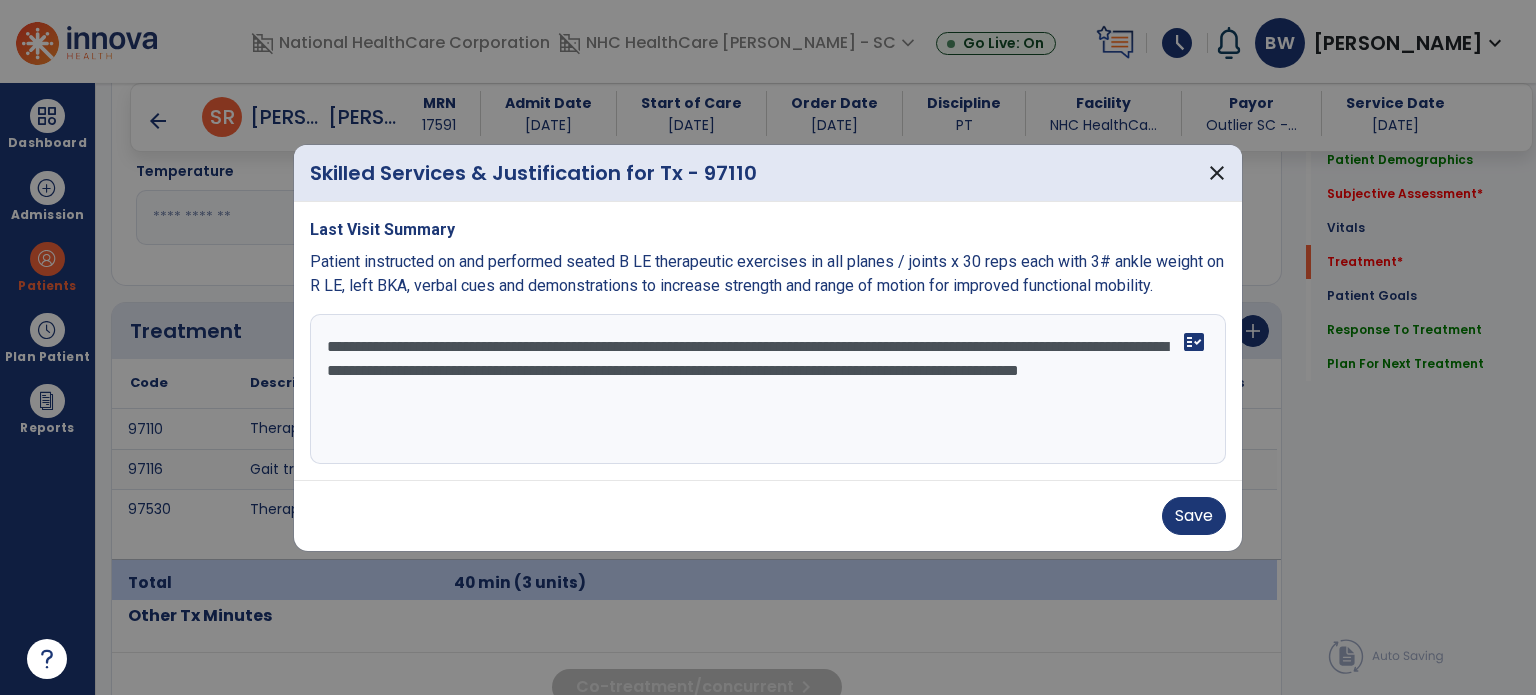 click at bounding box center (768, 347) 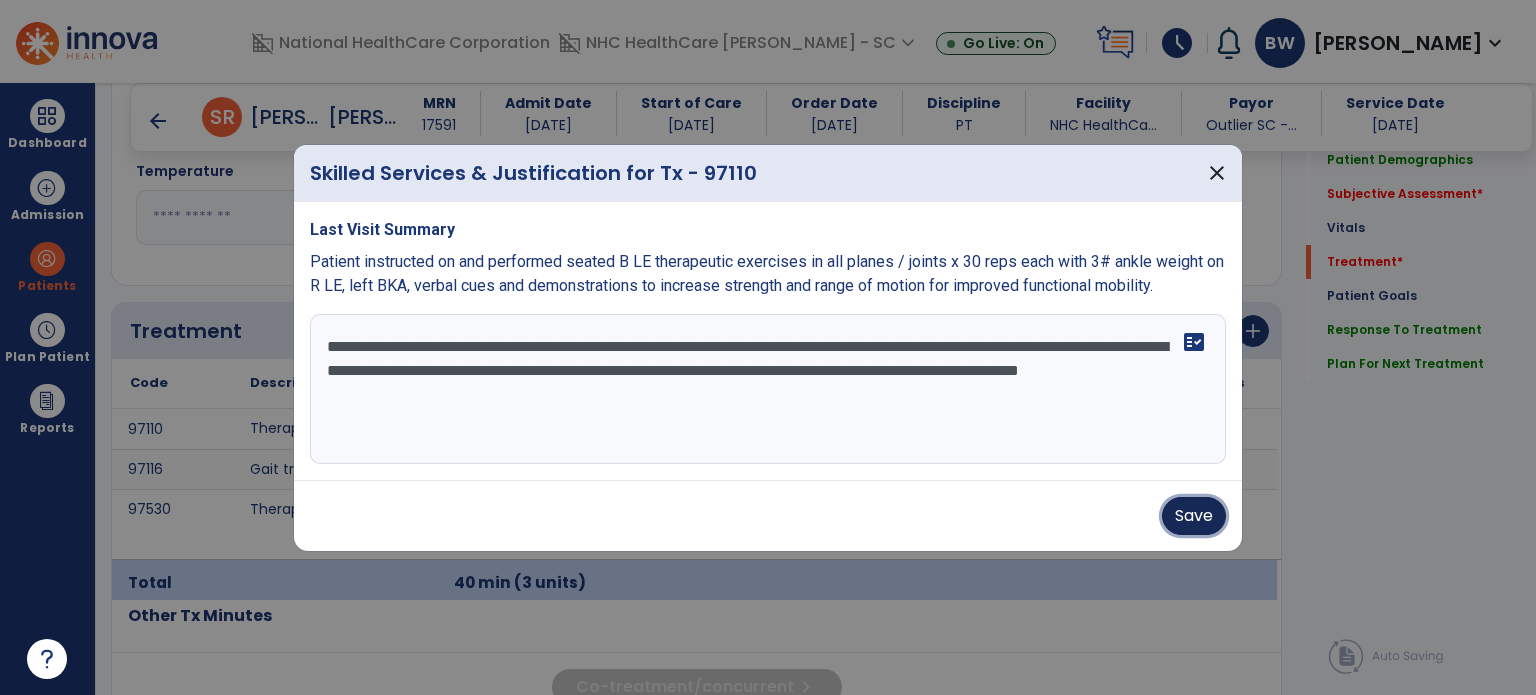 click on "Save" at bounding box center (1194, 516) 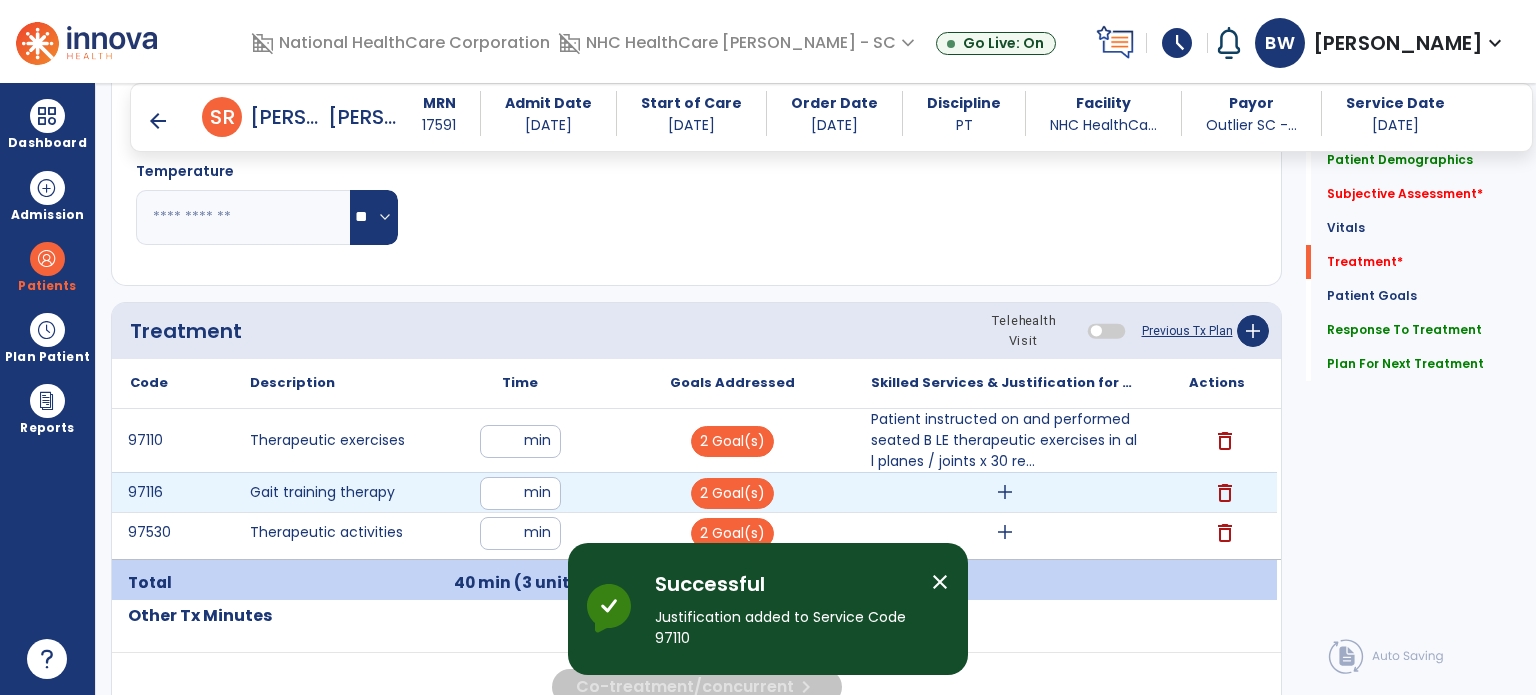 click on "add" at bounding box center [1005, 492] 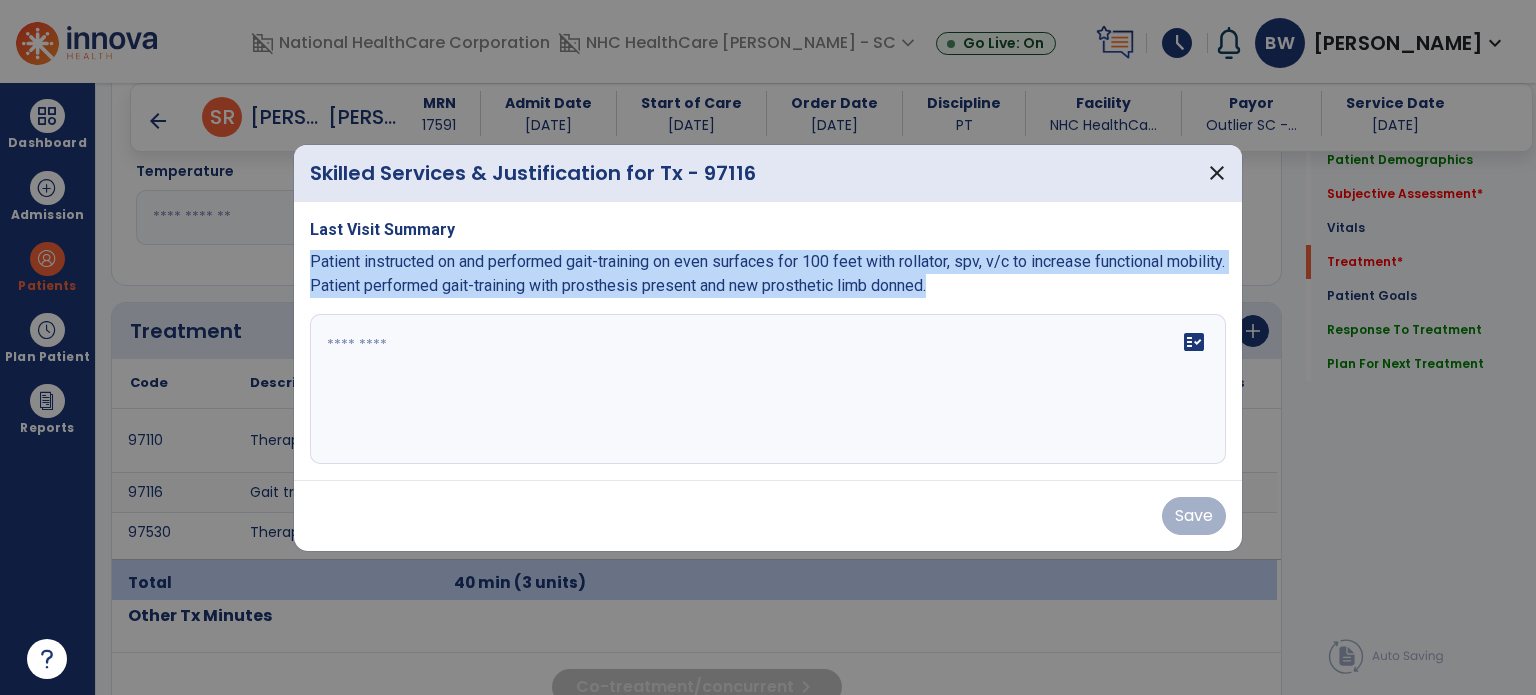 drag, startPoint x: 309, startPoint y: 263, endPoint x: 1040, endPoint y: 367, distance: 738.361 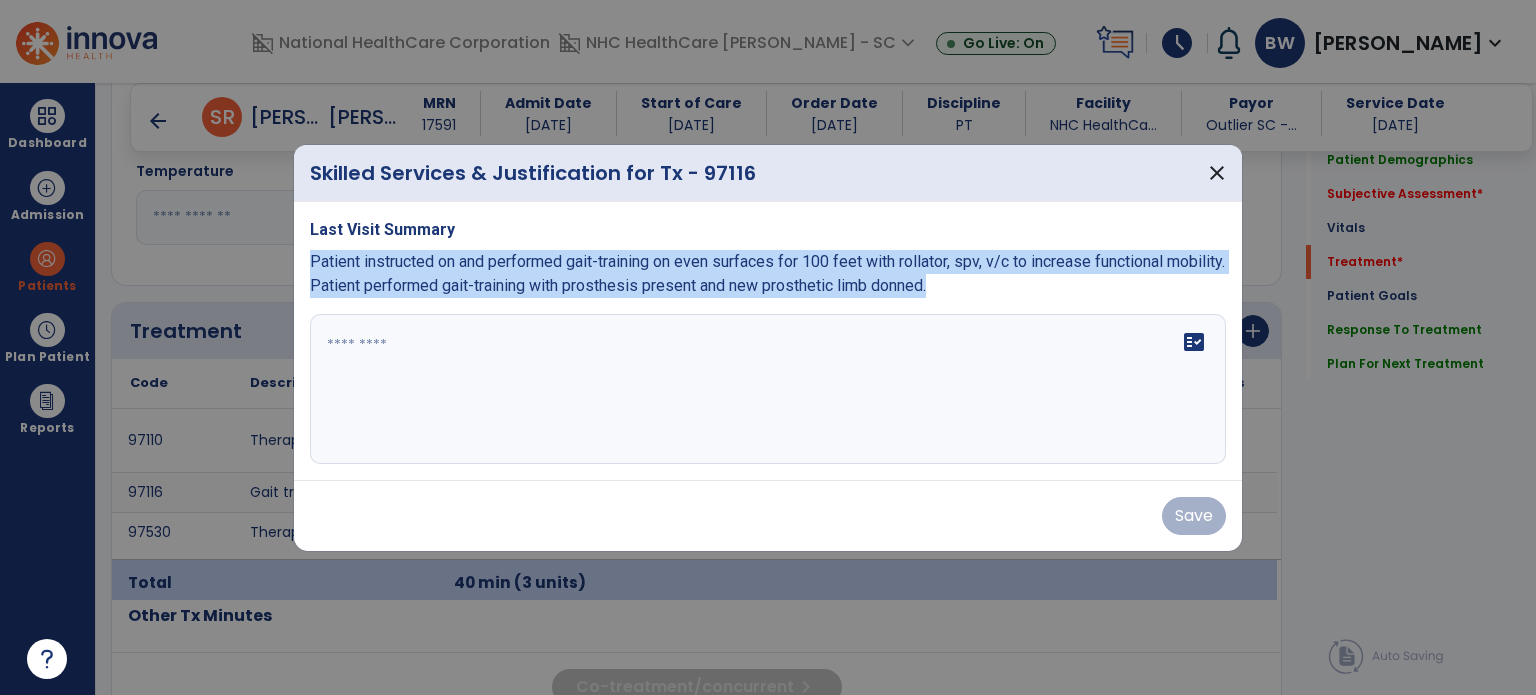 click on "Last Visit Summary Patient instructed on and performed gait-training on even surfaces for 100 feet with rollator, spv, v/c to increase functional mobility.  Patient performed gait-training with prosthesis present and new prosthetic limb donned.
fact_check" at bounding box center [768, 341] 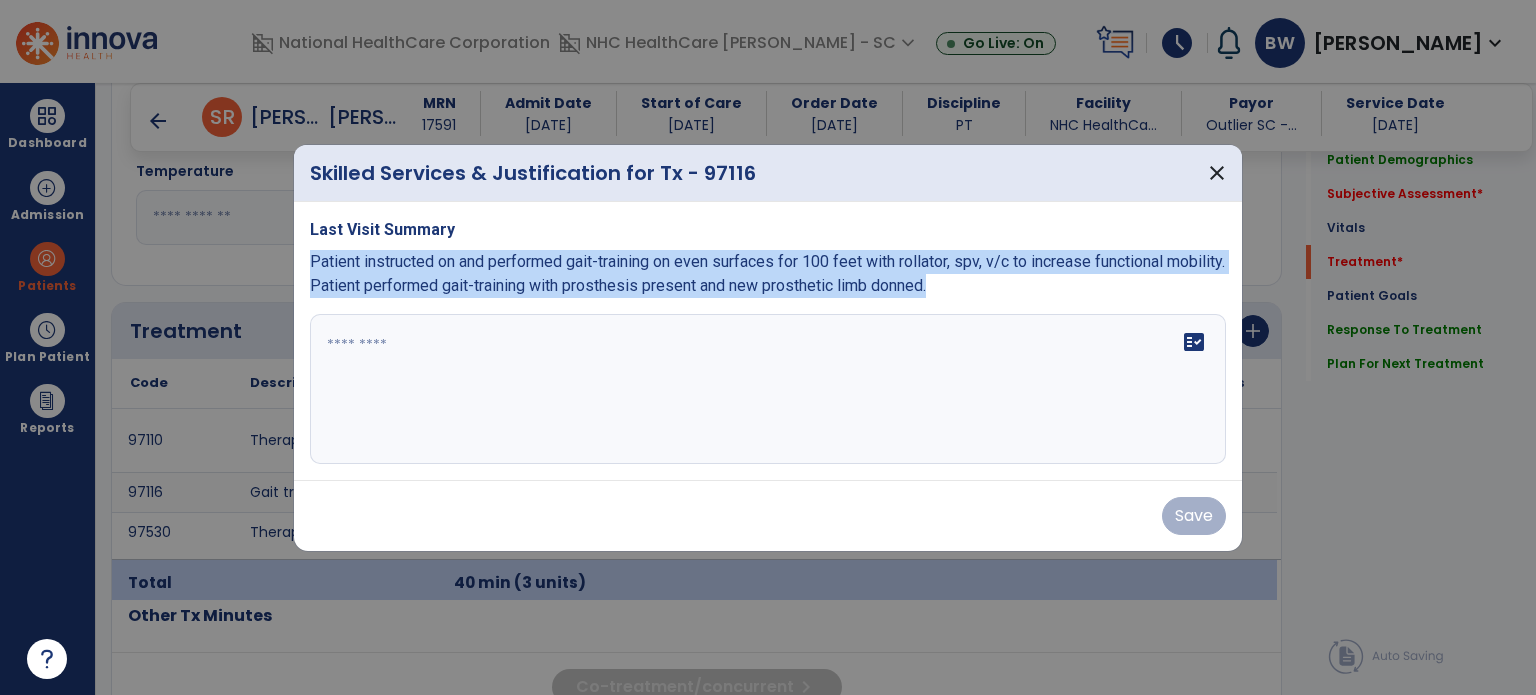 copy on "Patient instructed on and performed gait-training on even surfaces for 100 feet with rollator, spv, v/c to increase functional mobility.  Patient performed gait-training with prosthesis present and new prosthetic limb donned." 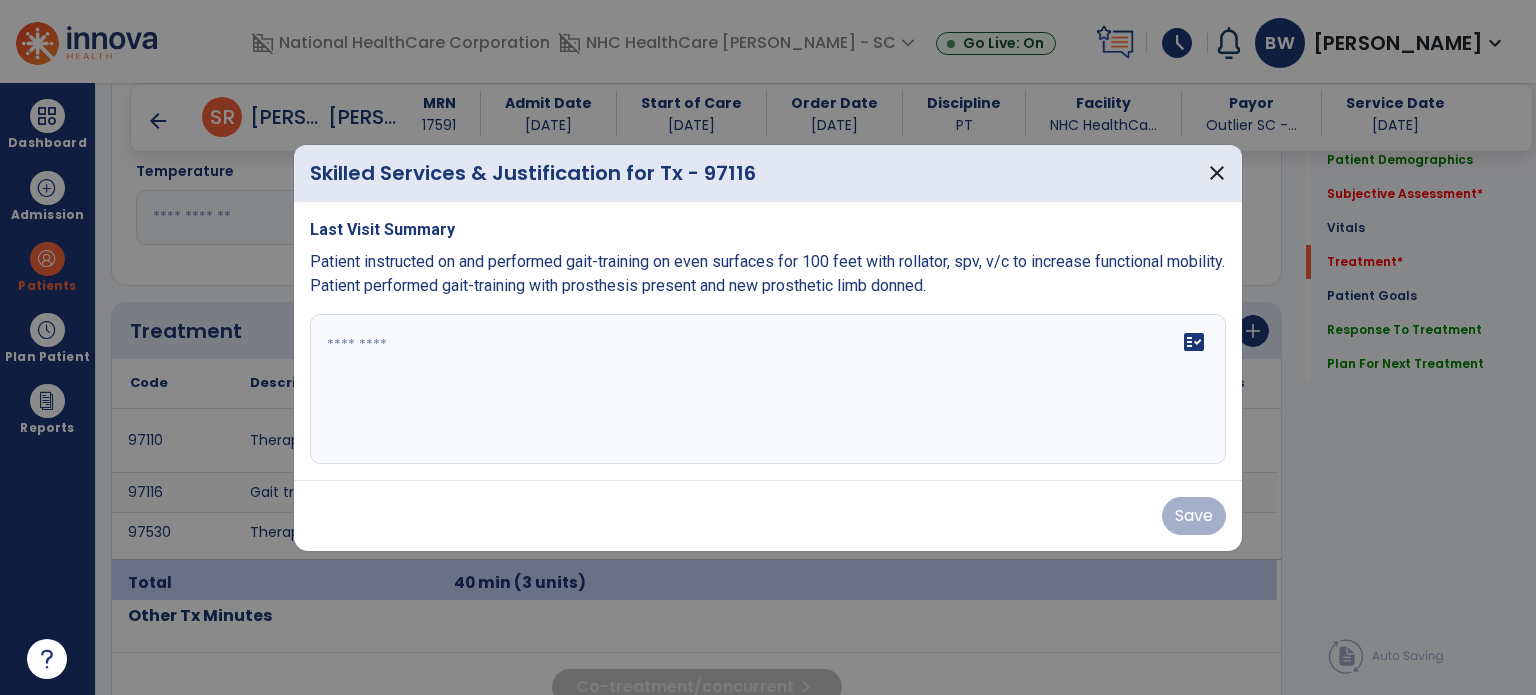 click at bounding box center [768, 389] 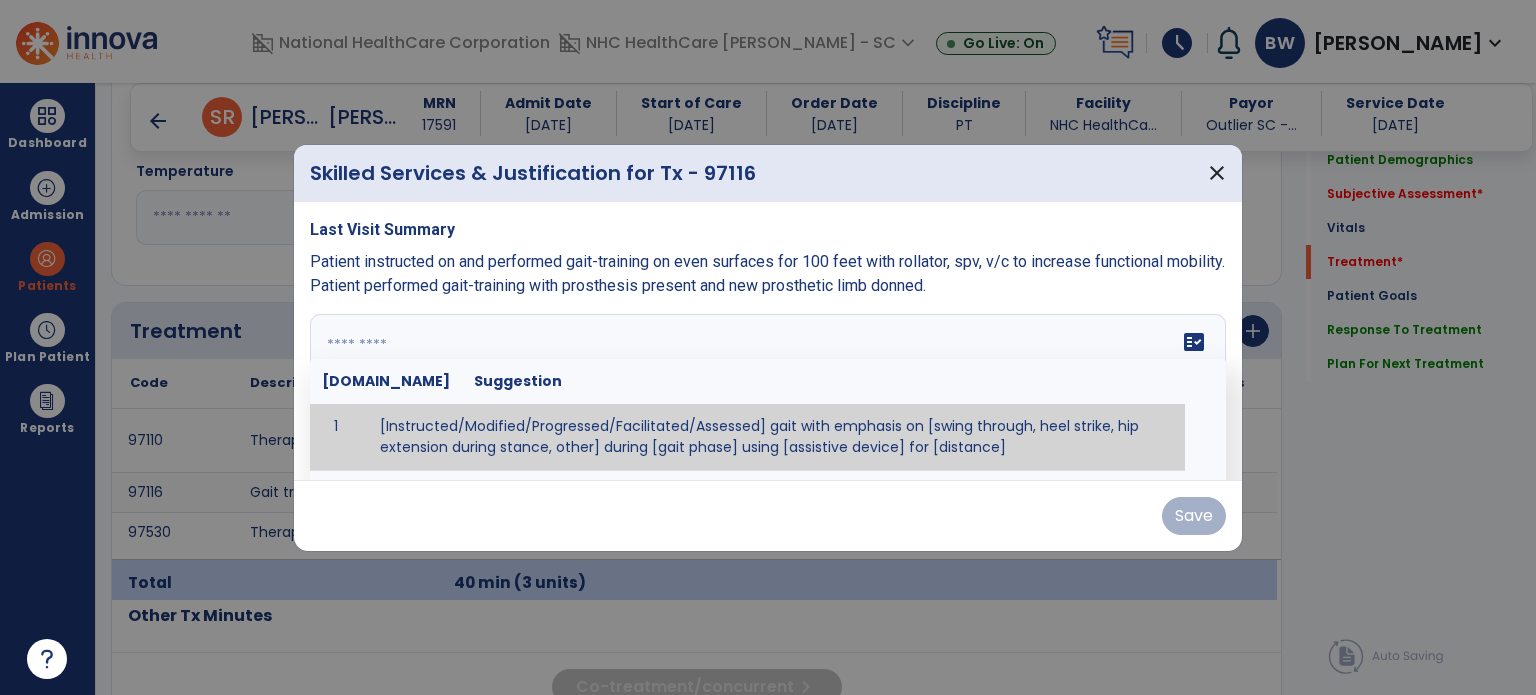 paste on "**********" 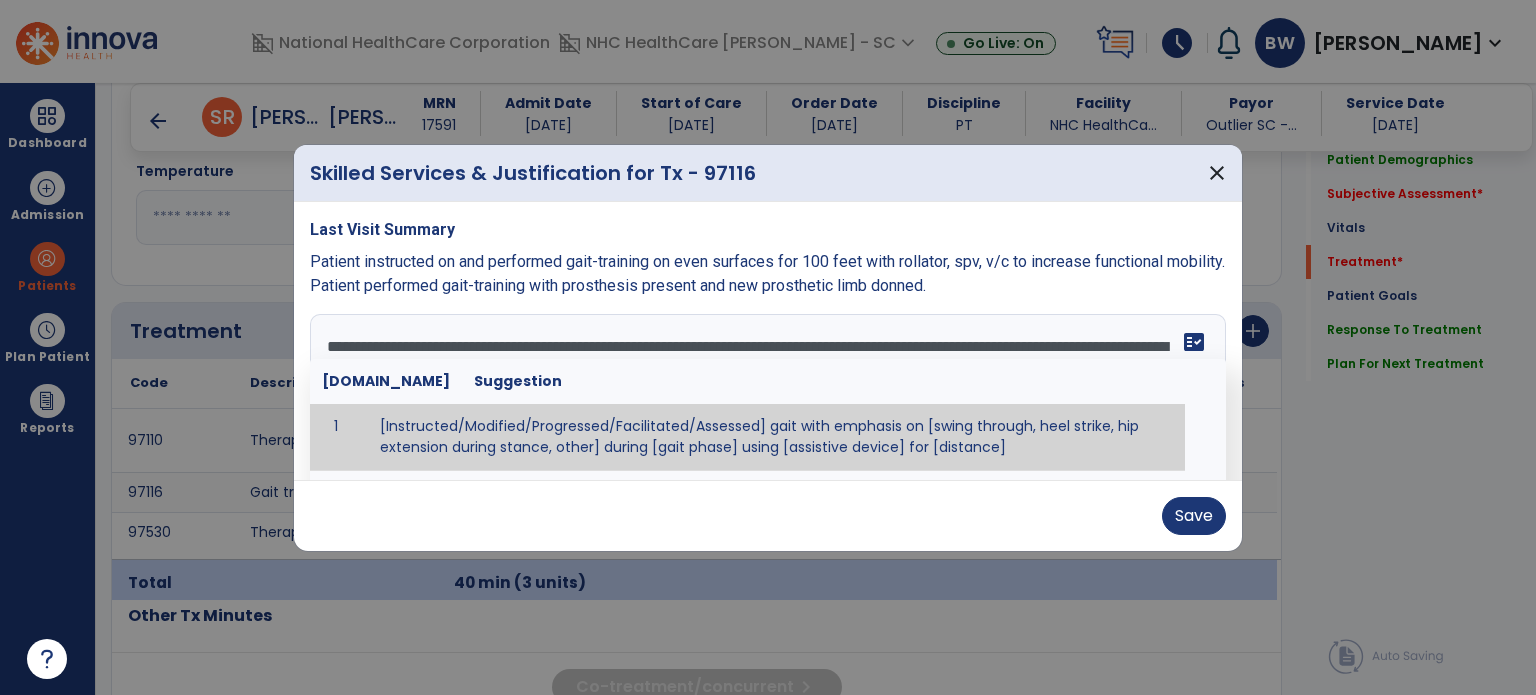 click at bounding box center (768, 347) 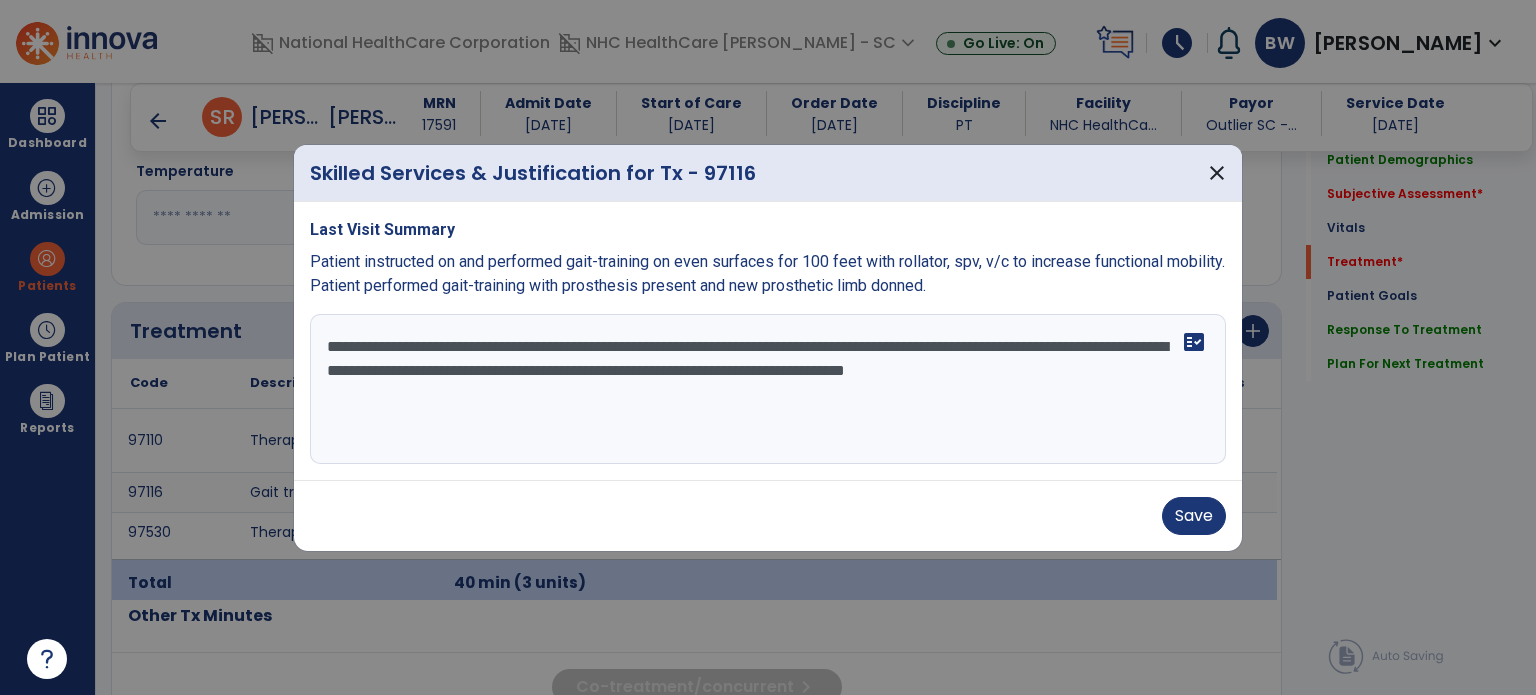 click at bounding box center (768, 347) 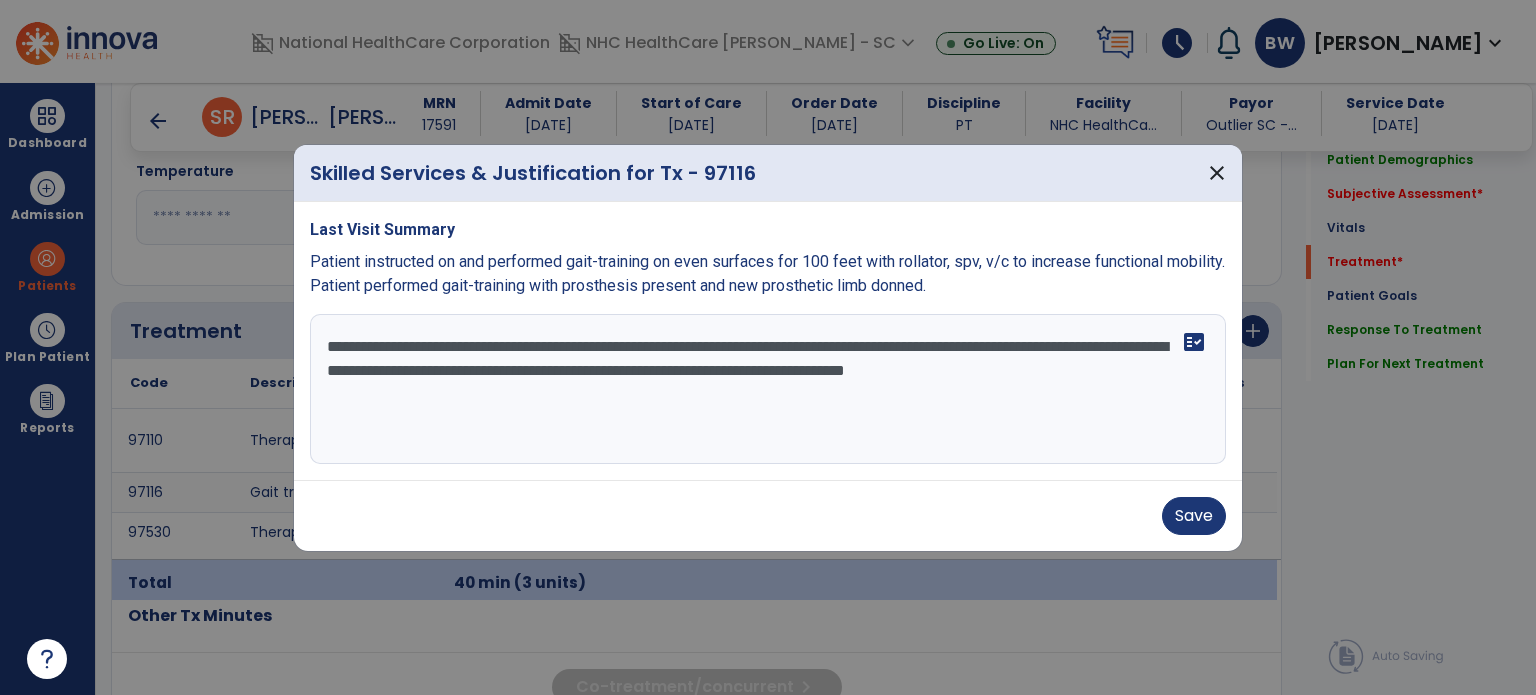 click on "**********" at bounding box center (768, 389) 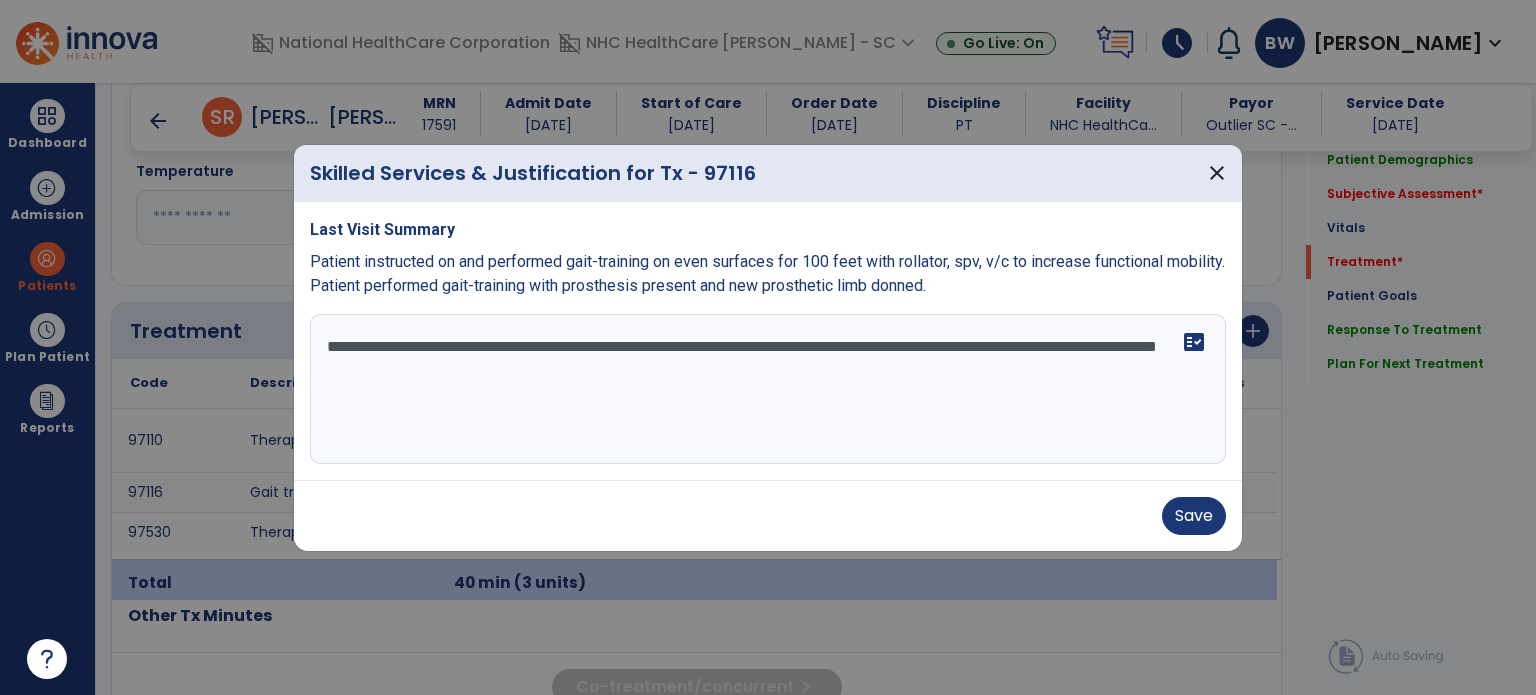 type on "**********" 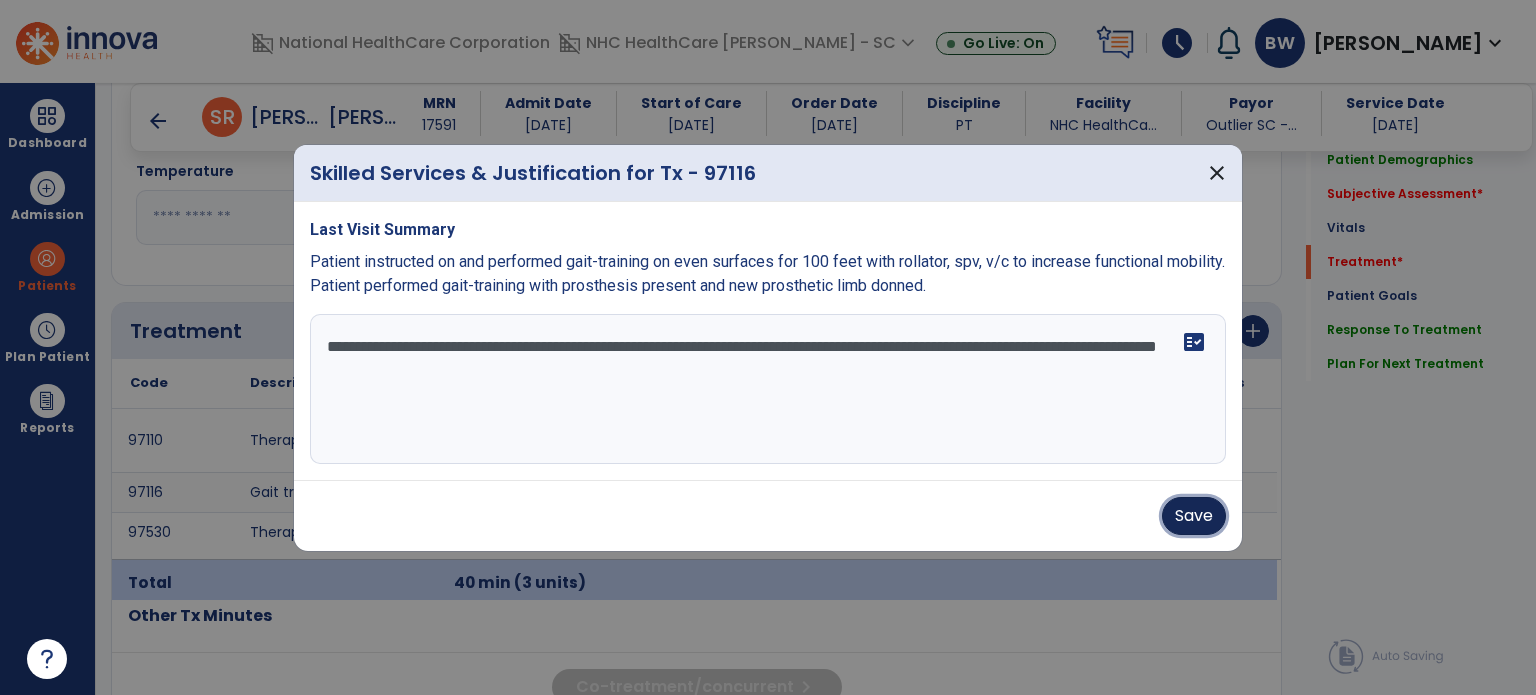 click on "Save" at bounding box center [1194, 516] 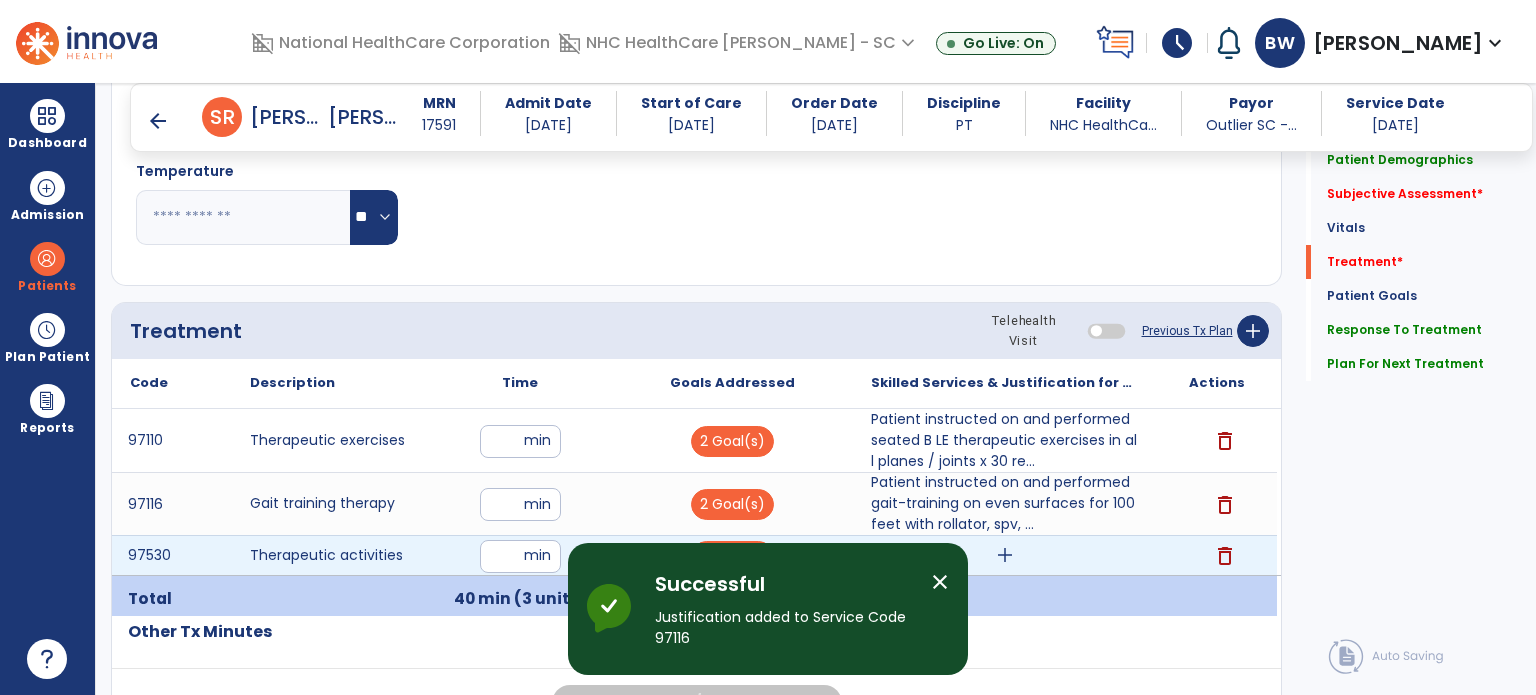 click on "add" at bounding box center [1005, 555] 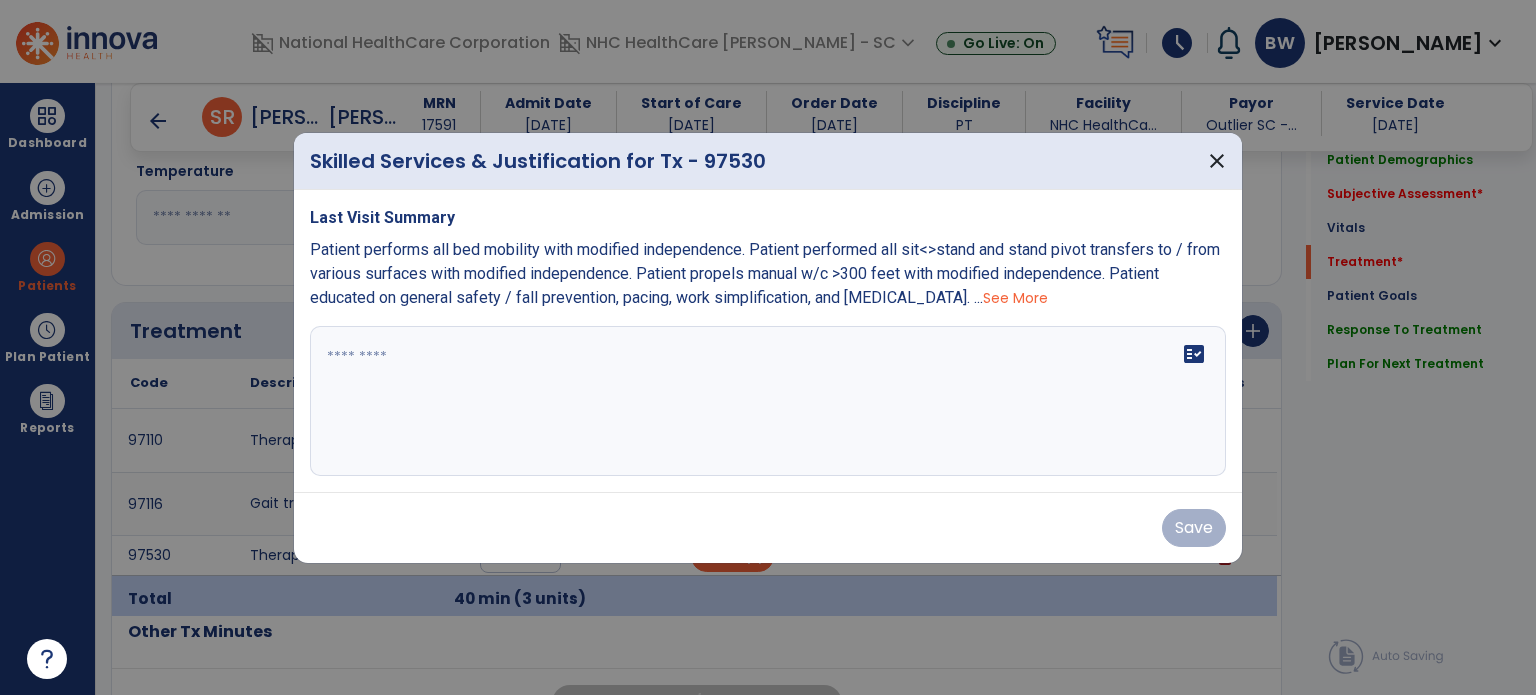 click on "See More" at bounding box center (1015, 298) 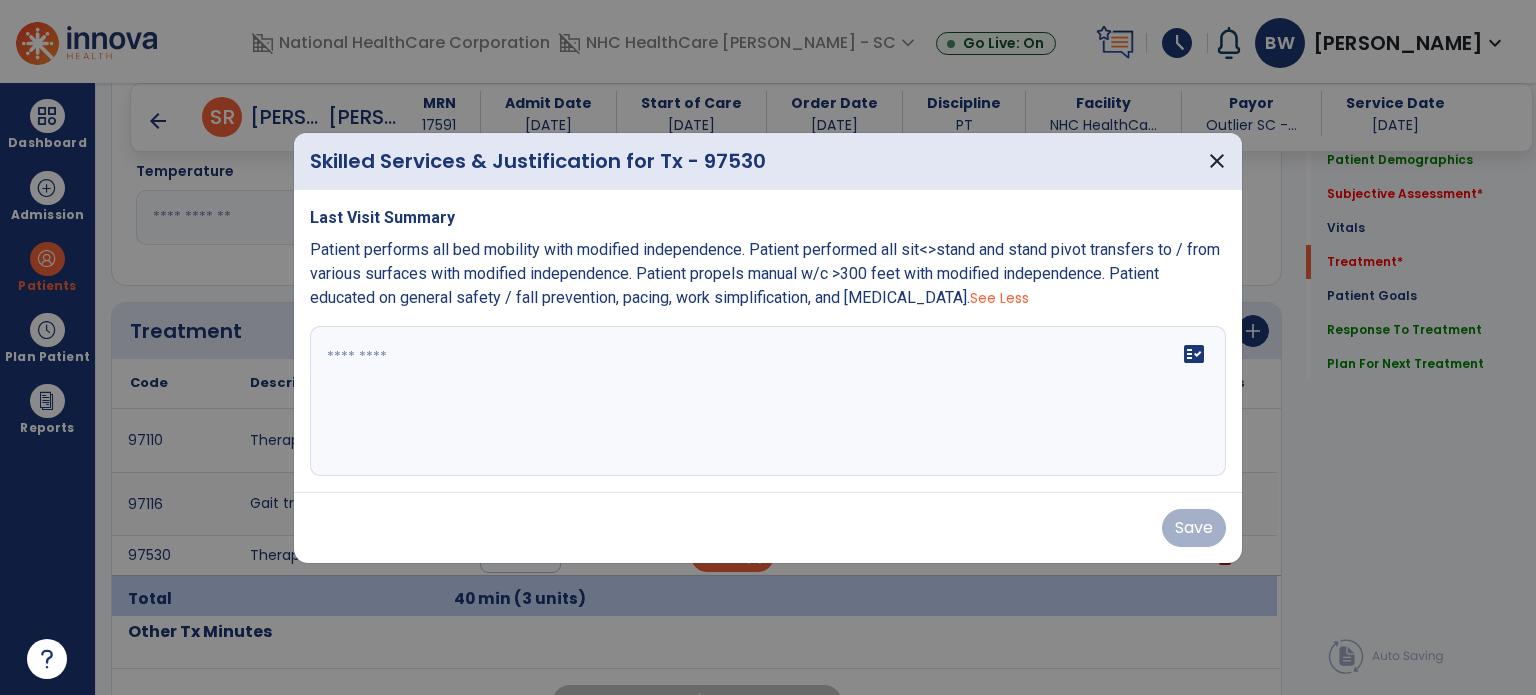 drag, startPoint x: 305, startPoint y: 248, endPoint x: 992, endPoint y: 295, distance: 688.60583 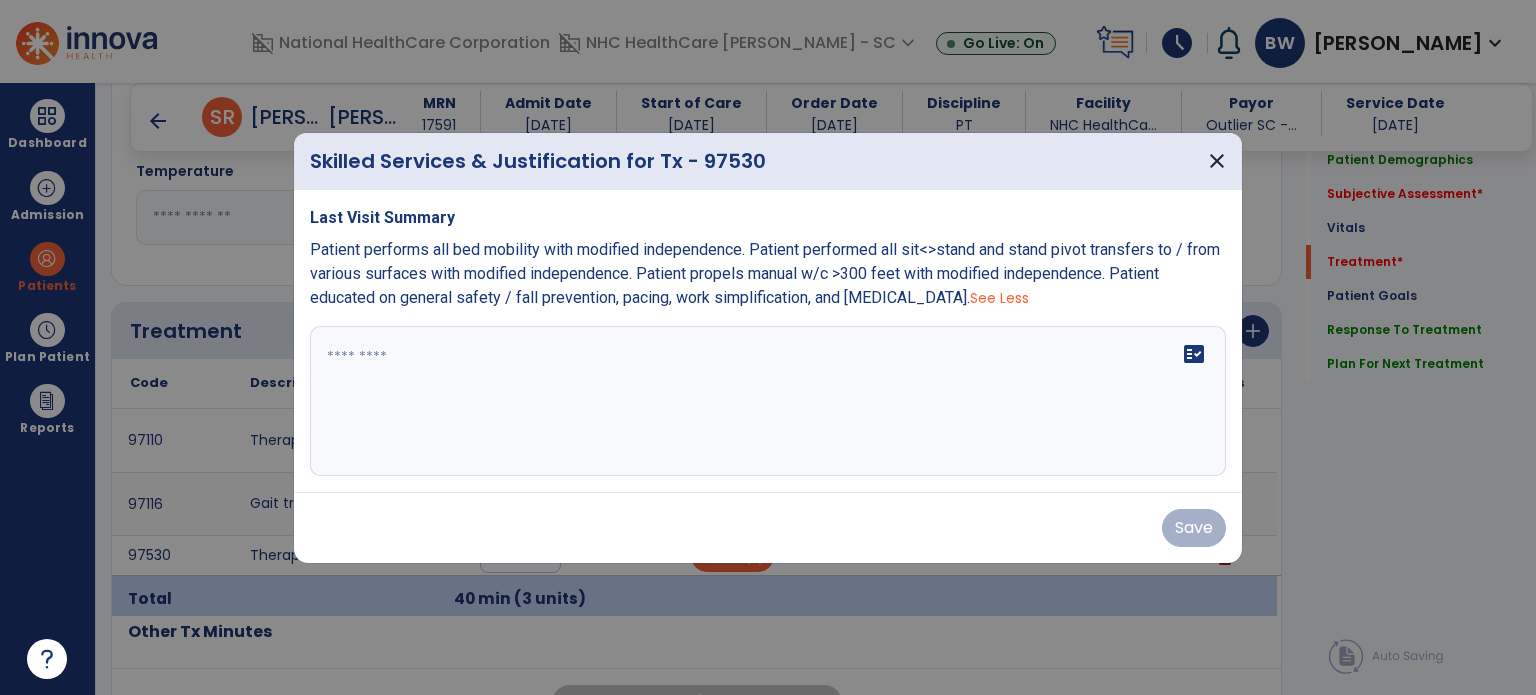 click on "Last Visit Summary Patient performs all bed mobility with modified independence. Patient performed all sit<>stand and stand pivot transfers to / from various surfaces with modified independence. Patient propels manual w/c >300 feet with modified independence. Patient educated on general safety / fall prevention, pacing, work simplification, and [MEDICAL_DATA].
See Less   fact_check" at bounding box center [768, 341] 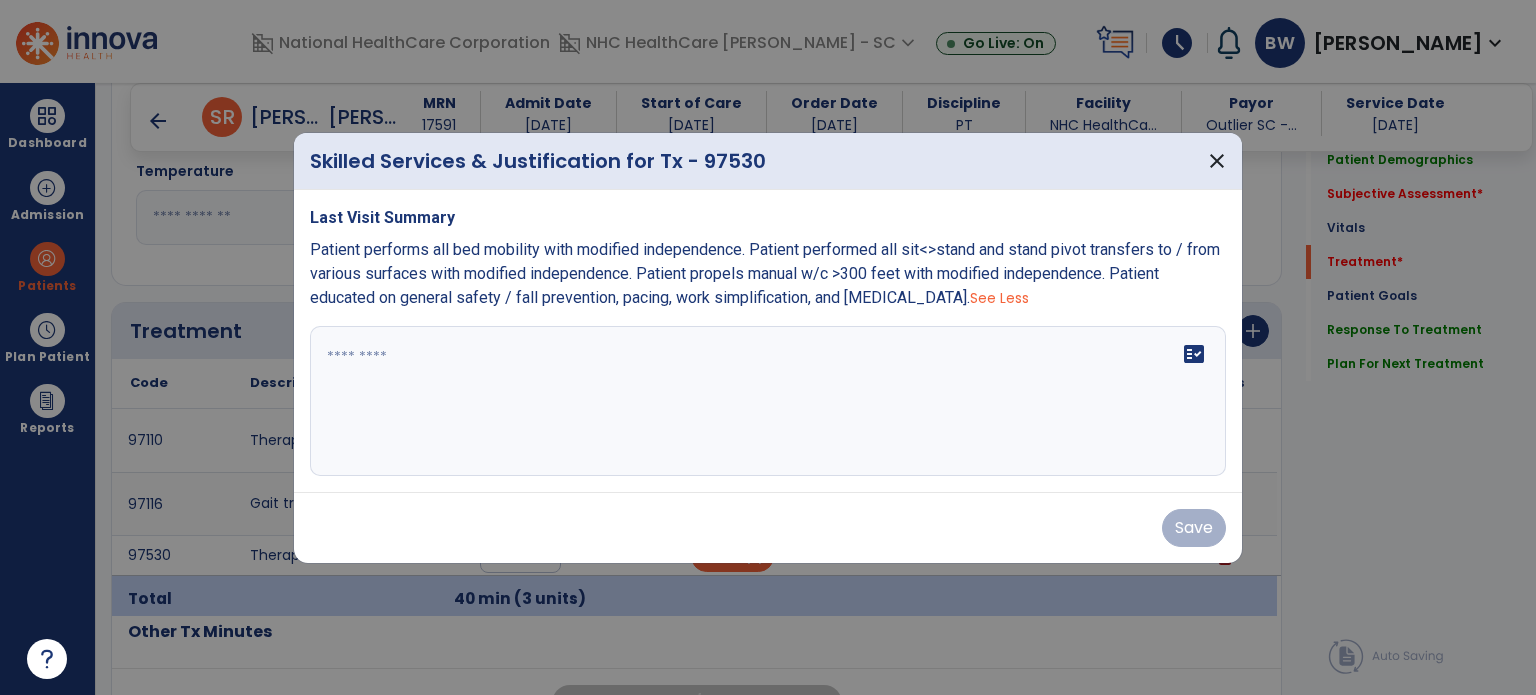 copy on "Patient performs all bed mobility with modified independence. Patient performed all sit<>stand and stand pivot transfers to / from various surfaces with modified independence. Patient propels manual w/c >300 feet with modified independence. Patient educated on general safety / fall prevention, pacing, work simplification, and [MEDICAL_DATA]." 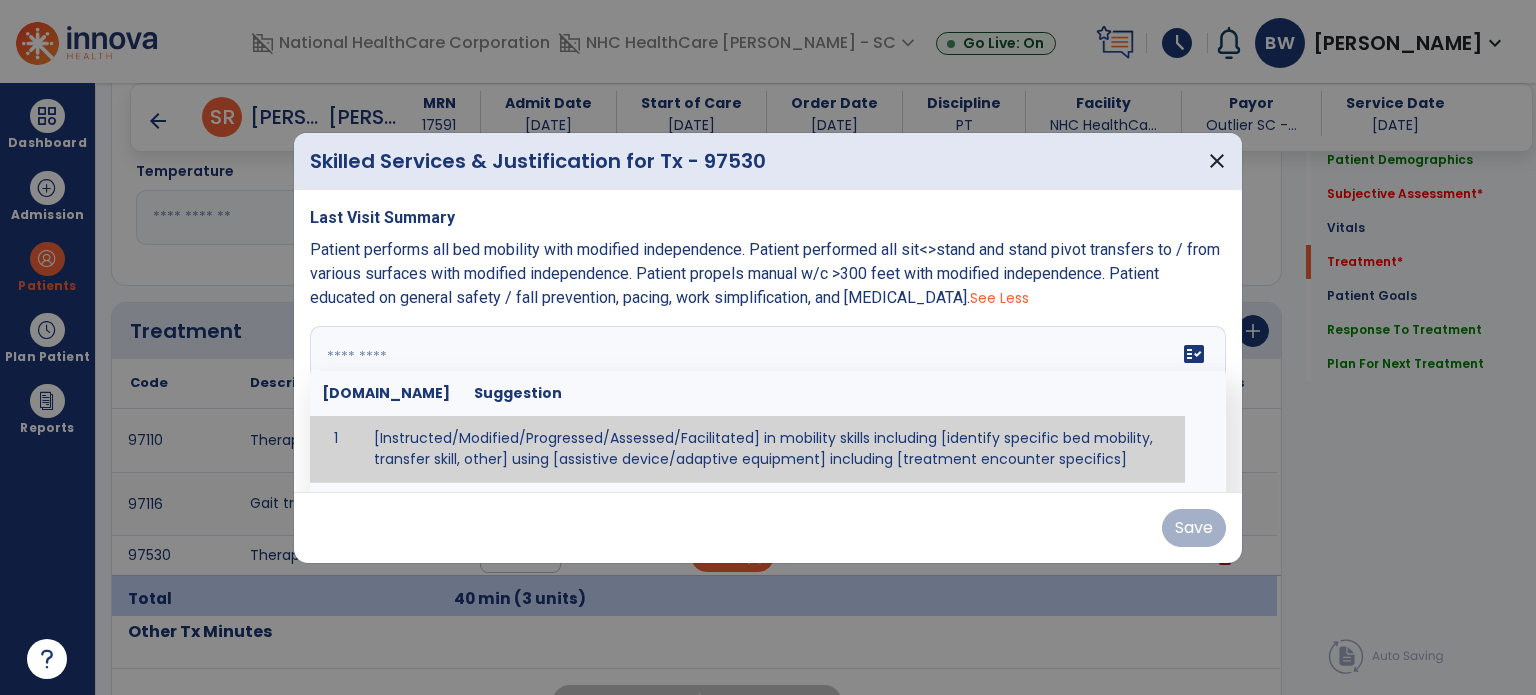 click at bounding box center (766, 401) 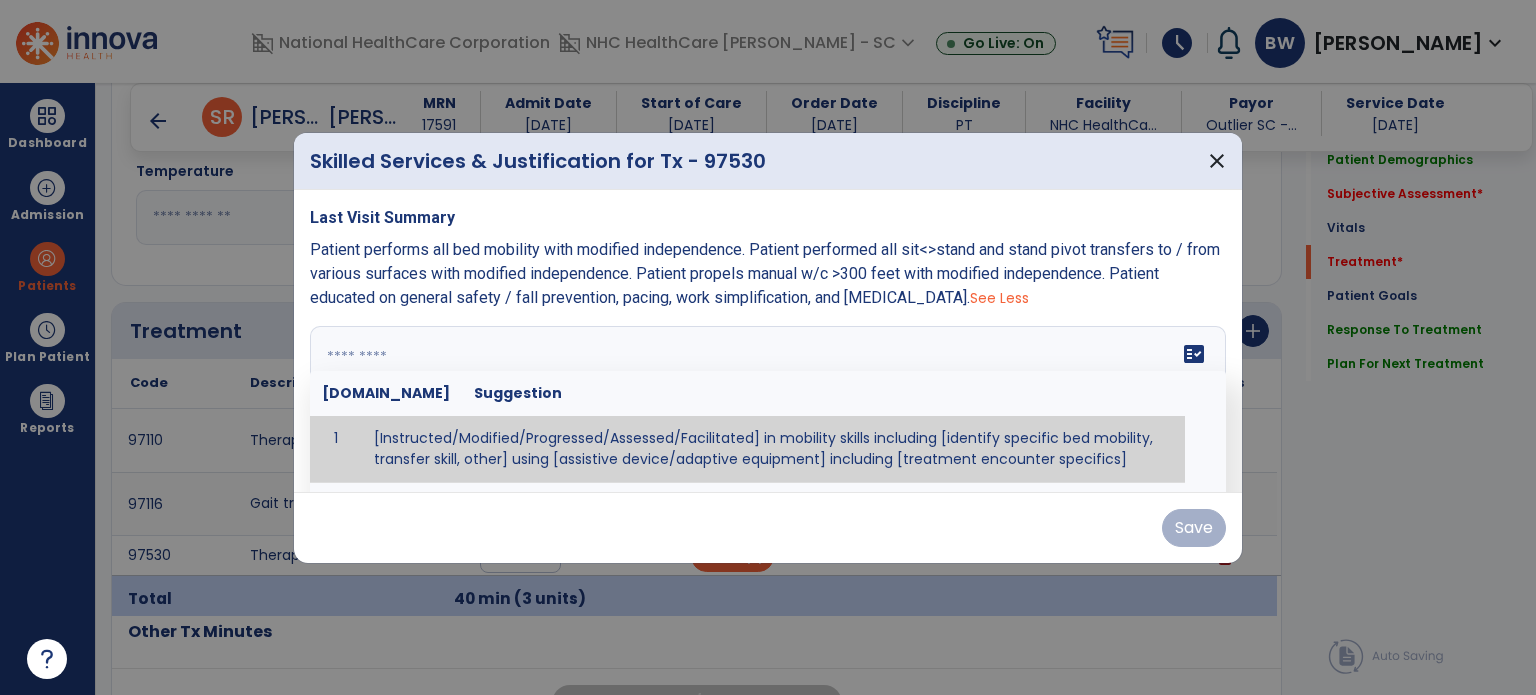 paste on "**********" 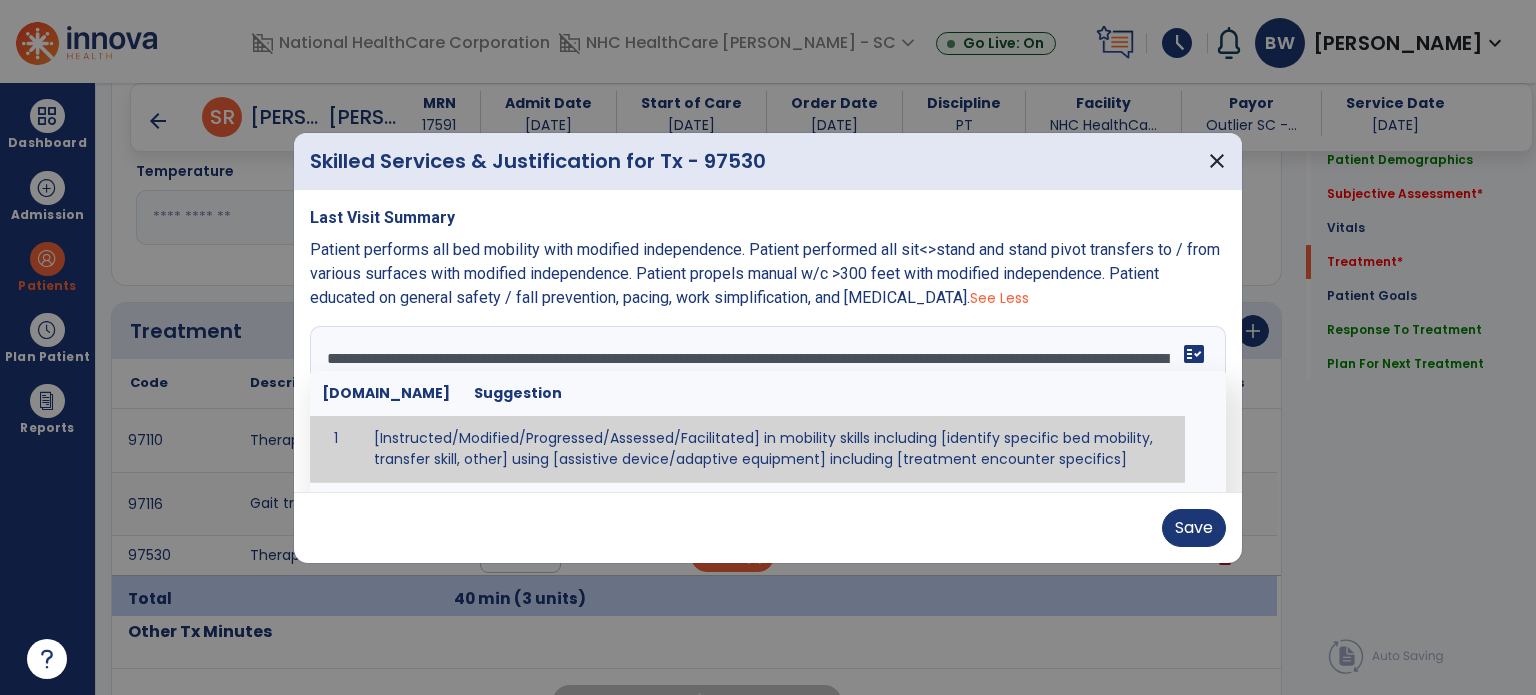 type on "**********" 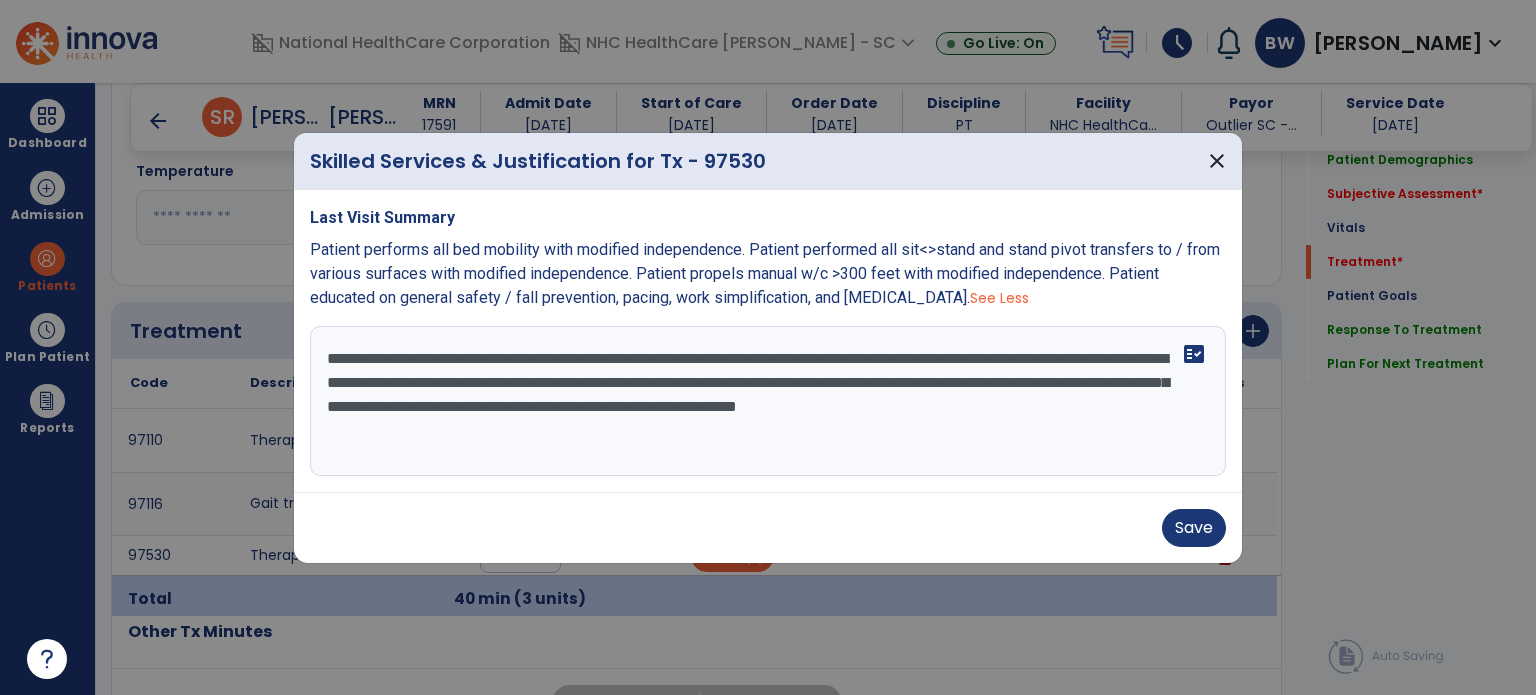 click at bounding box center (768, 347) 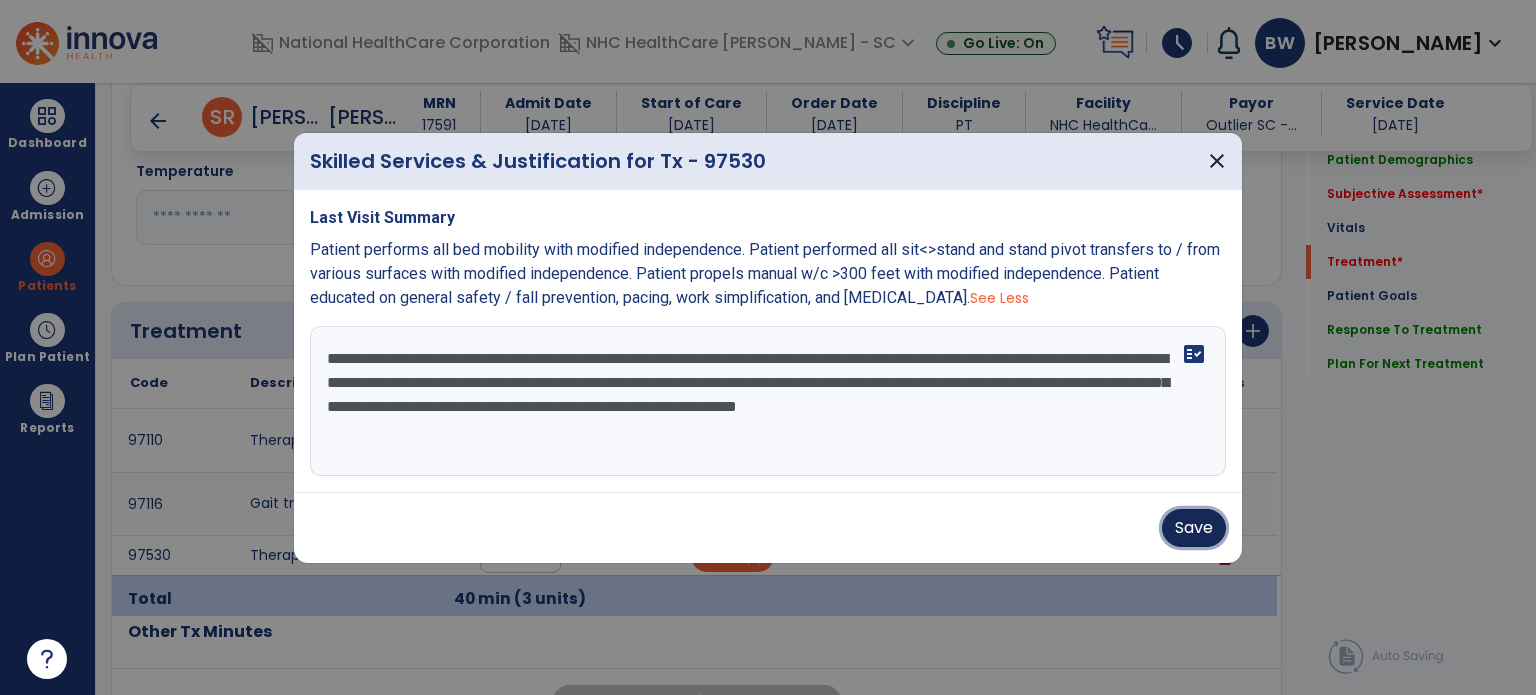 click on "Save" at bounding box center [1194, 528] 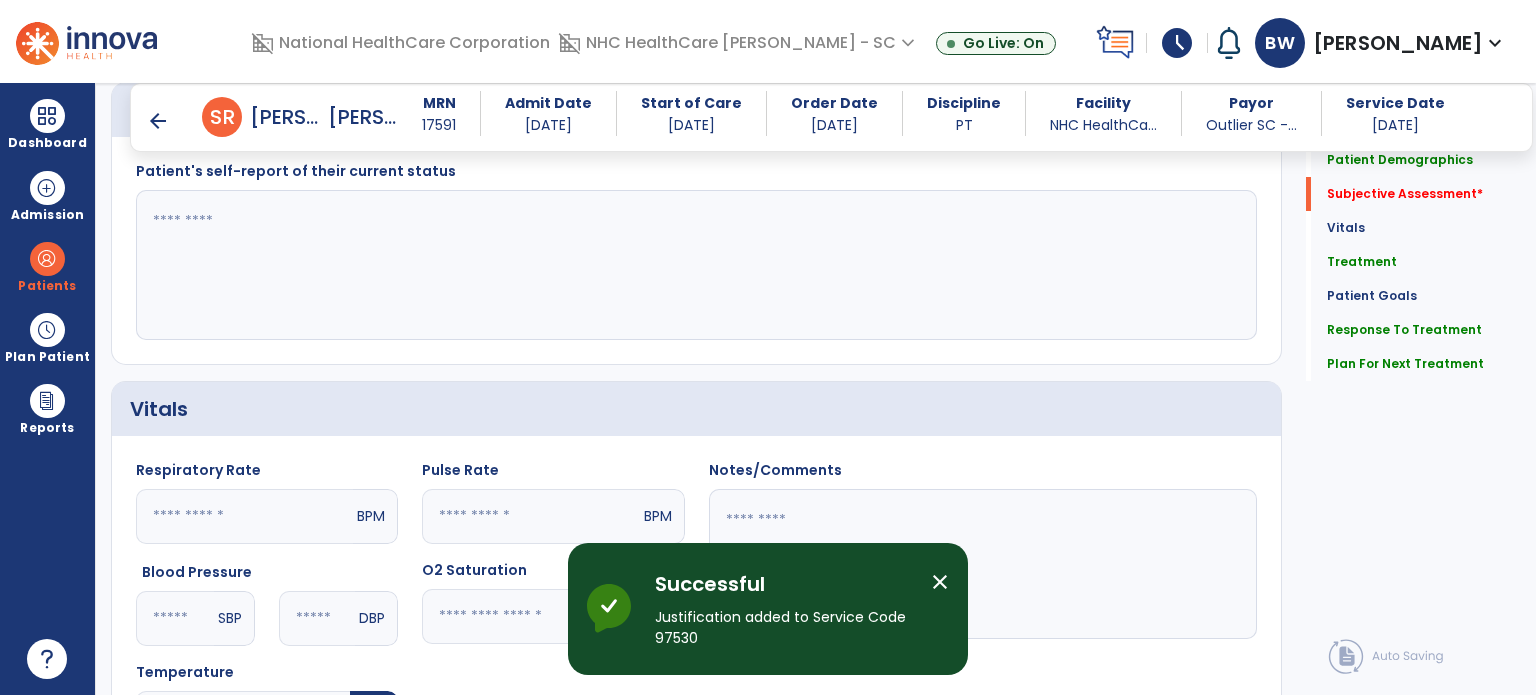 scroll, scrollTop: 567, scrollLeft: 0, axis: vertical 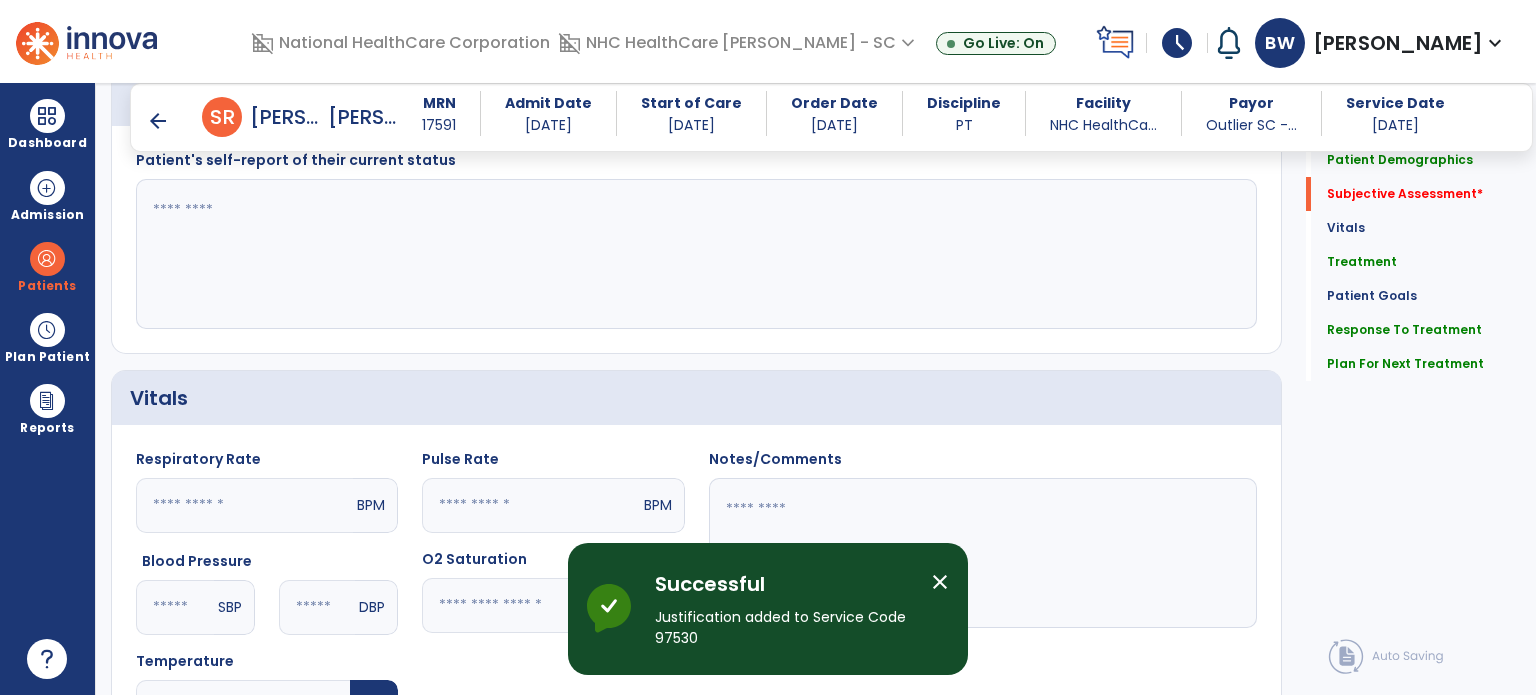 click 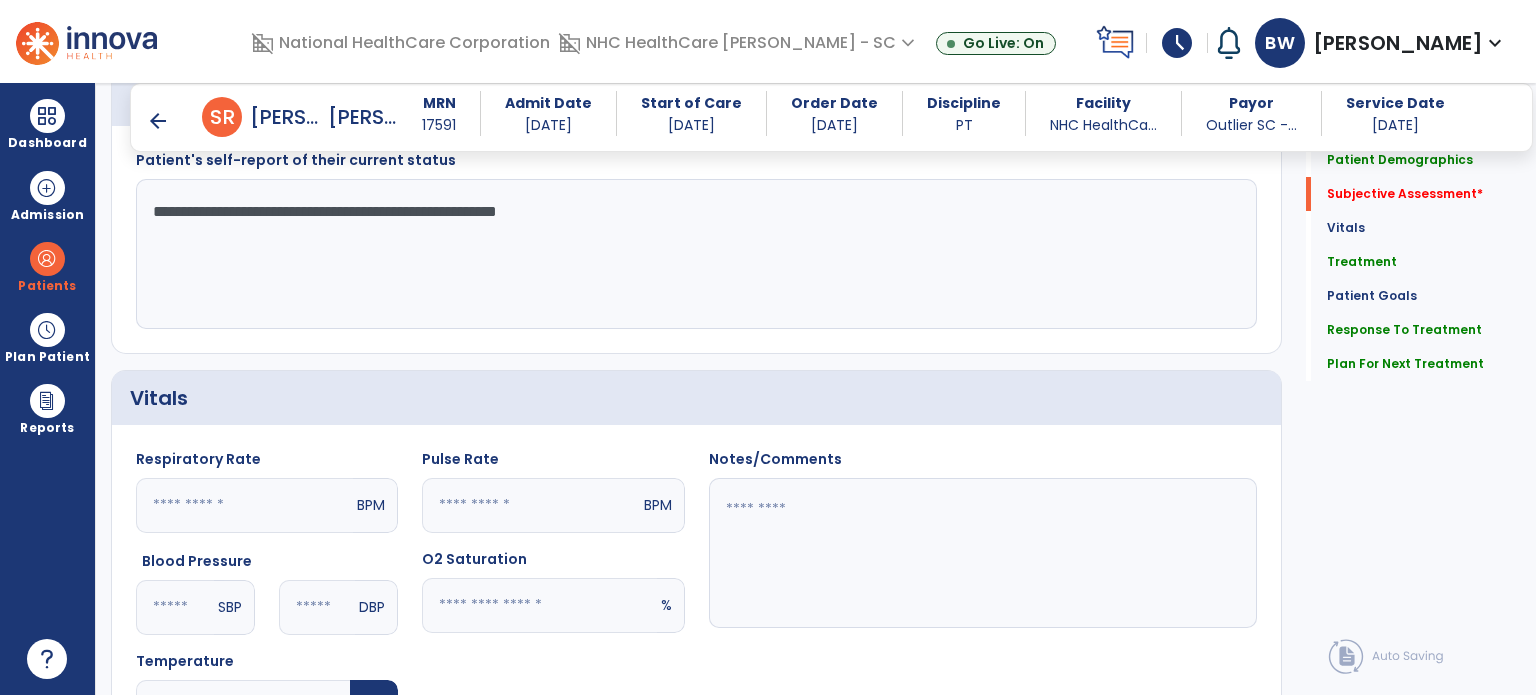 type on "**********" 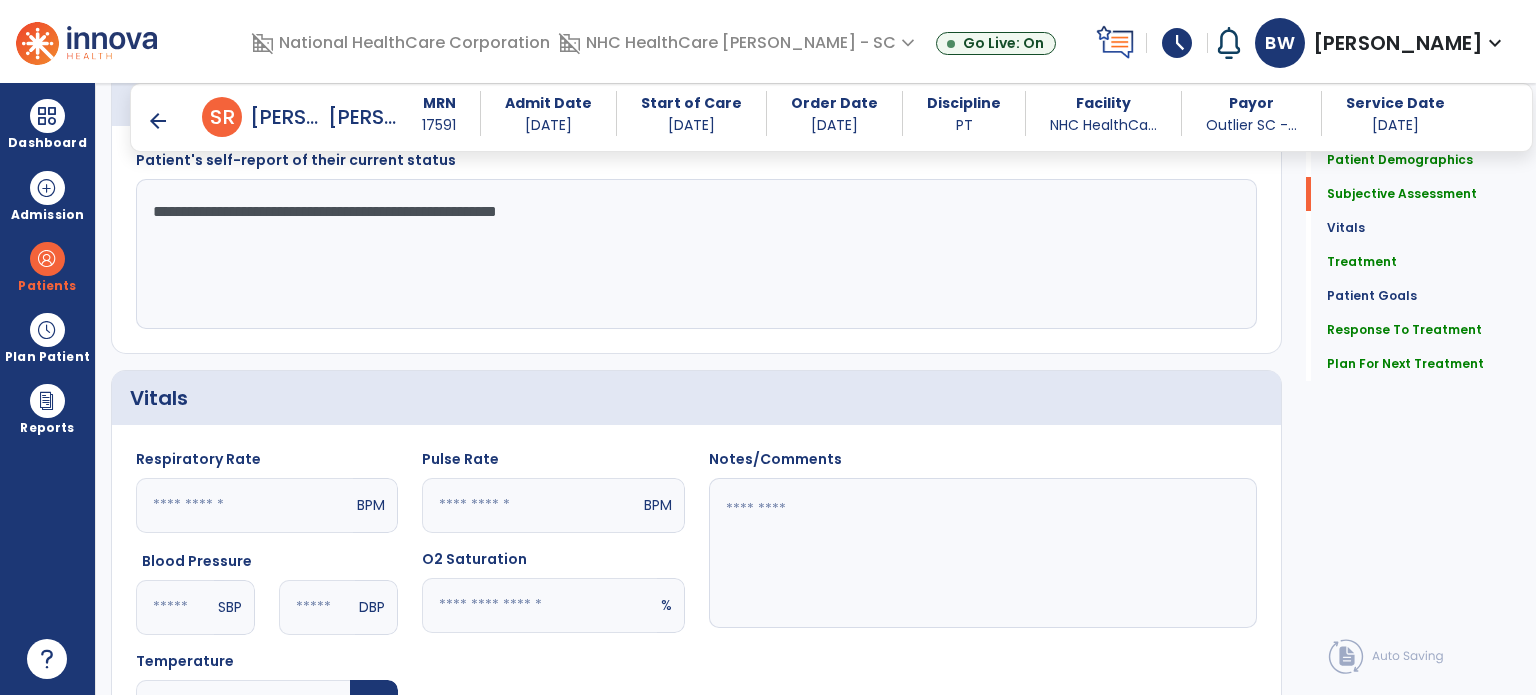 click on "domain_disabled   National HealthCare Corporation   domain_disabled   NHC HealthCare [PERSON_NAME] - SC   expand_more   NHC HealthCare [PERSON_NAME] - SC  Go Live: On schedule My Time:   [DATE]    **** arrow_right  Start   Open your timecard  arrow_right Notifications  No Notifications yet   [PERSON_NAME], [PERSON_NAME]   expand_more   home   Home   person   Profile   help   Help   logout   Log out" at bounding box center (768, 41) 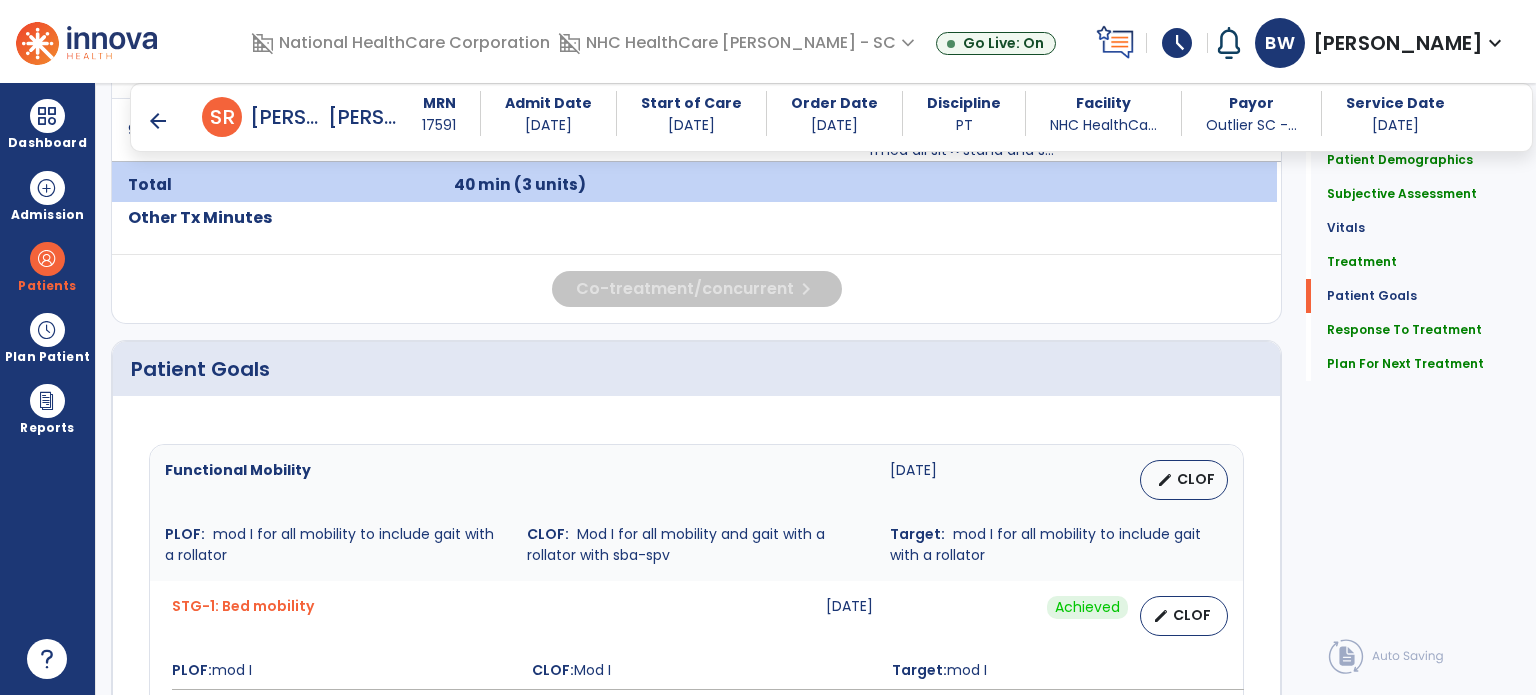 scroll, scrollTop: 1638, scrollLeft: 0, axis: vertical 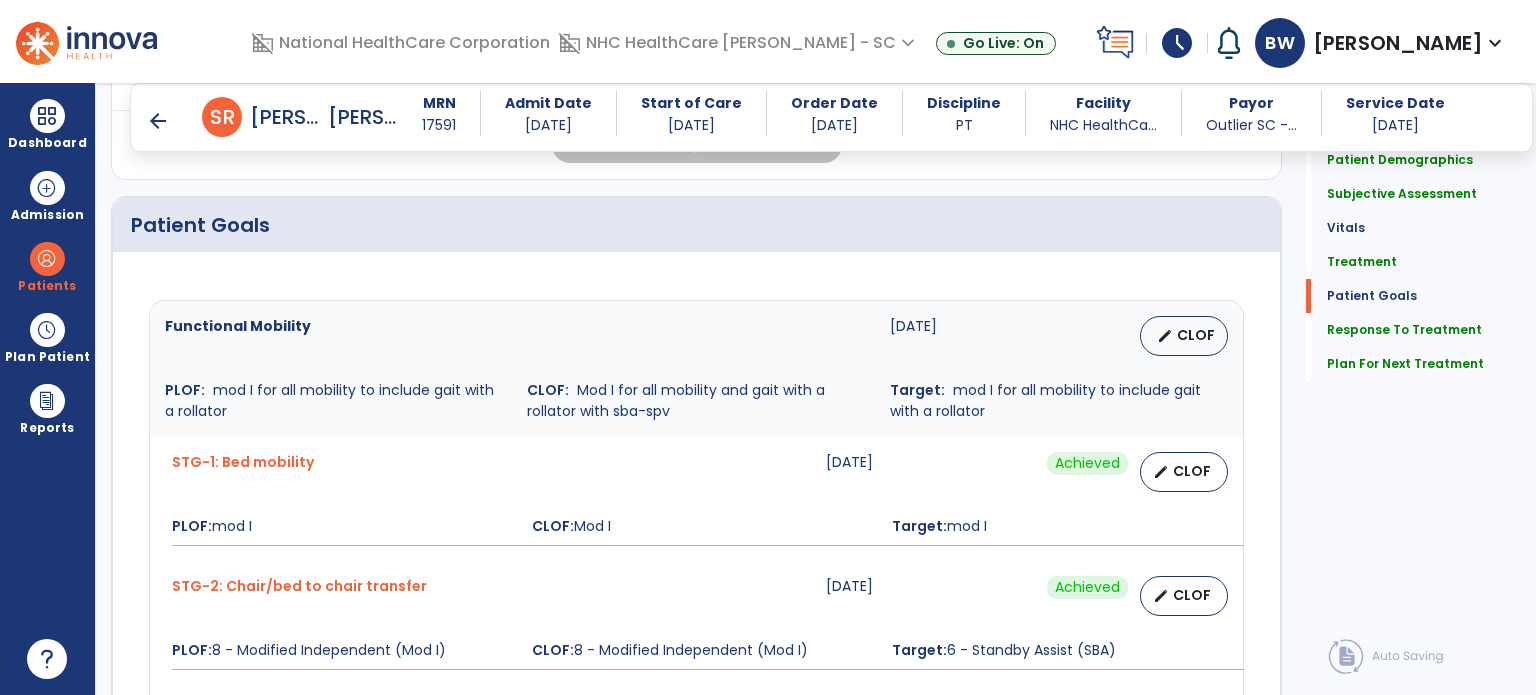 drag, startPoint x: 1524, startPoint y: 555, endPoint x: 1535, endPoint y: 635, distance: 80.75271 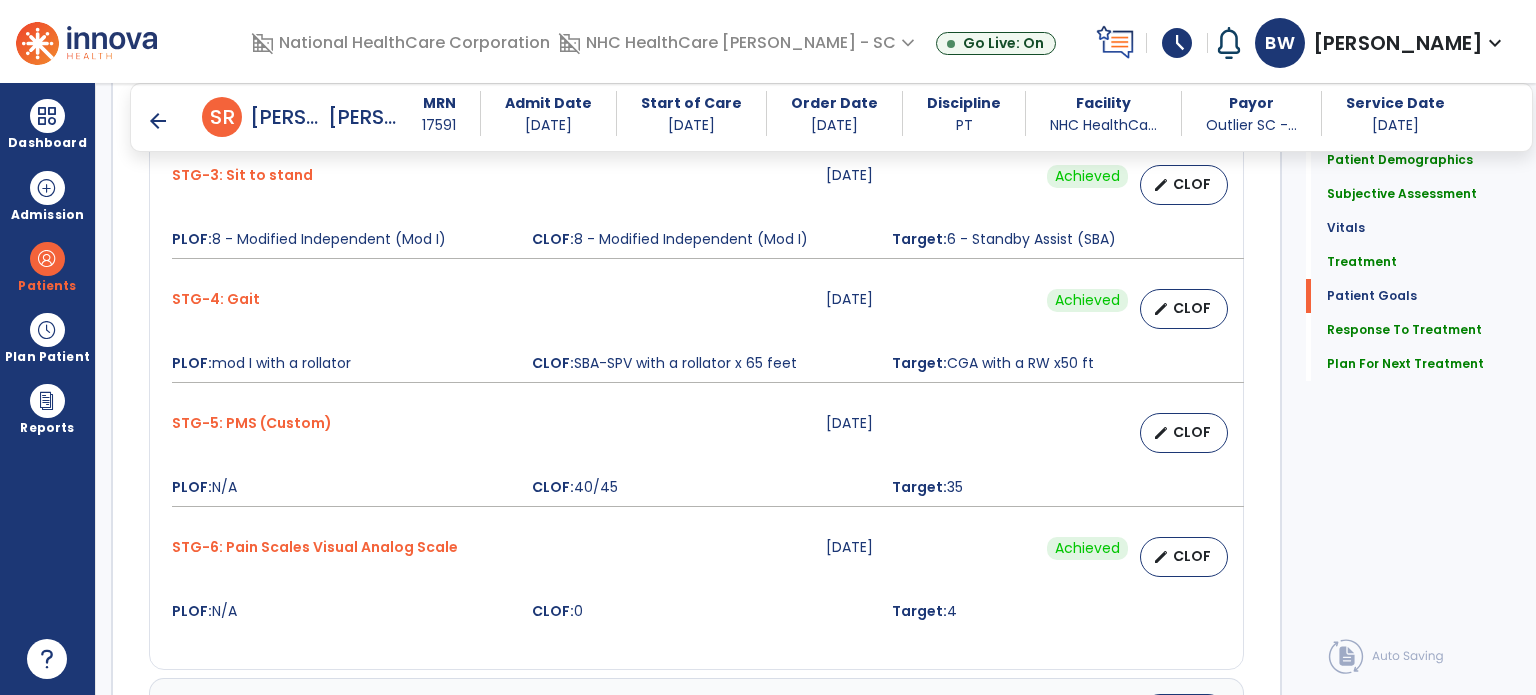 scroll, scrollTop: 3092, scrollLeft: 0, axis: vertical 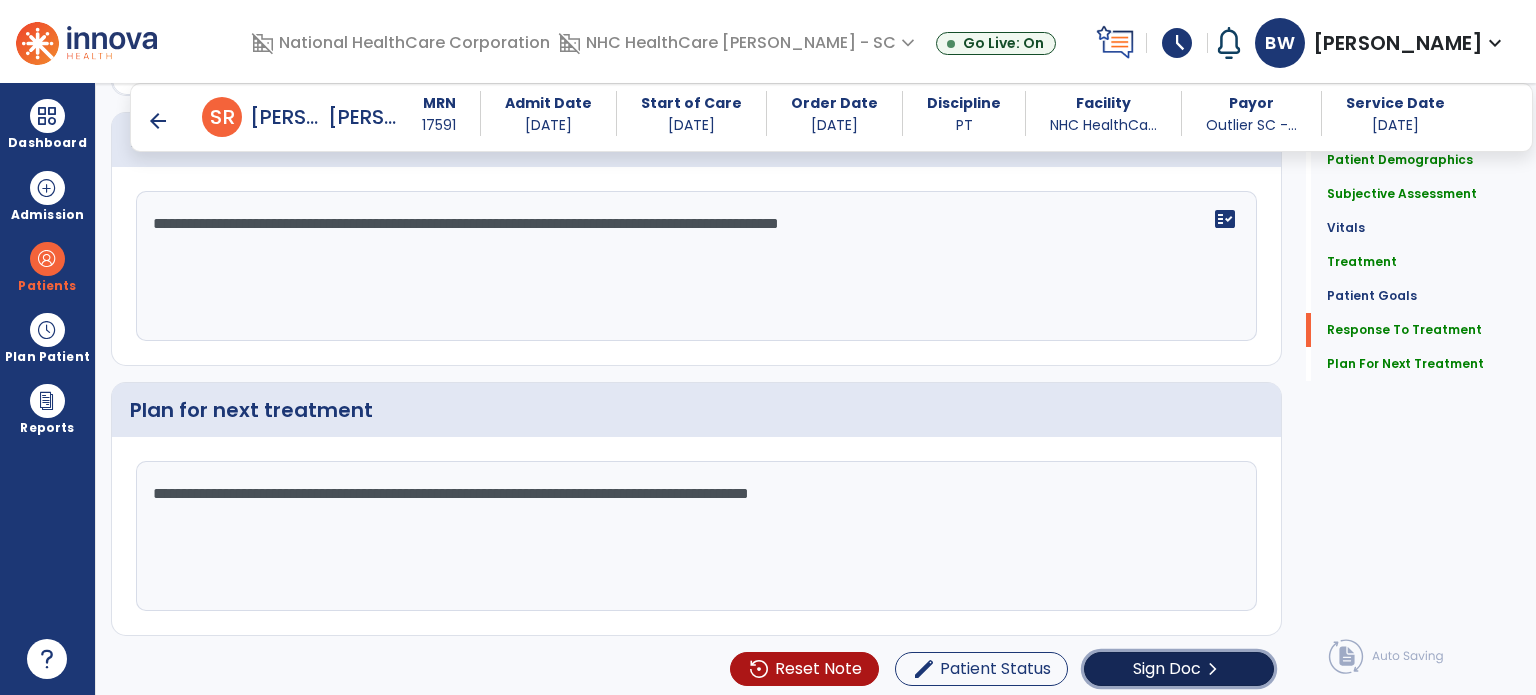 click on "Sign Doc  chevron_right" 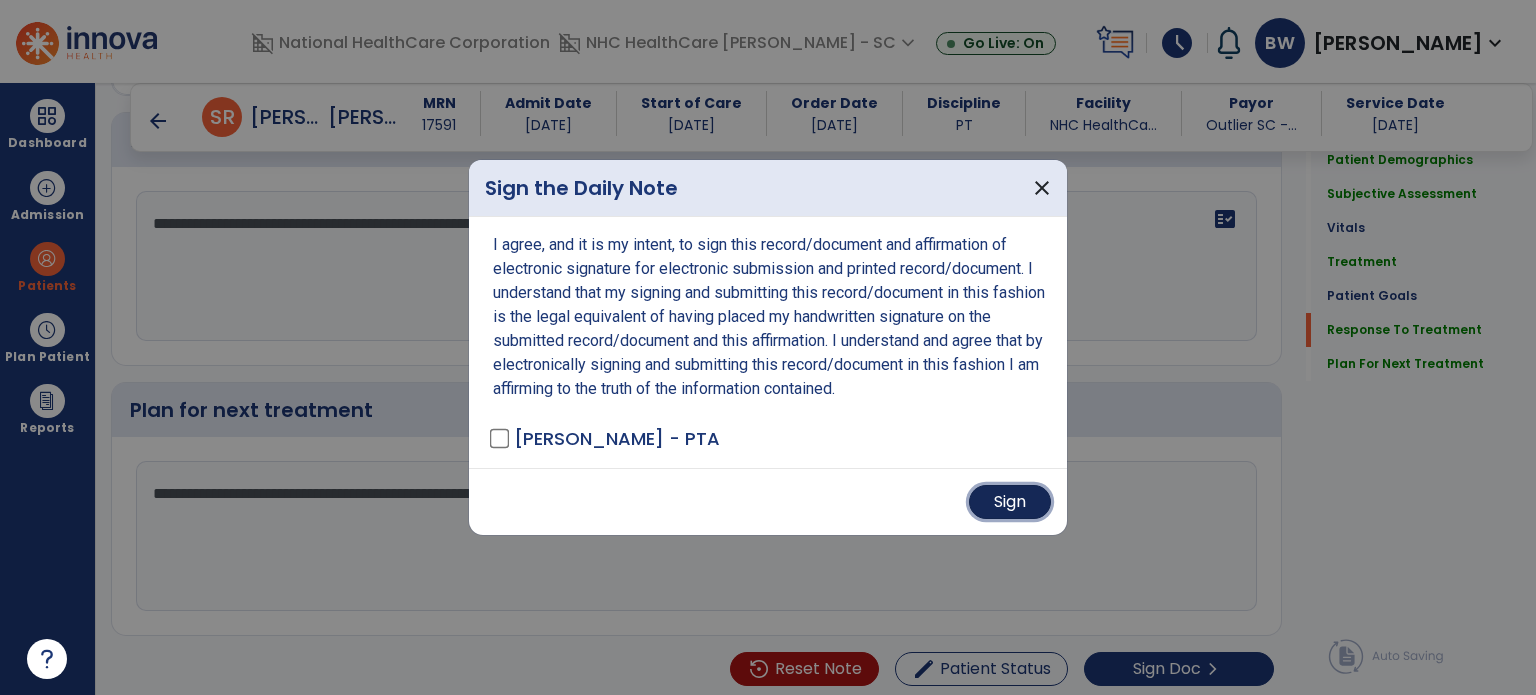 click on "Sign" at bounding box center (1010, 502) 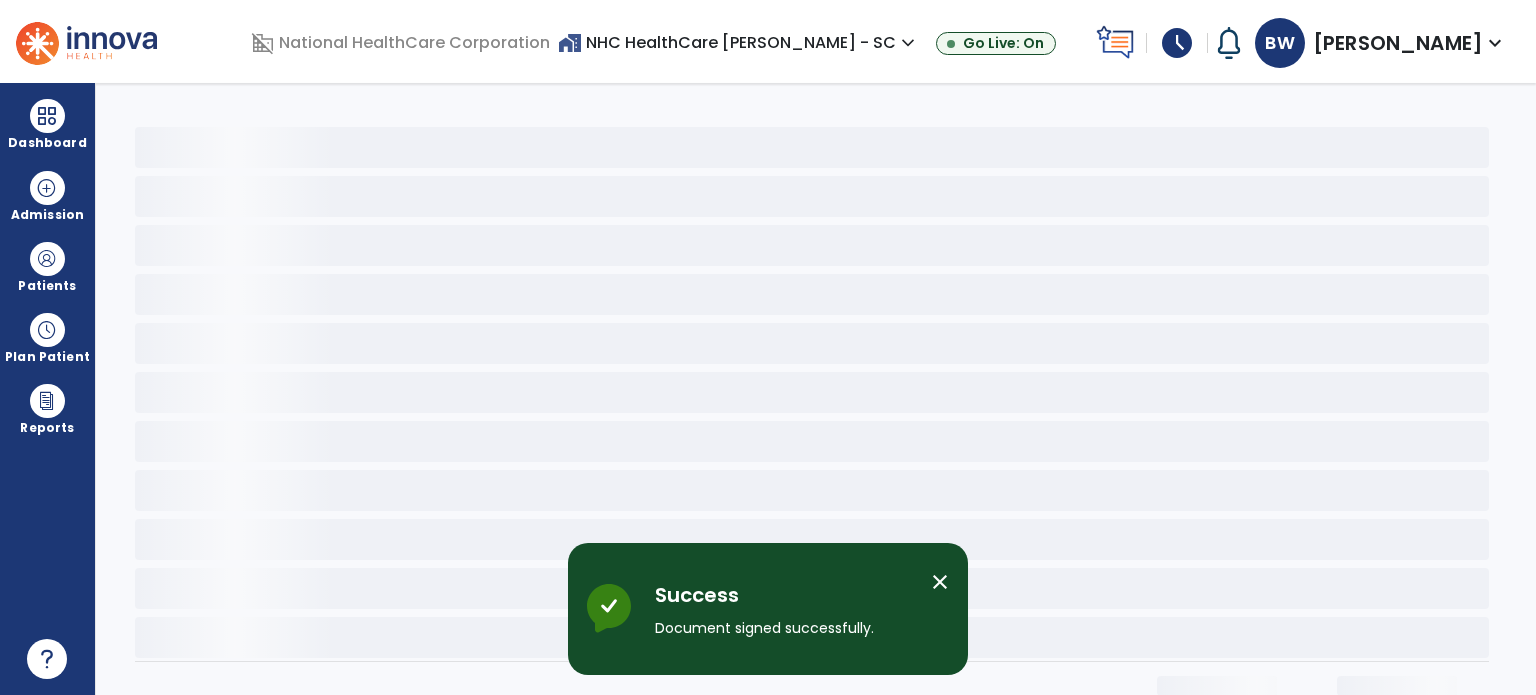 scroll, scrollTop: 0, scrollLeft: 0, axis: both 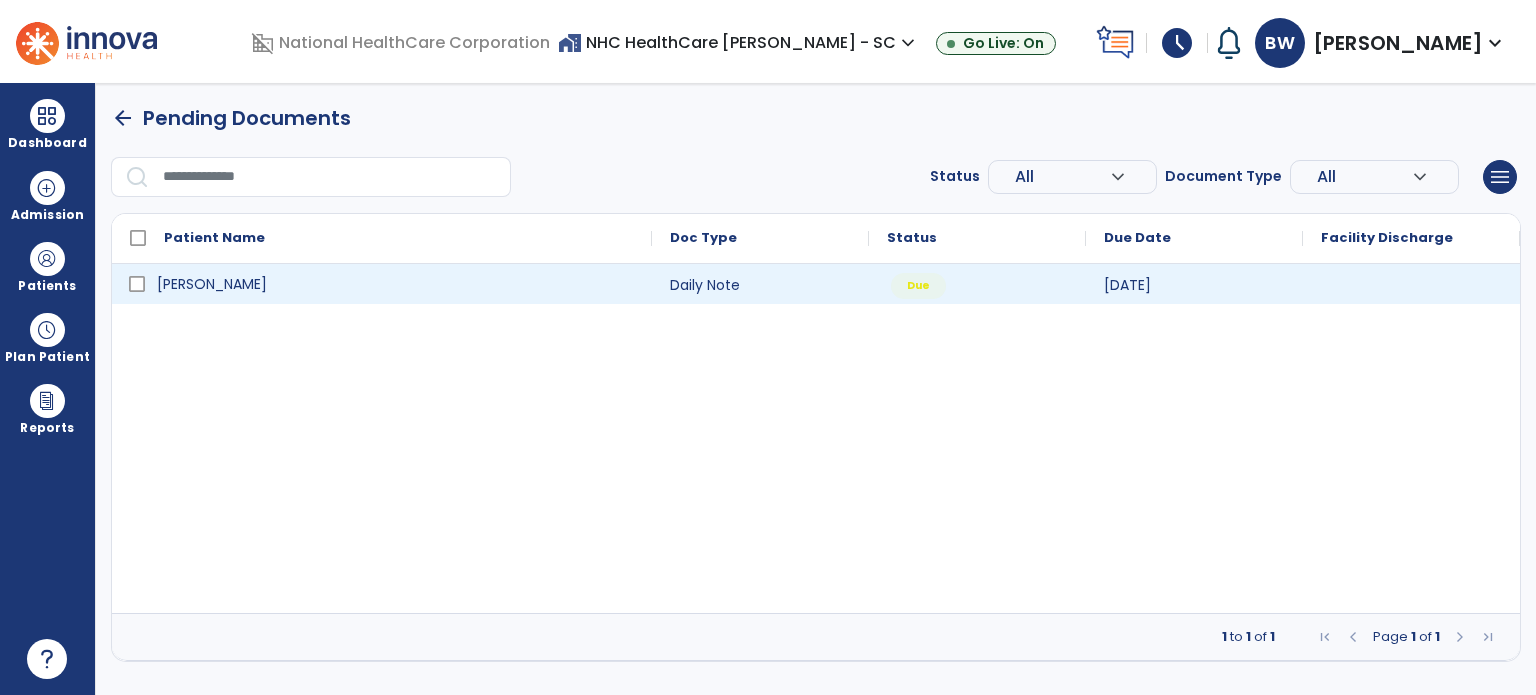 click on "[PERSON_NAME]" at bounding box center [396, 284] 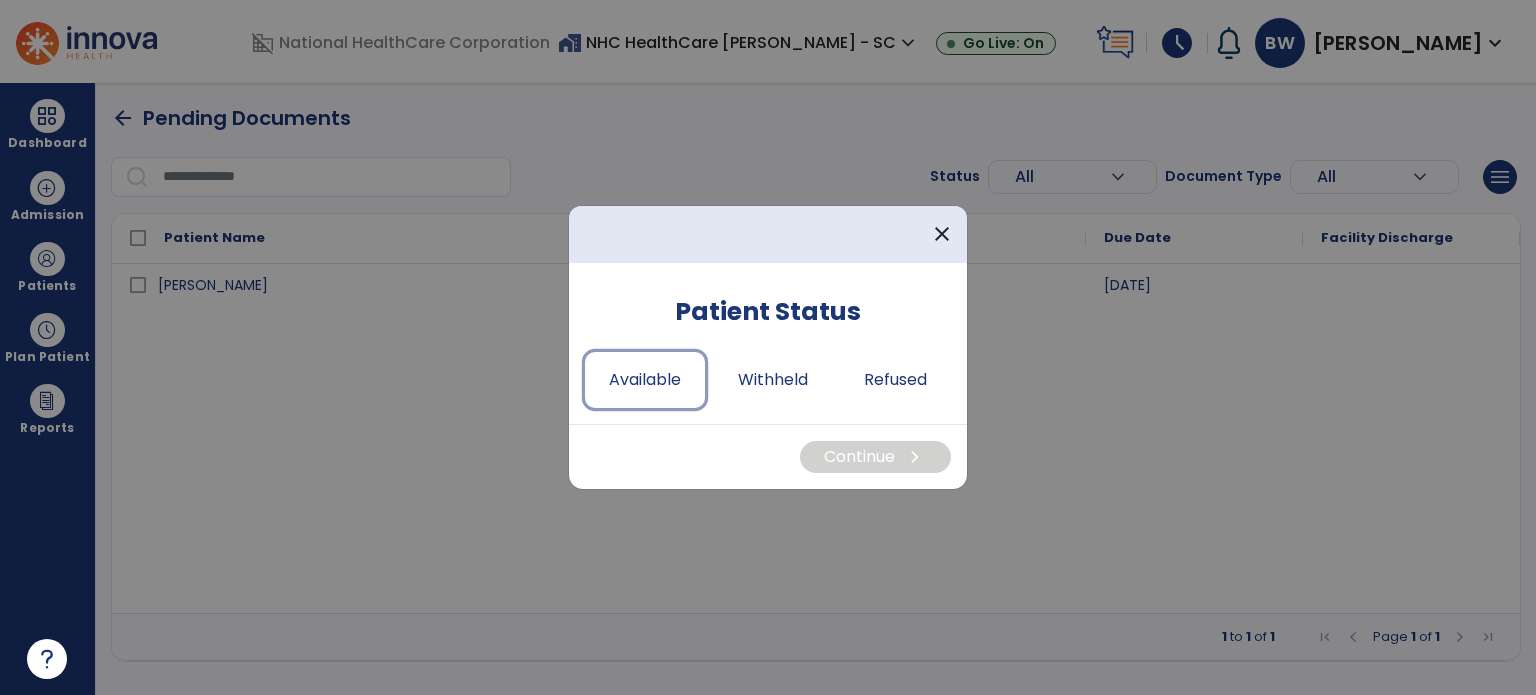 click on "Available" at bounding box center (645, 380) 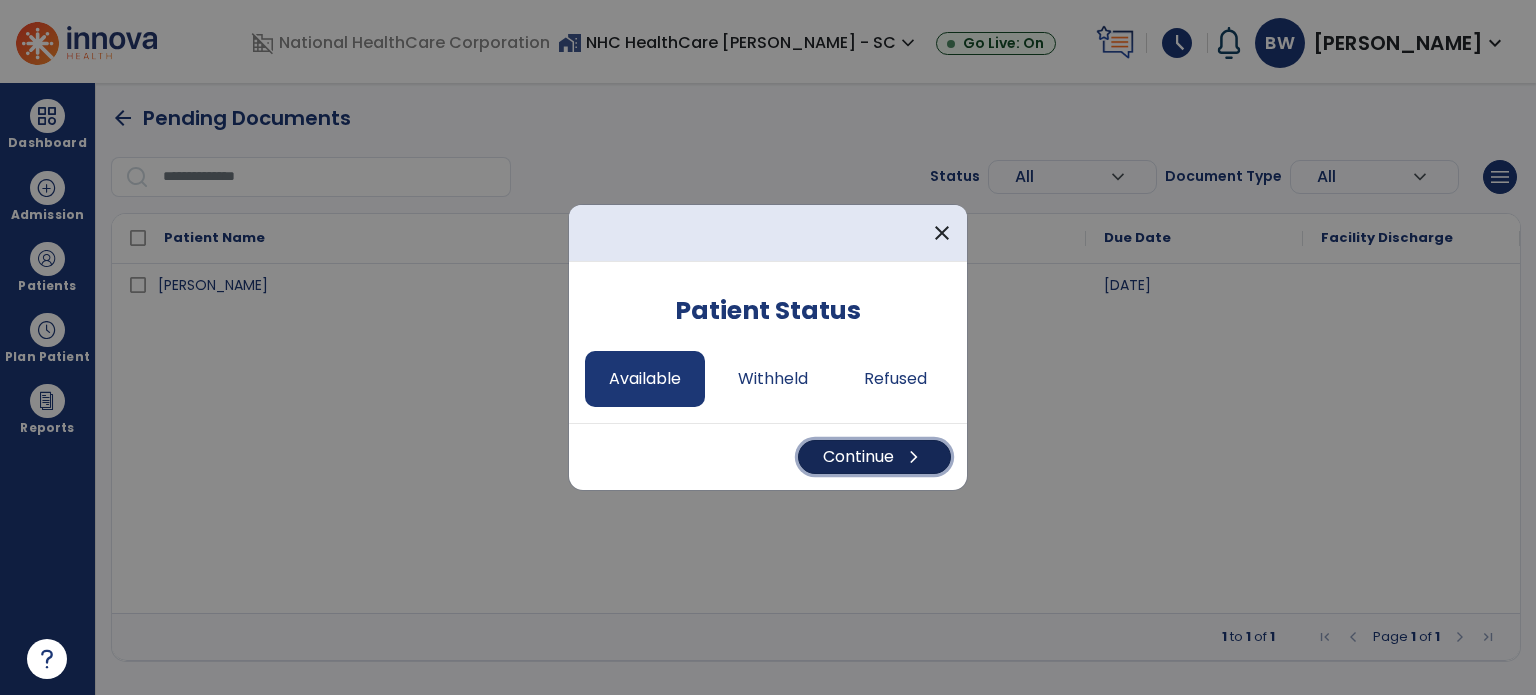 click on "Continue   chevron_right" at bounding box center (874, 457) 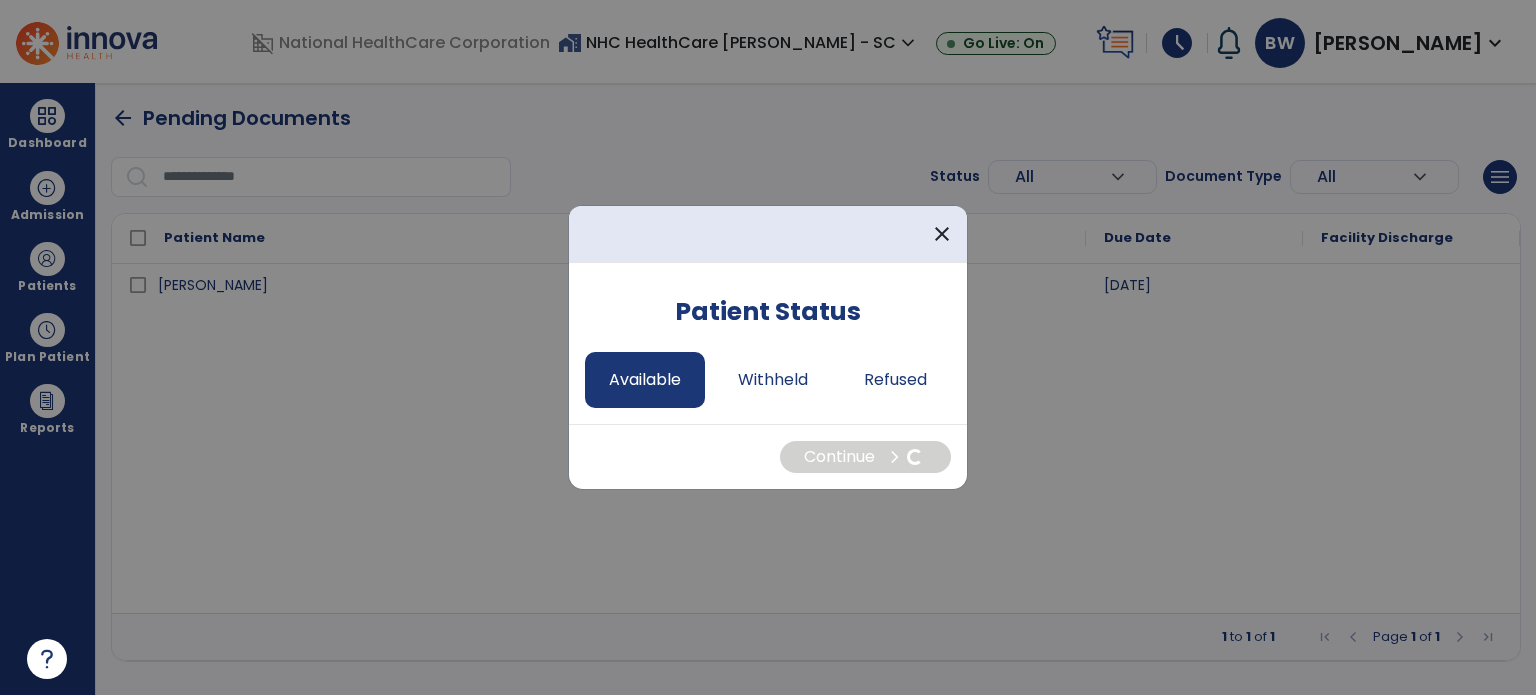 select on "*" 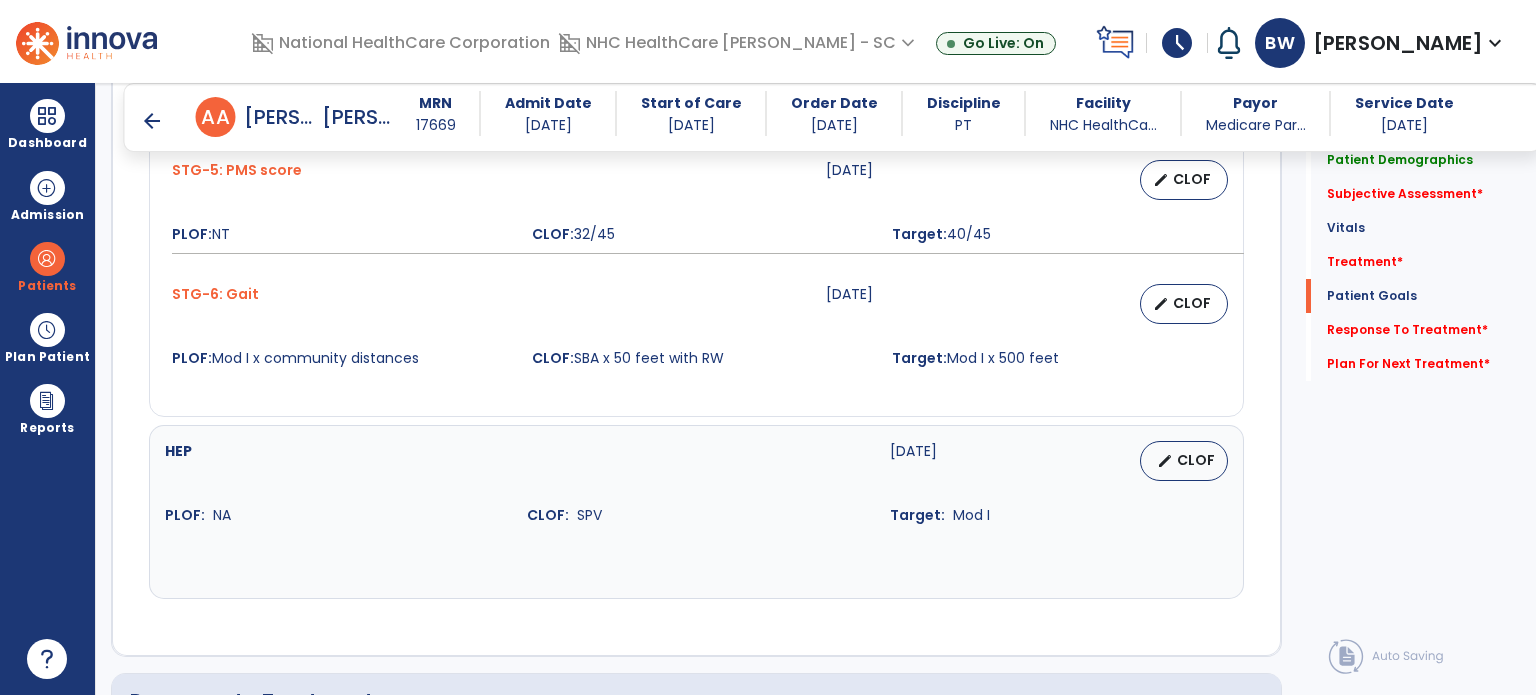 scroll, scrollTop: 3773, scrollLeft: 0, axis: vertical 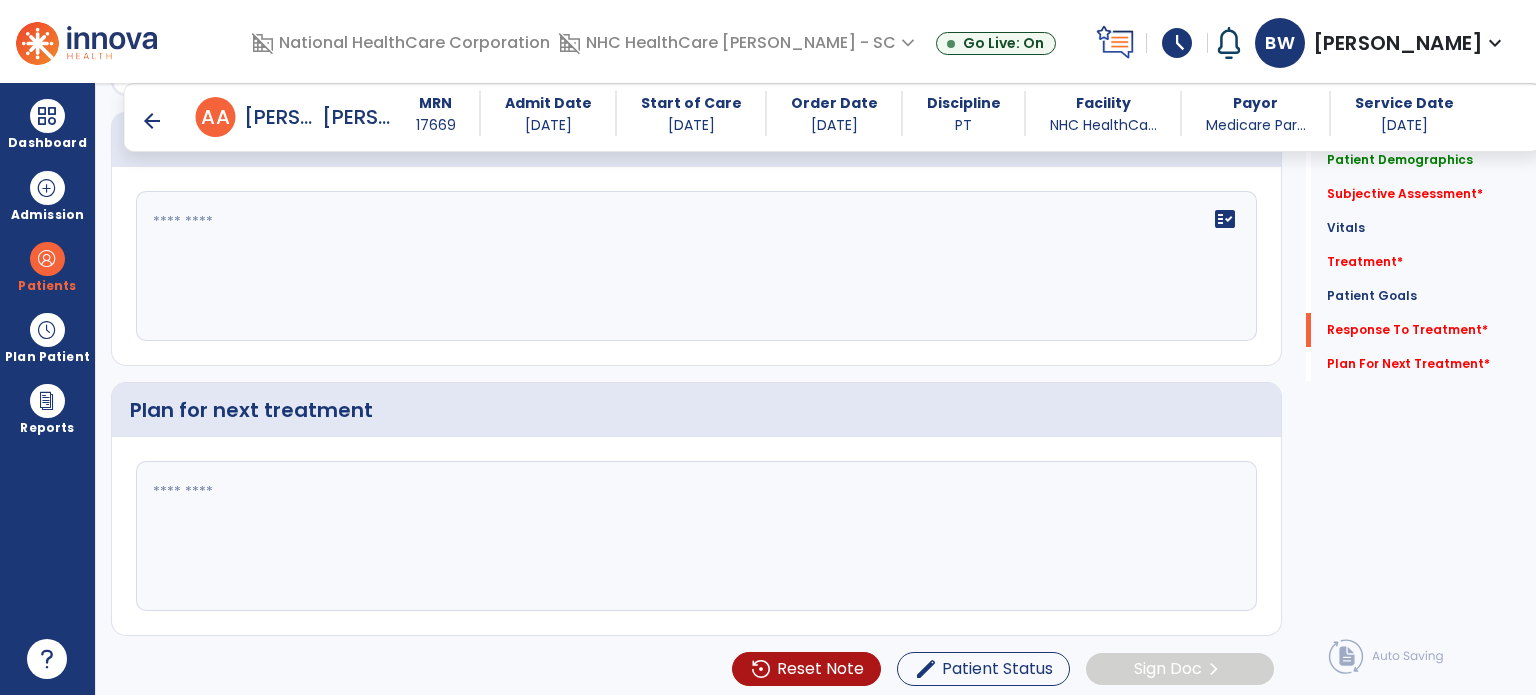 click 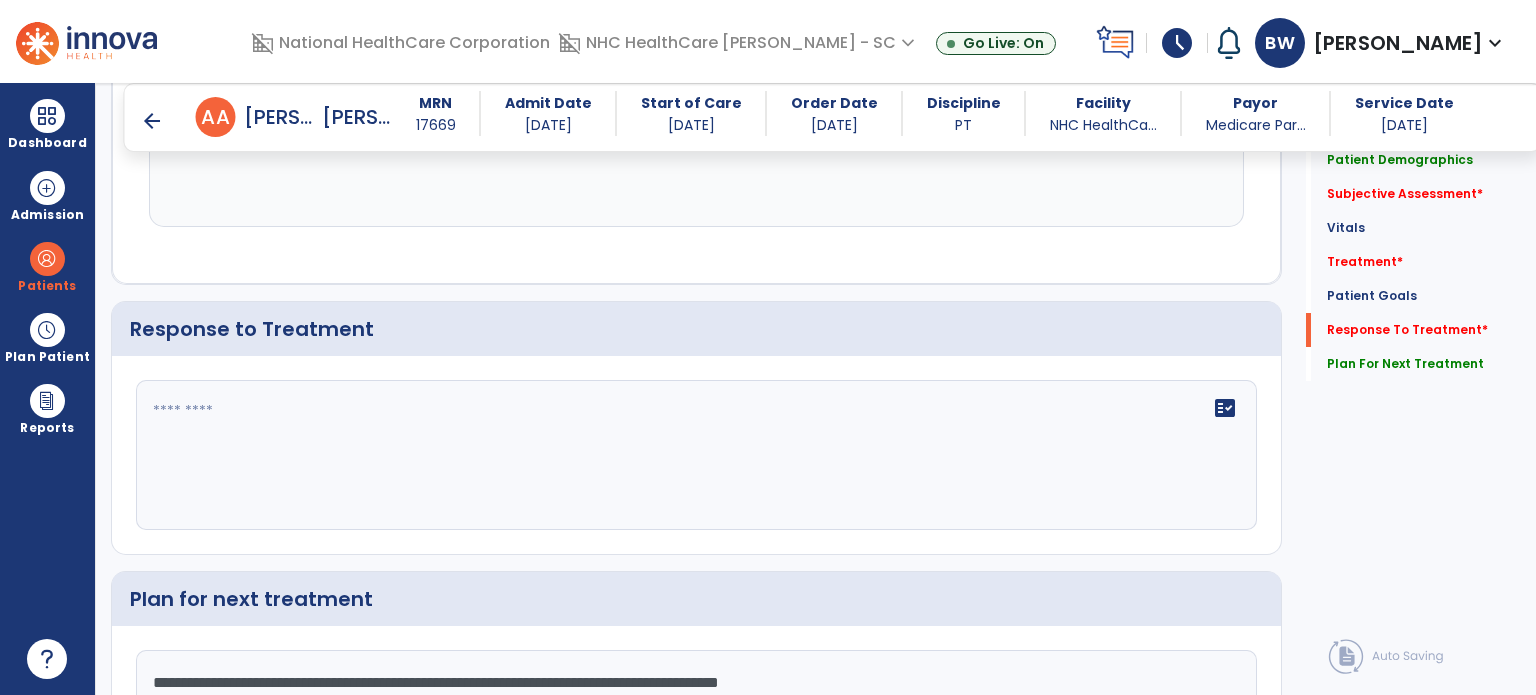 scroll, scrollTop: 3590, scrollLeft: 0, axis: vertical 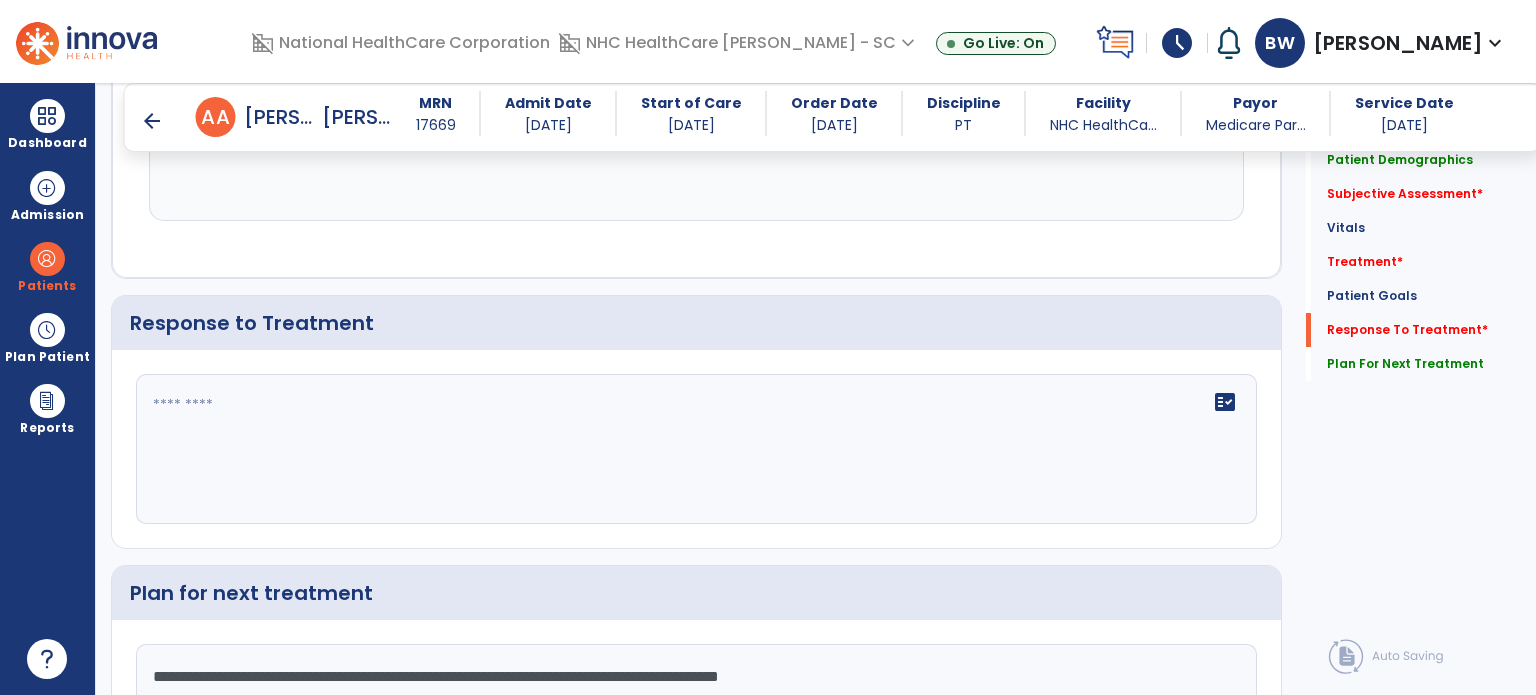 type on "**********" 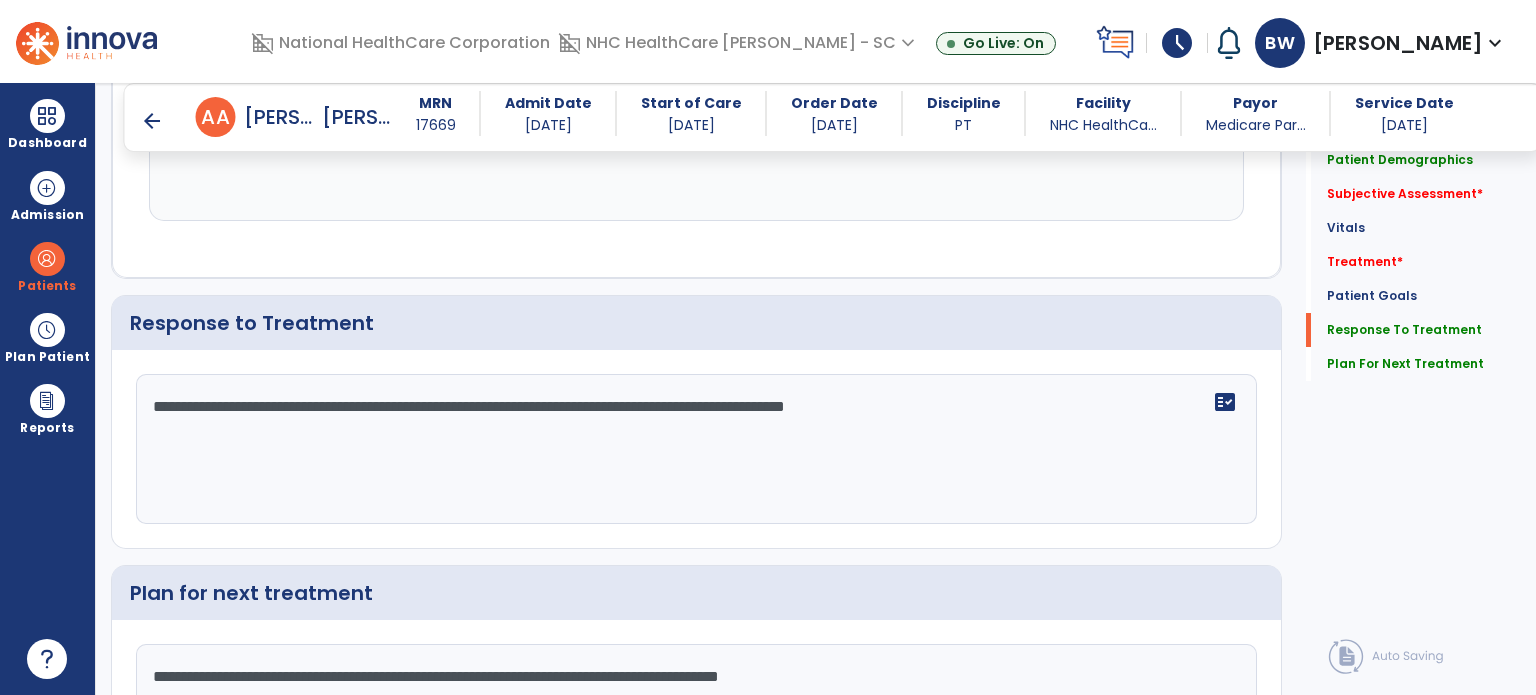 type on "**********" 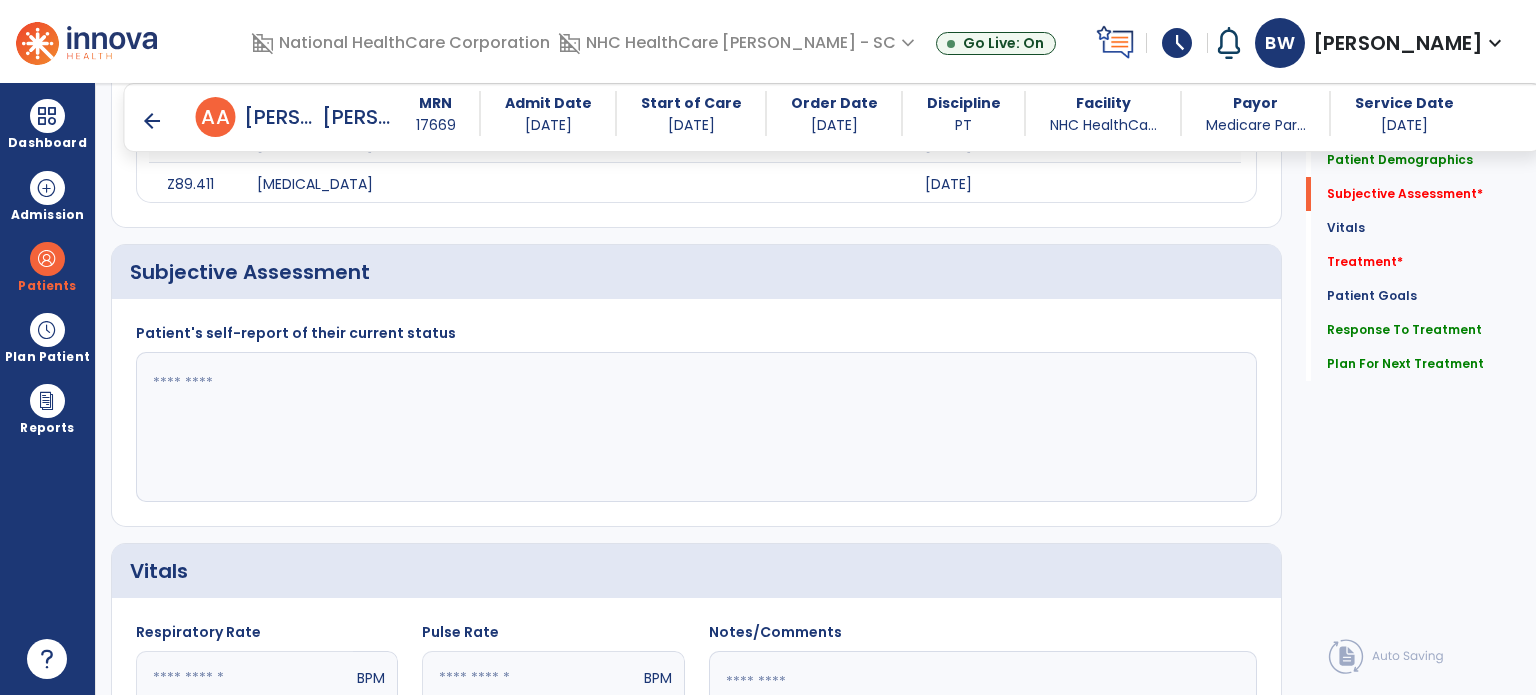 scroll, scrollTop: 1370, scrollLeft: 0, axis: vertical 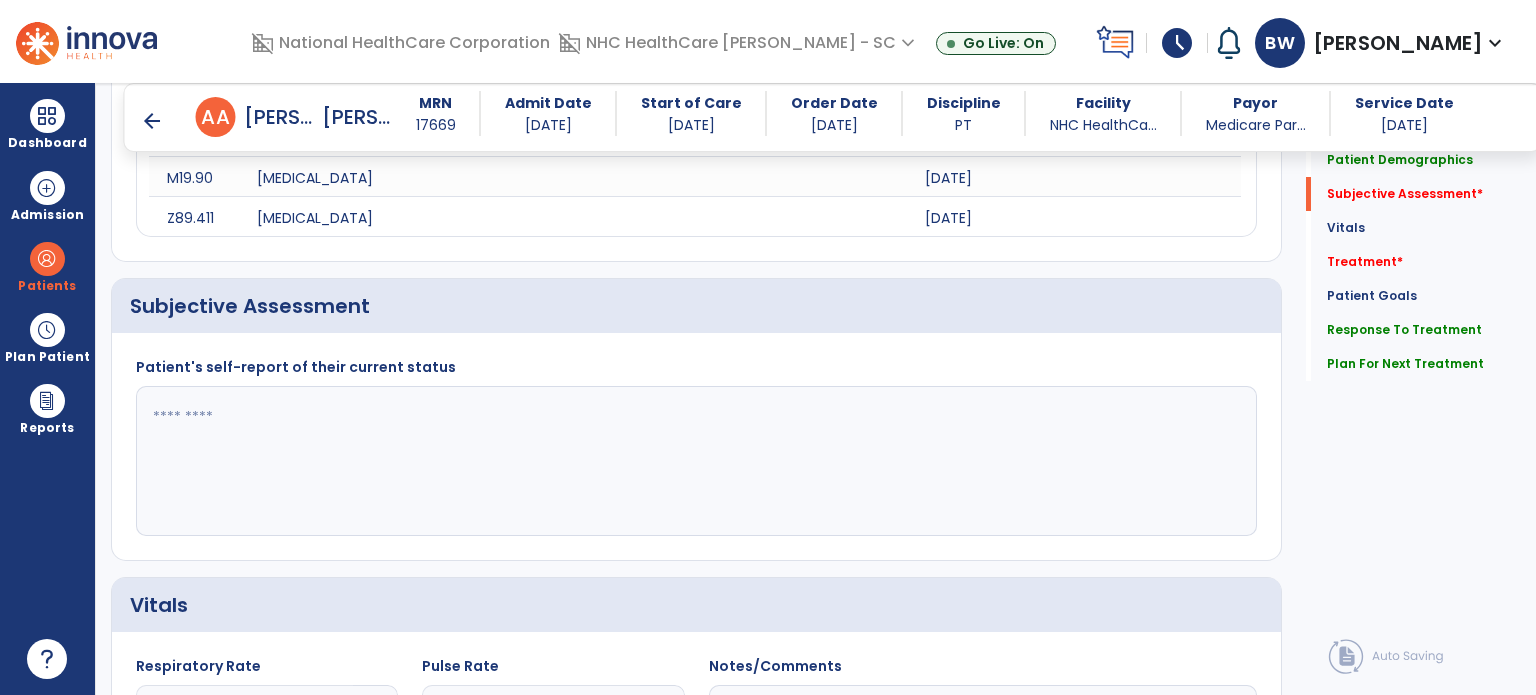 click 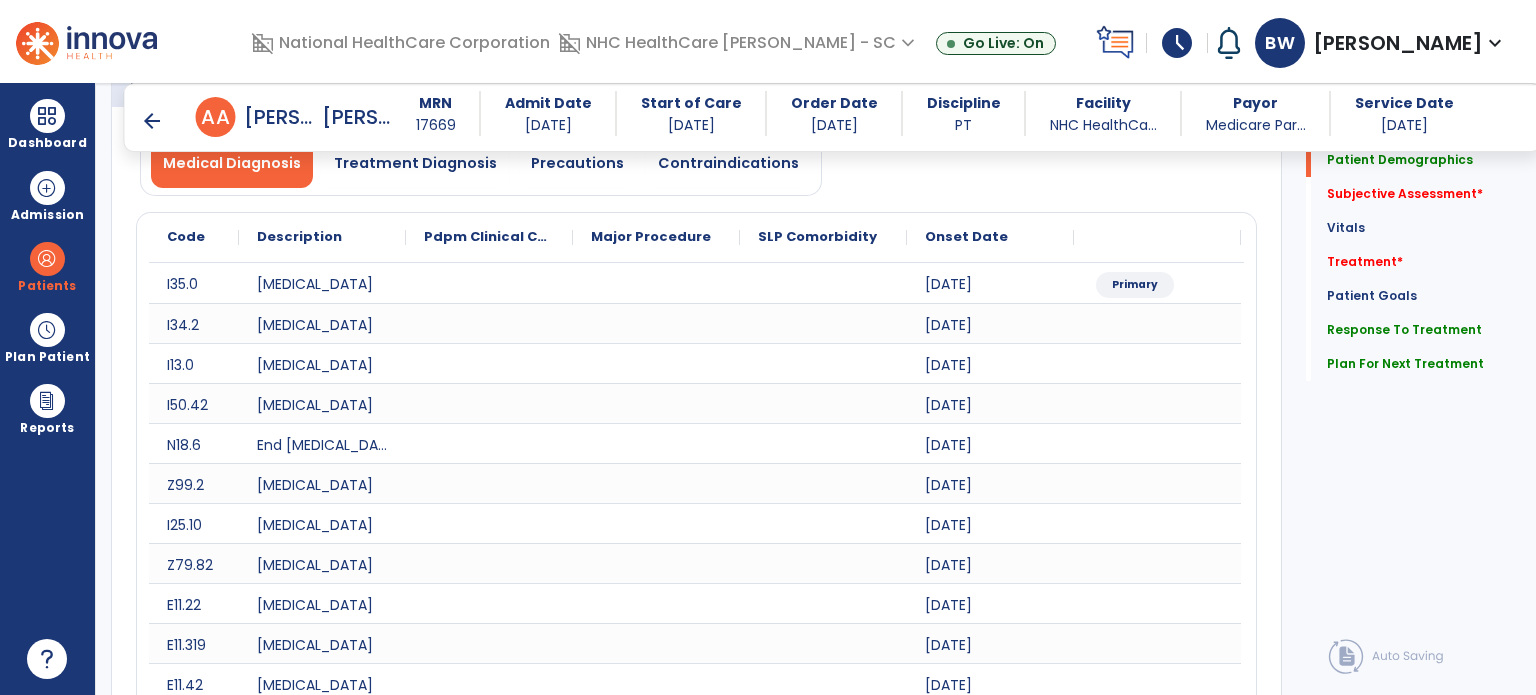 scroll, scrollTop: 85, scrollLeft: 0, axis: vertical 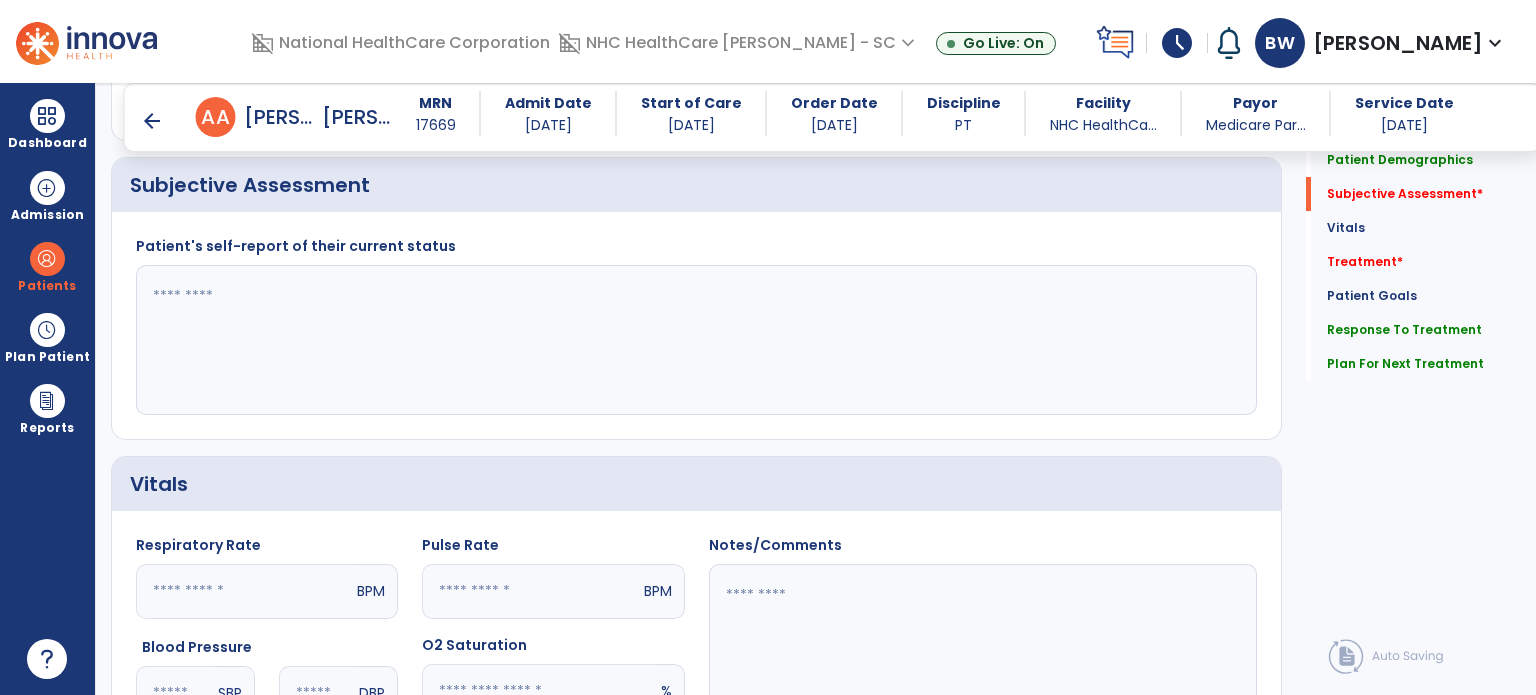 click 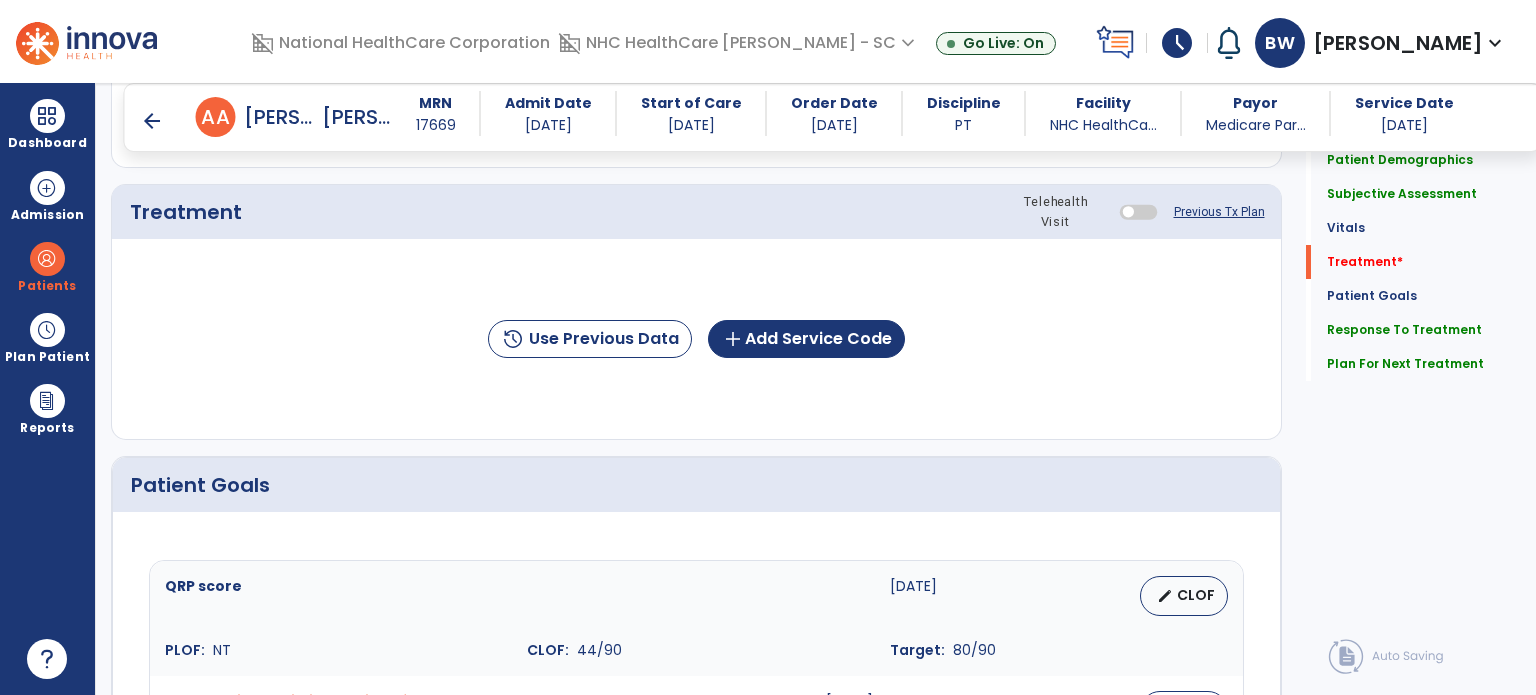 scroll, scrollTop: 2224, scrollLeft: 0, axis: vertical 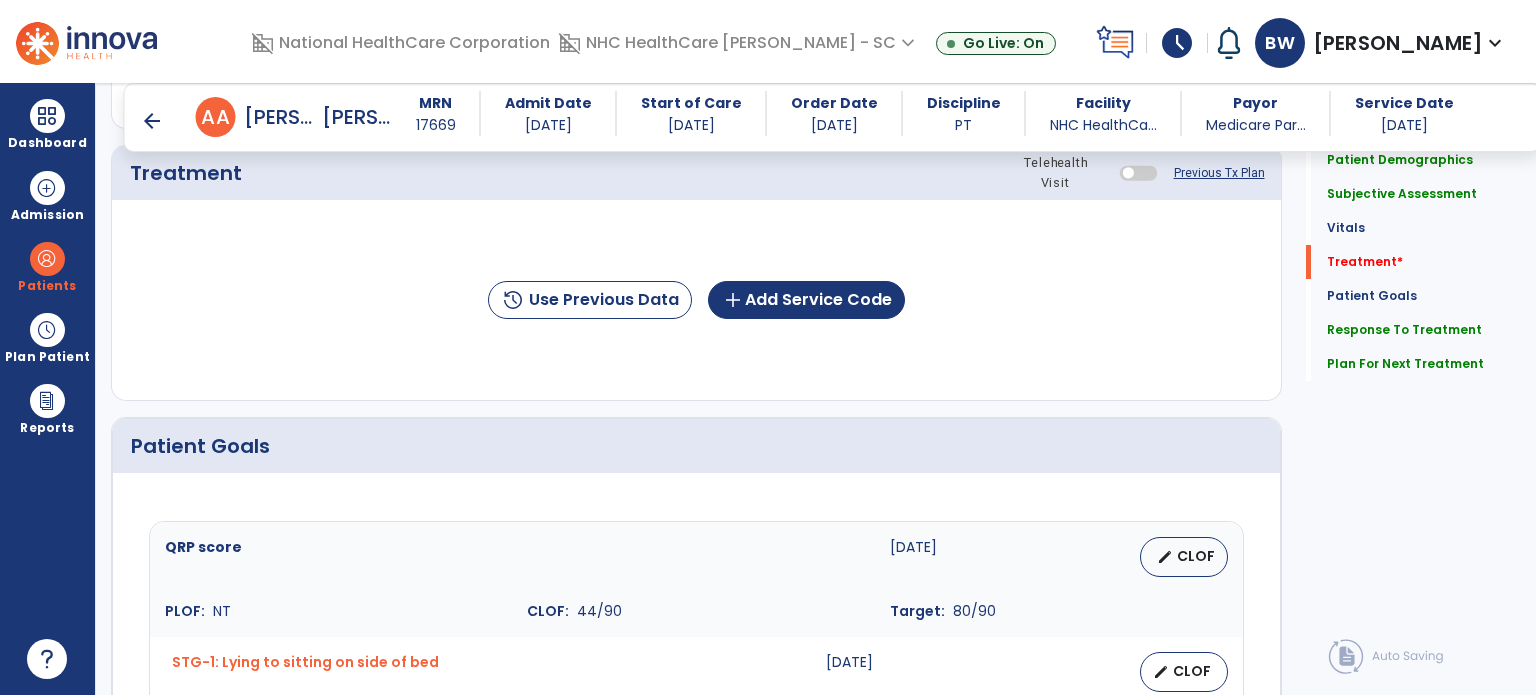 type on "**********" 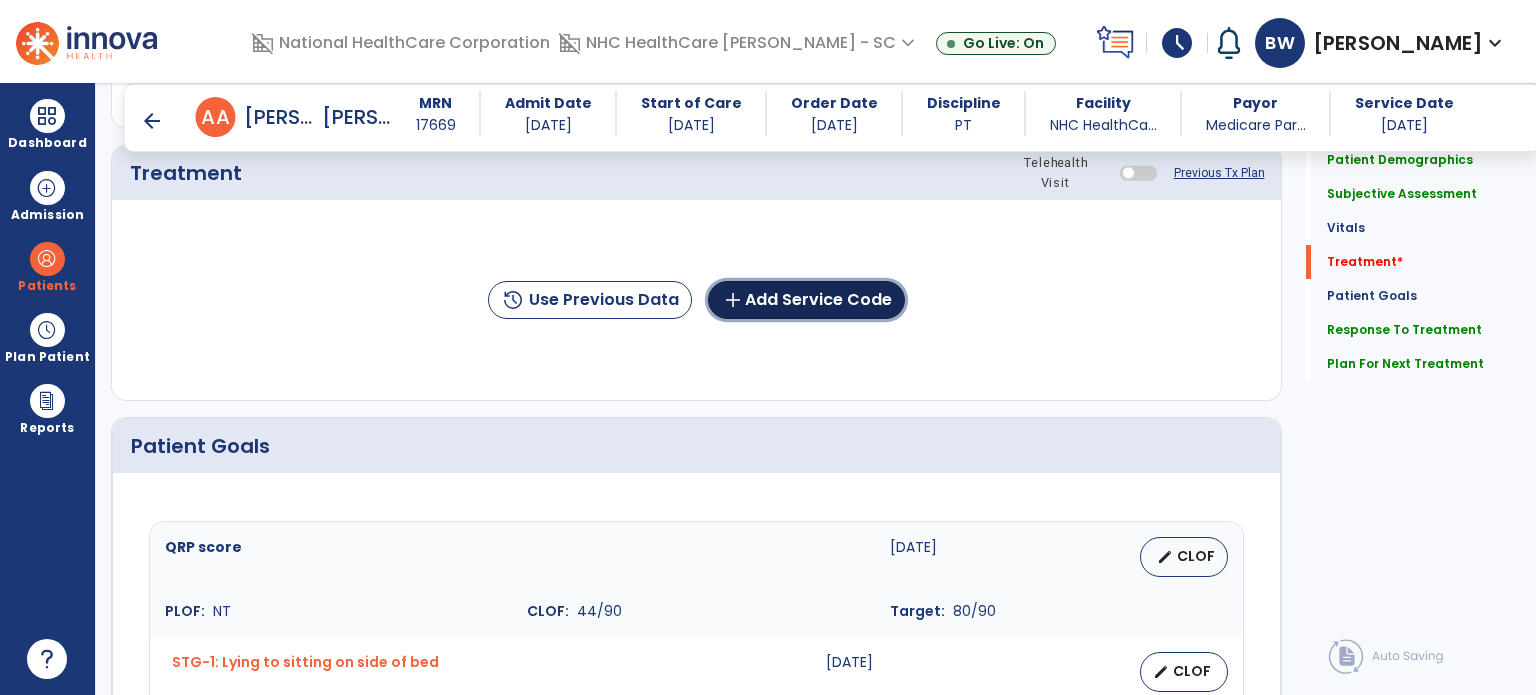 click on "add  Add Service Code" 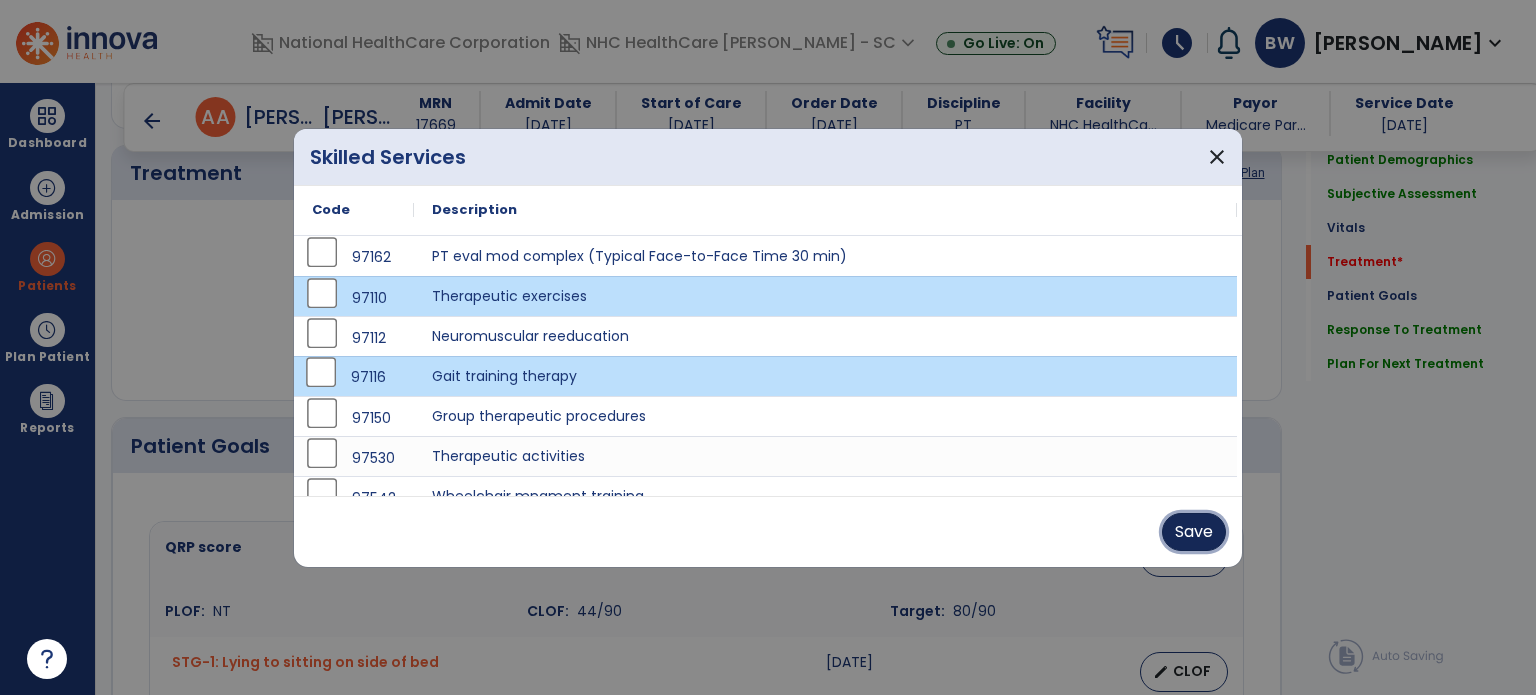 click on "Save" at bounding box center [1194, 532] 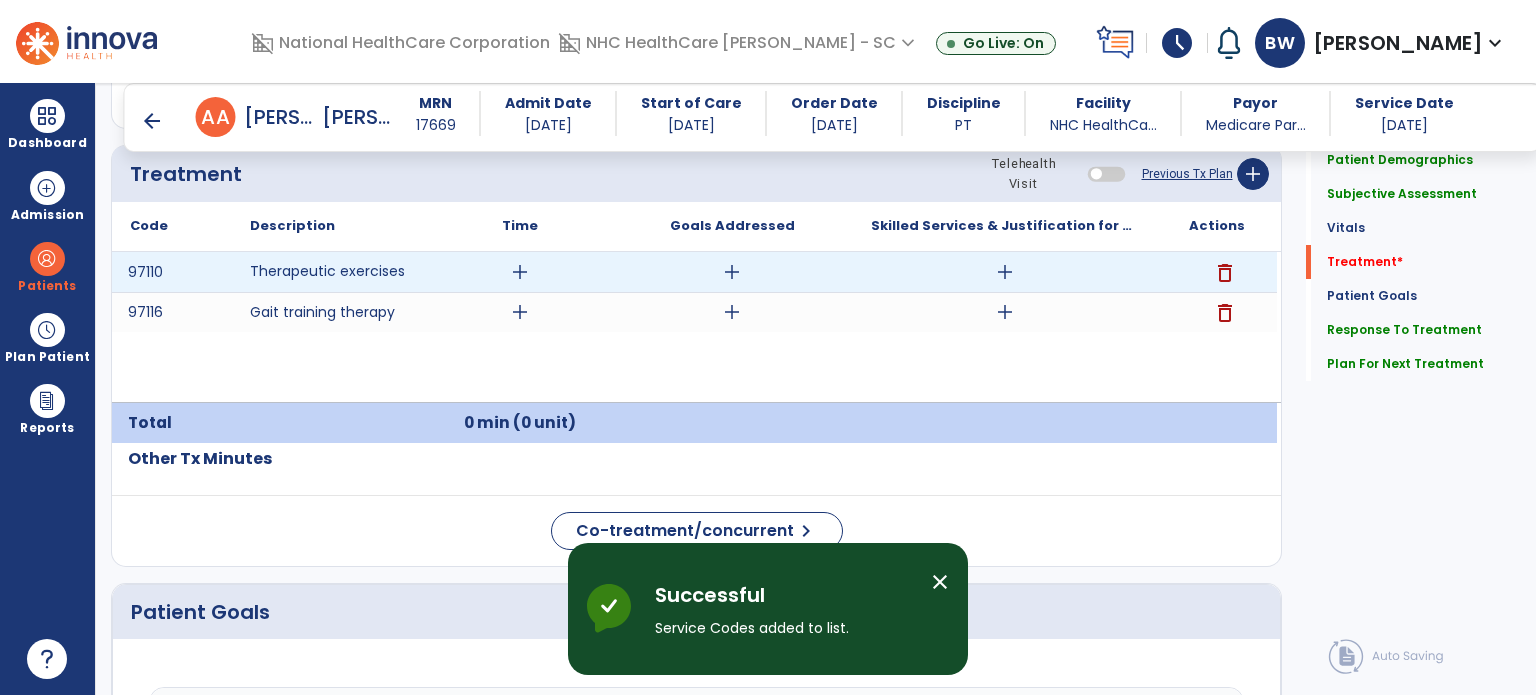 click on "add" at bounding box center (520, 272) 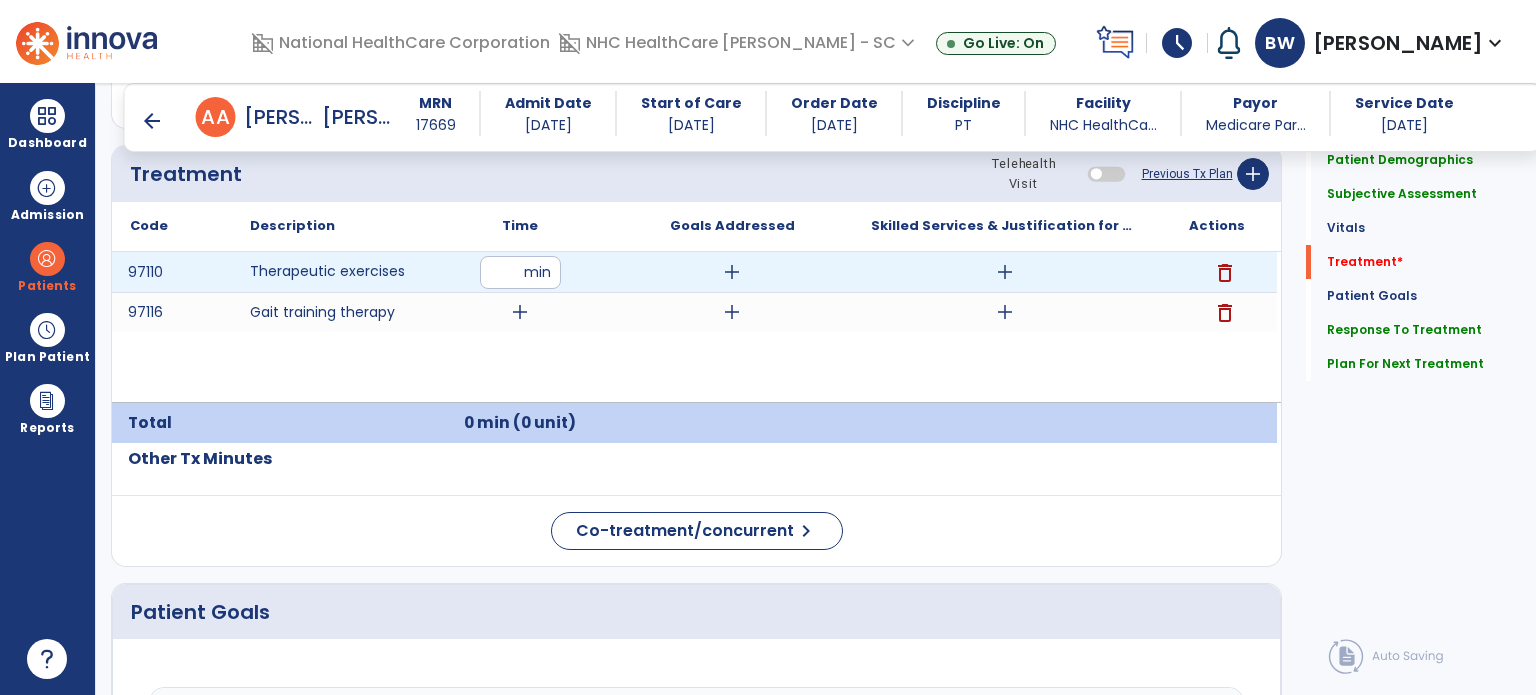 type on "**" 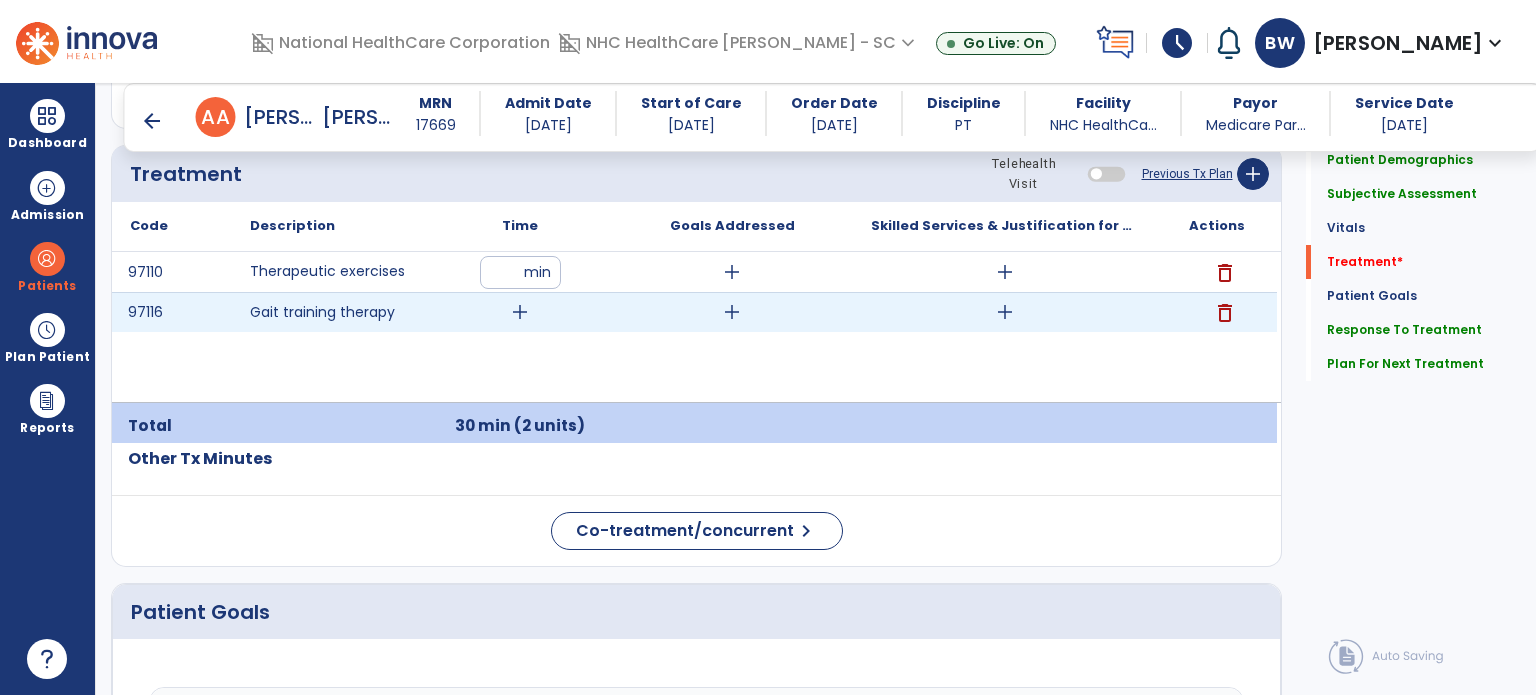 click on "add" at bounding box center [520, 312] 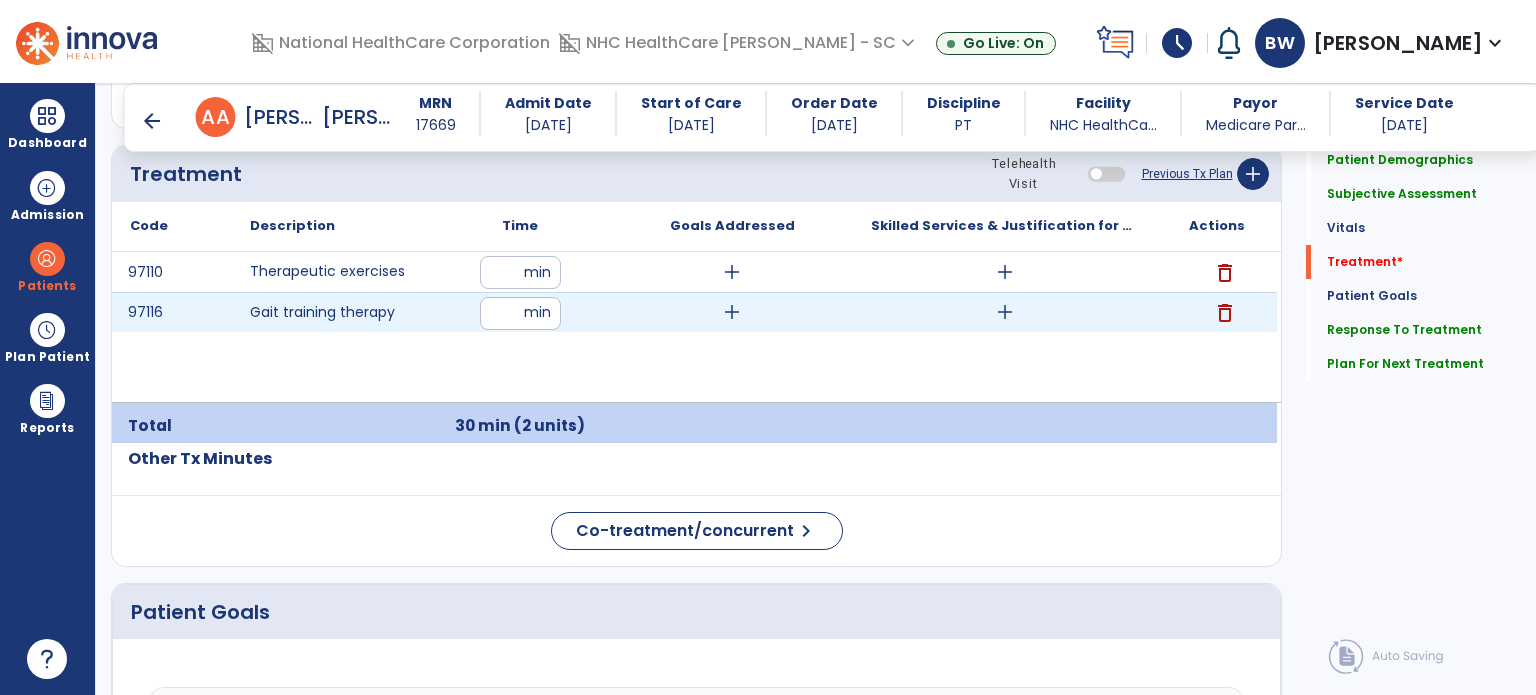 type on "**" 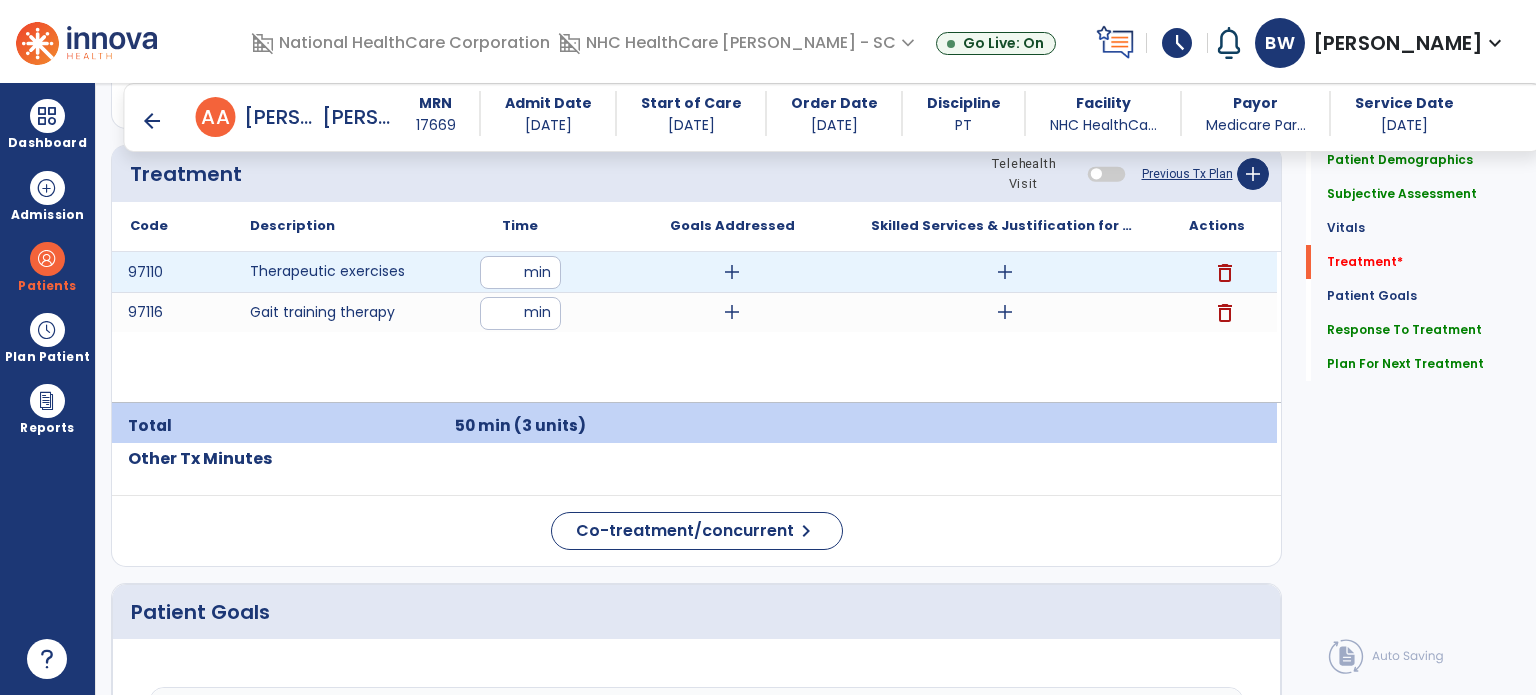 click on "add" at bounding box center (732, 272) 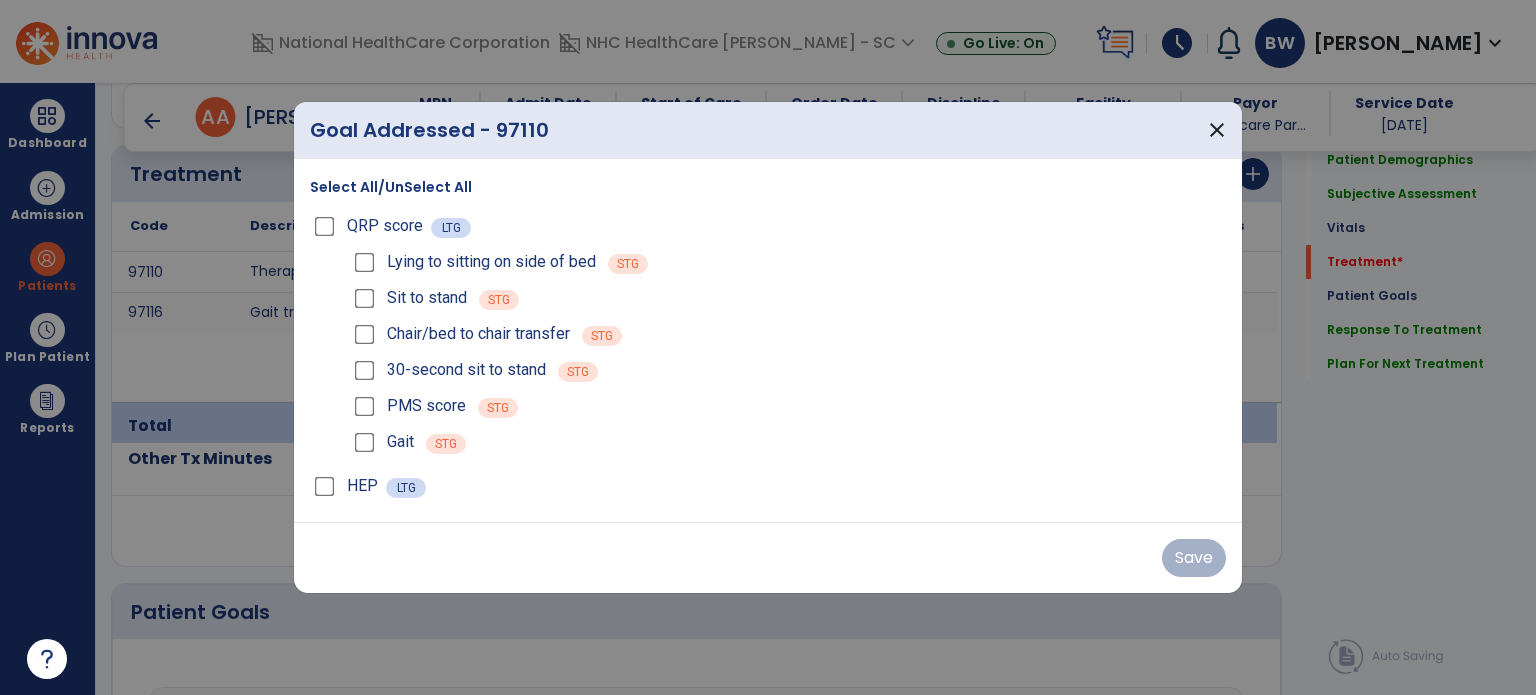 click on "Select All/UnSelect All" at bounding box center [391, 187] 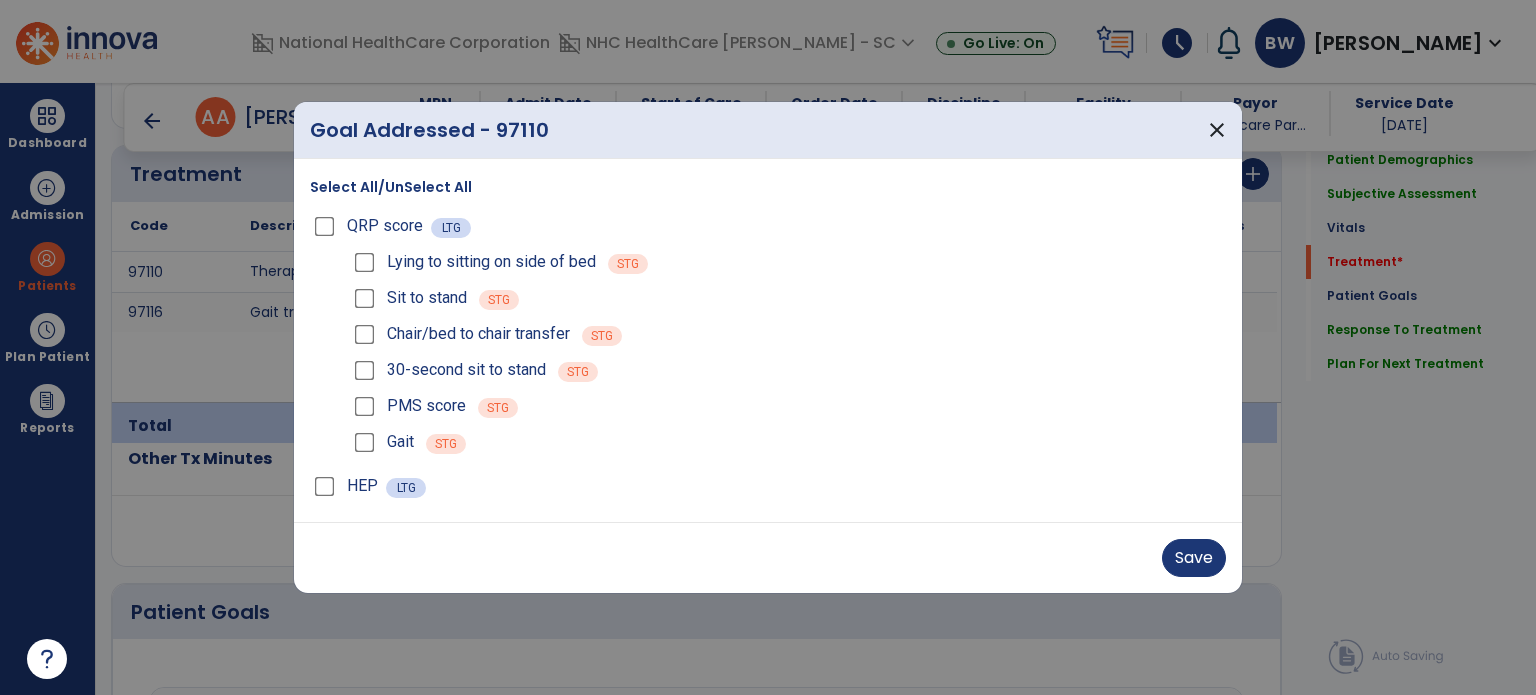 click on "Save" at bounding box center [768, 558] 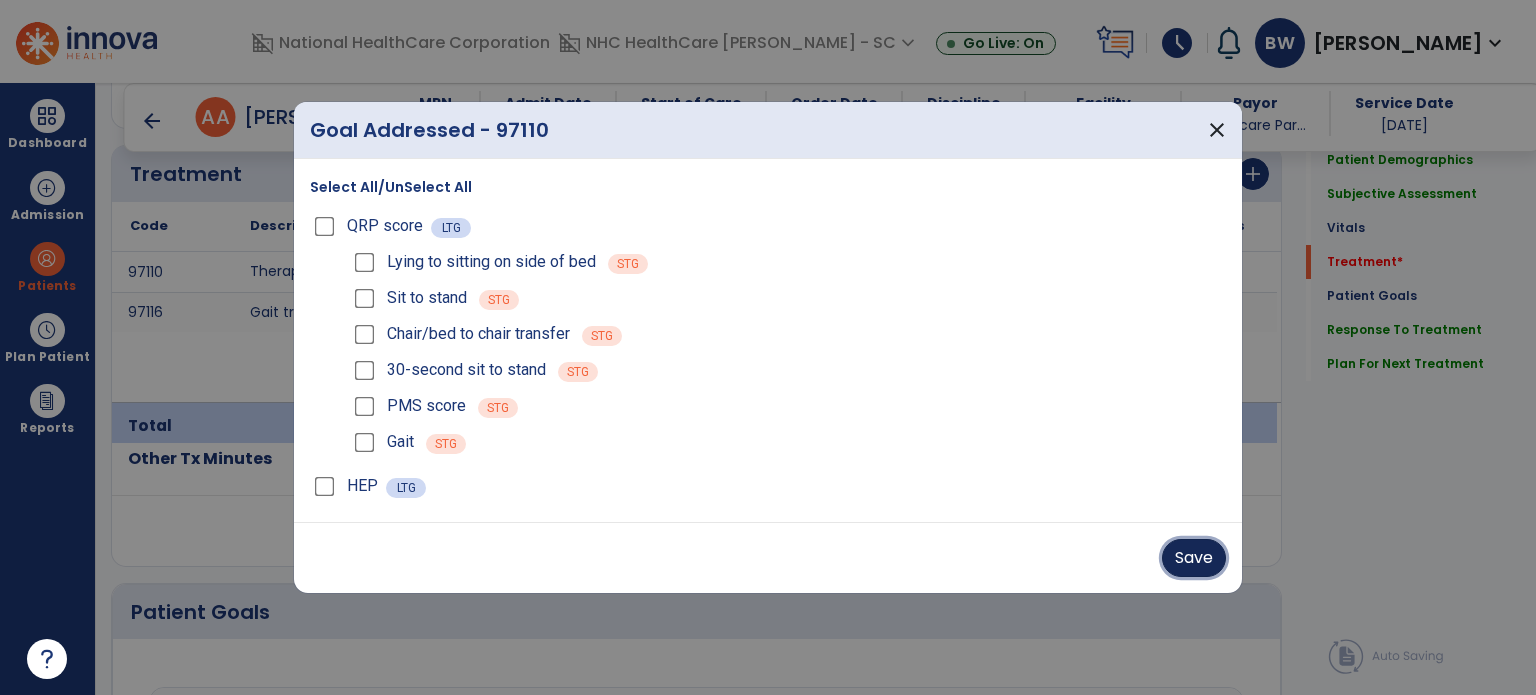 click on "Save" at bounding box center [1194, 558] 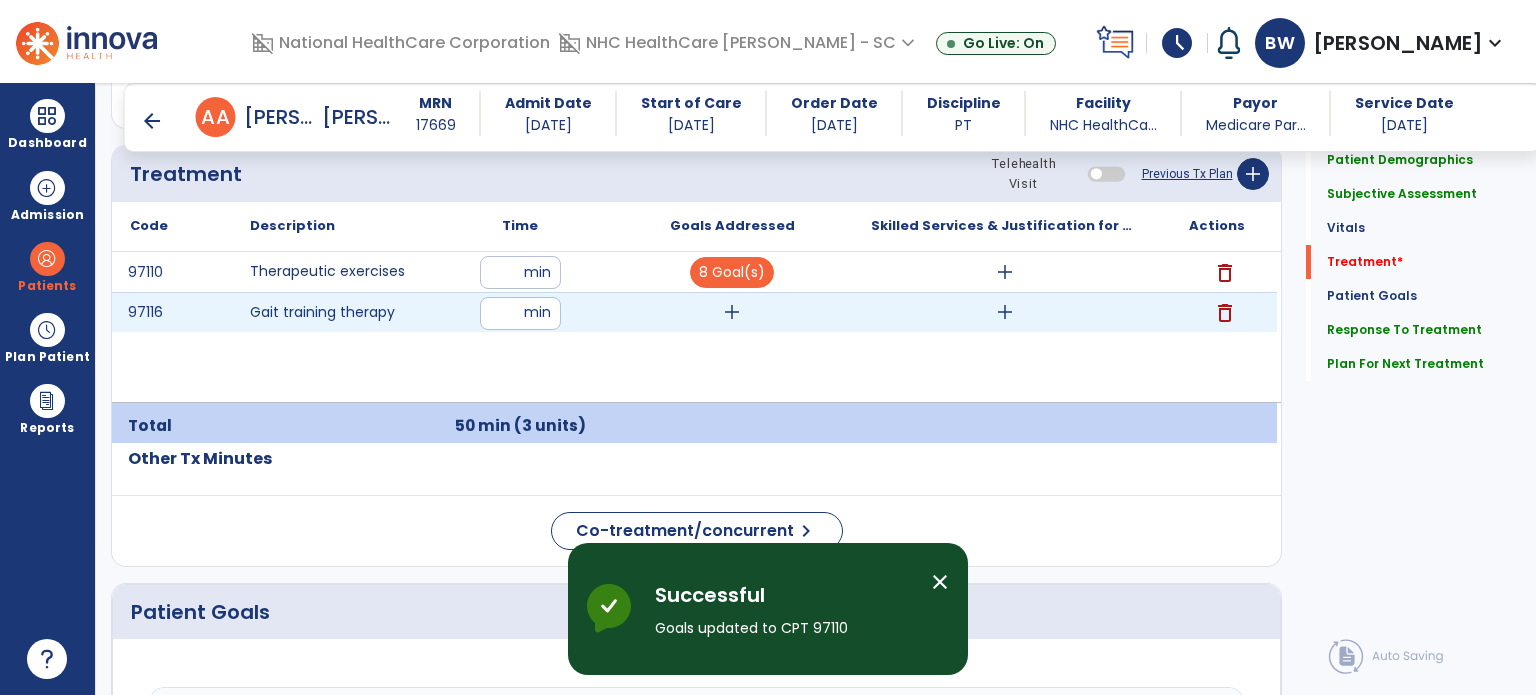 click on "add" at bounding box center (732, 312) 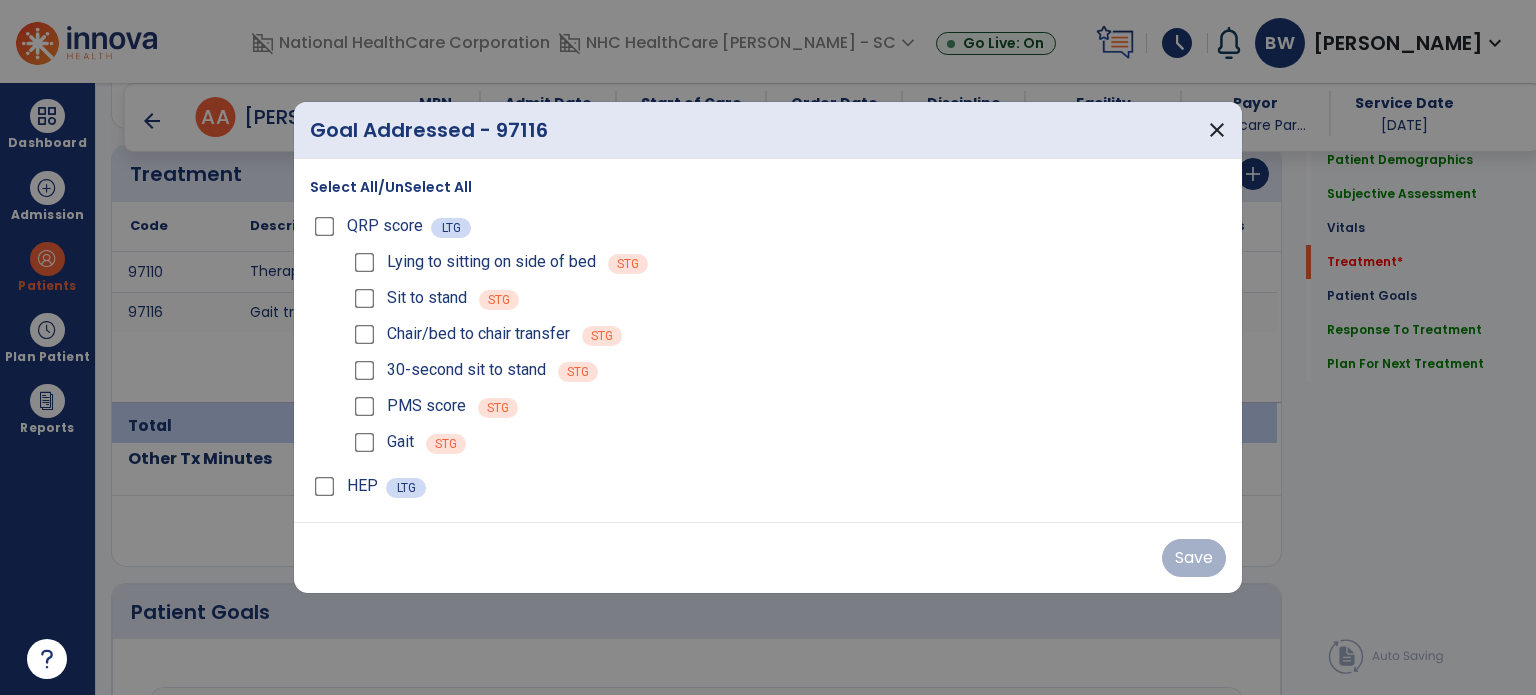 click on "Select All/UnSelect All" at bounding box center (391, 187) 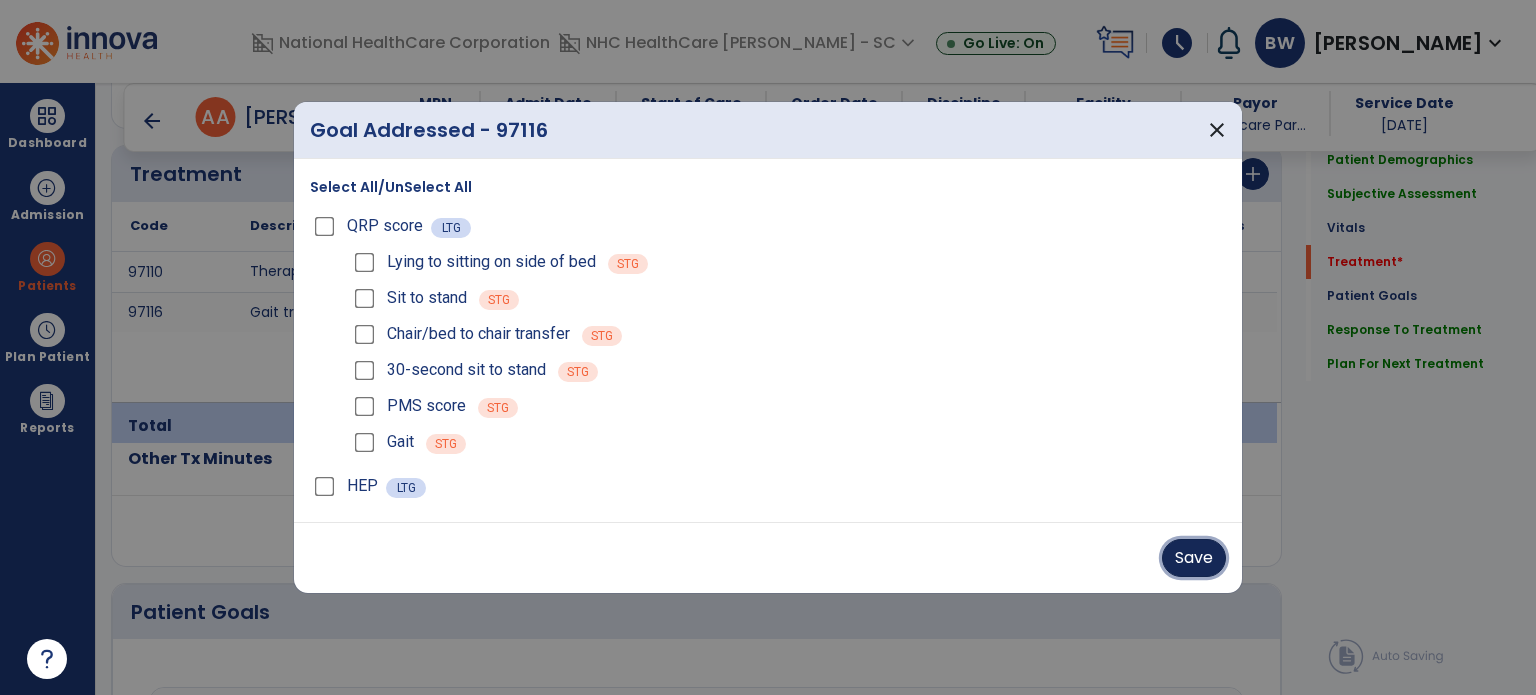 click on "Save" at bounding box center [1194, 558] 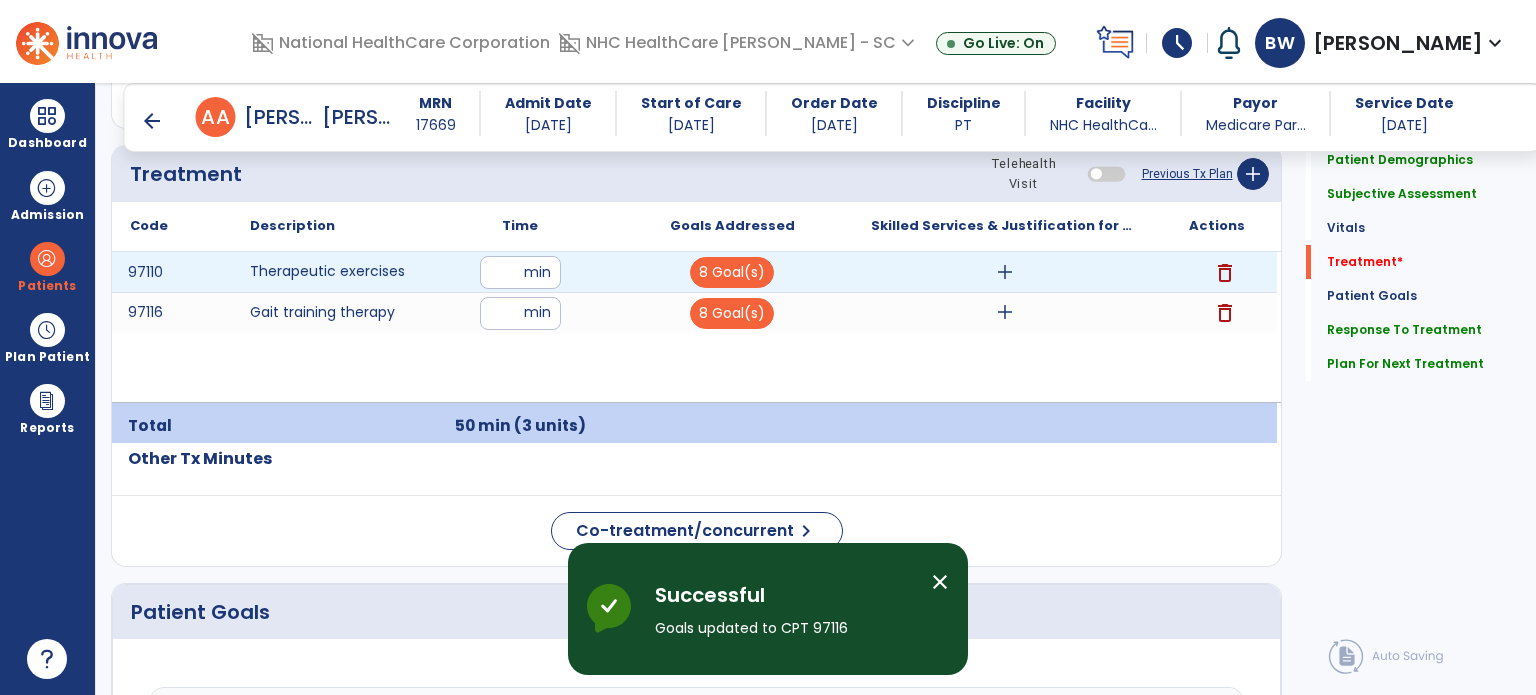 click on "add" at bounding box center (1005, 272) 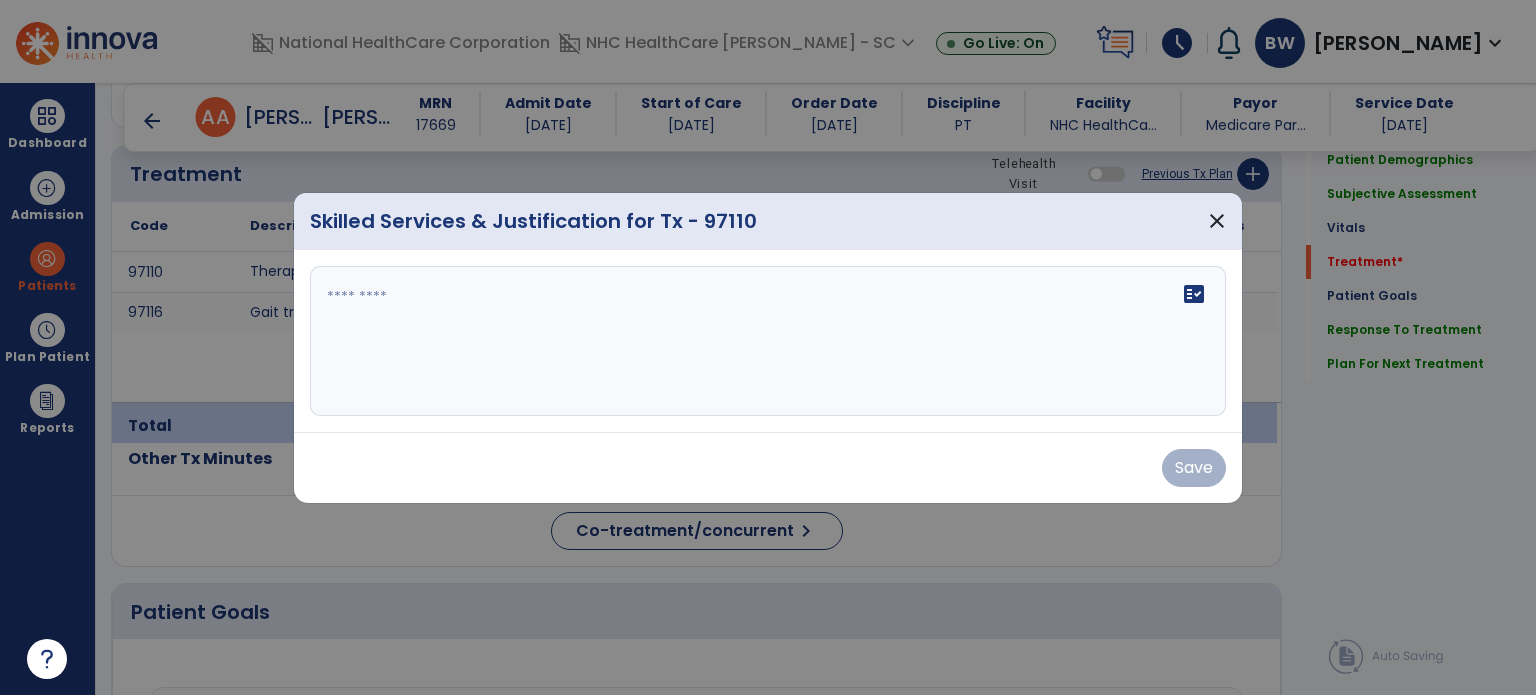 click at bounding box center (768, 341) 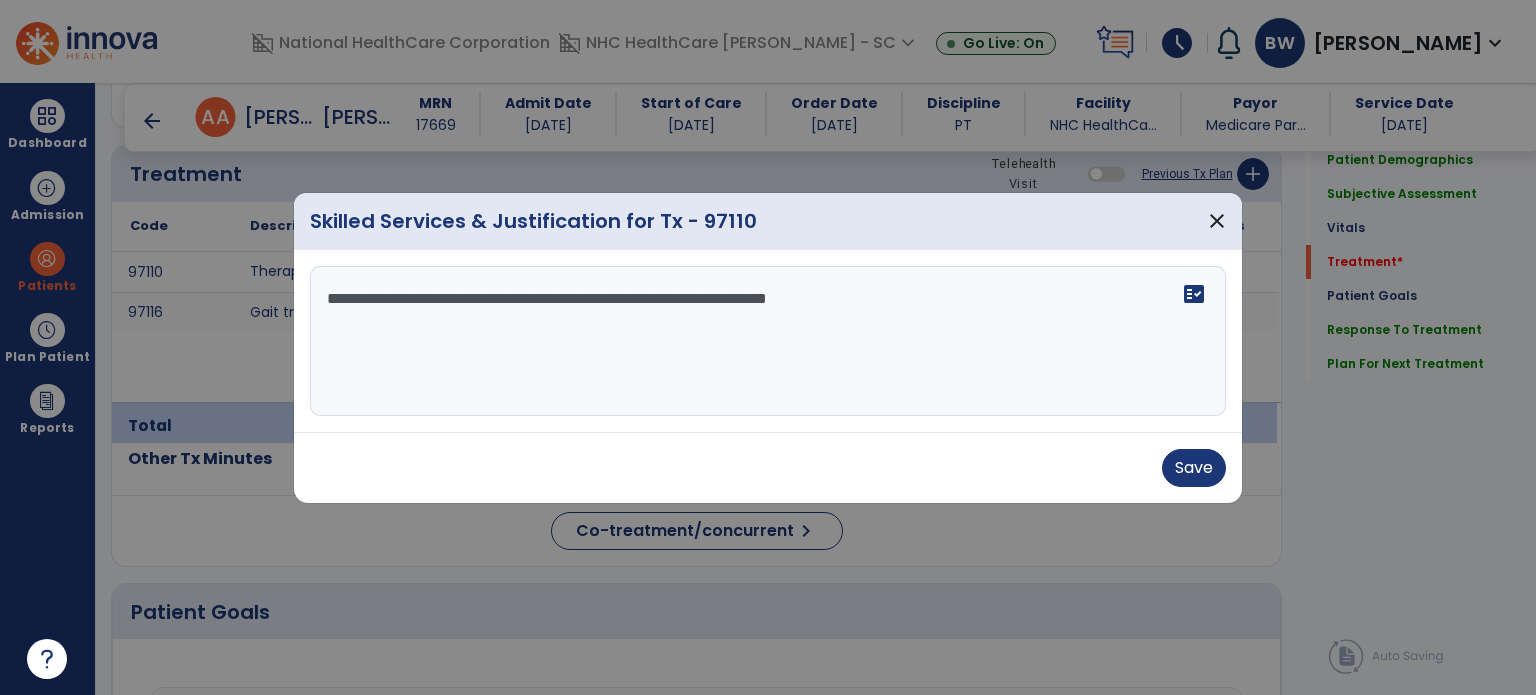 click on "**********" at bounding box center [768, 341] 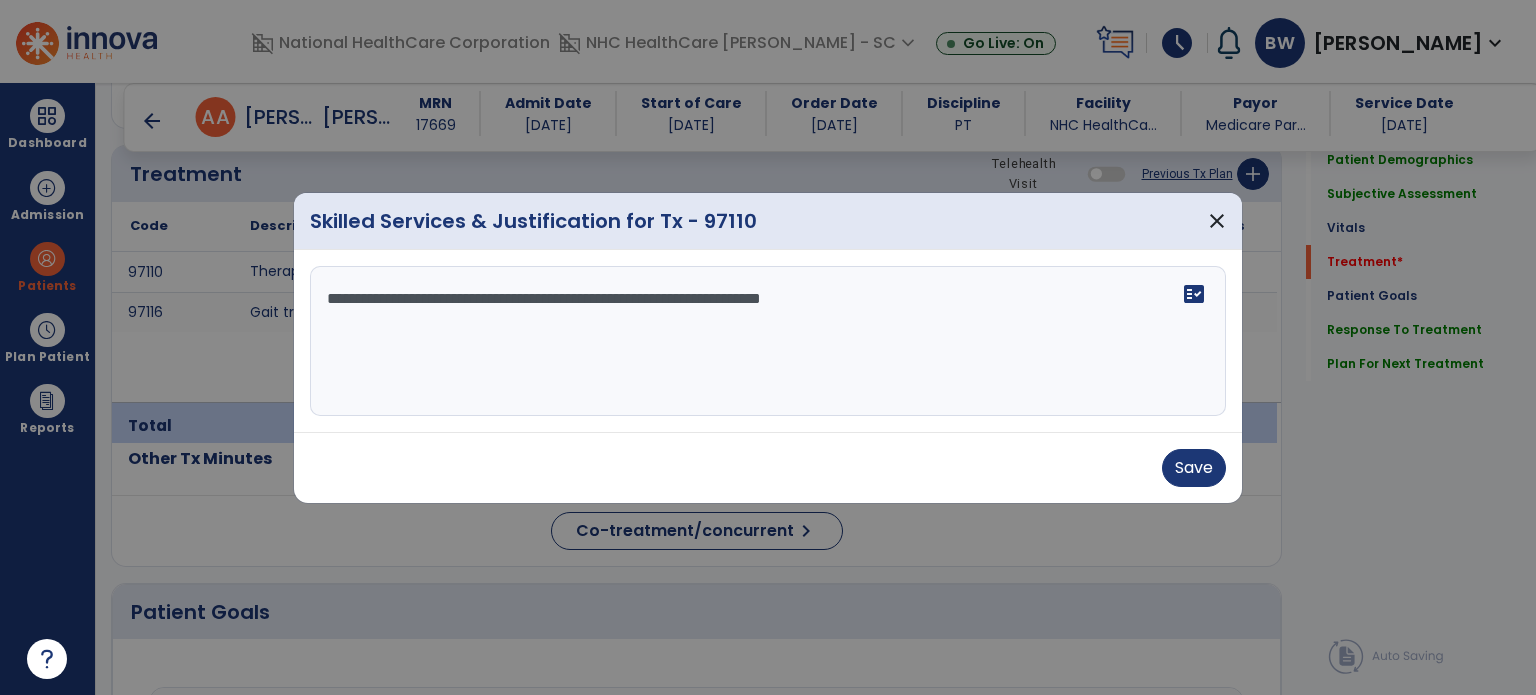 click on "**********" at bounding box center [768, 341] 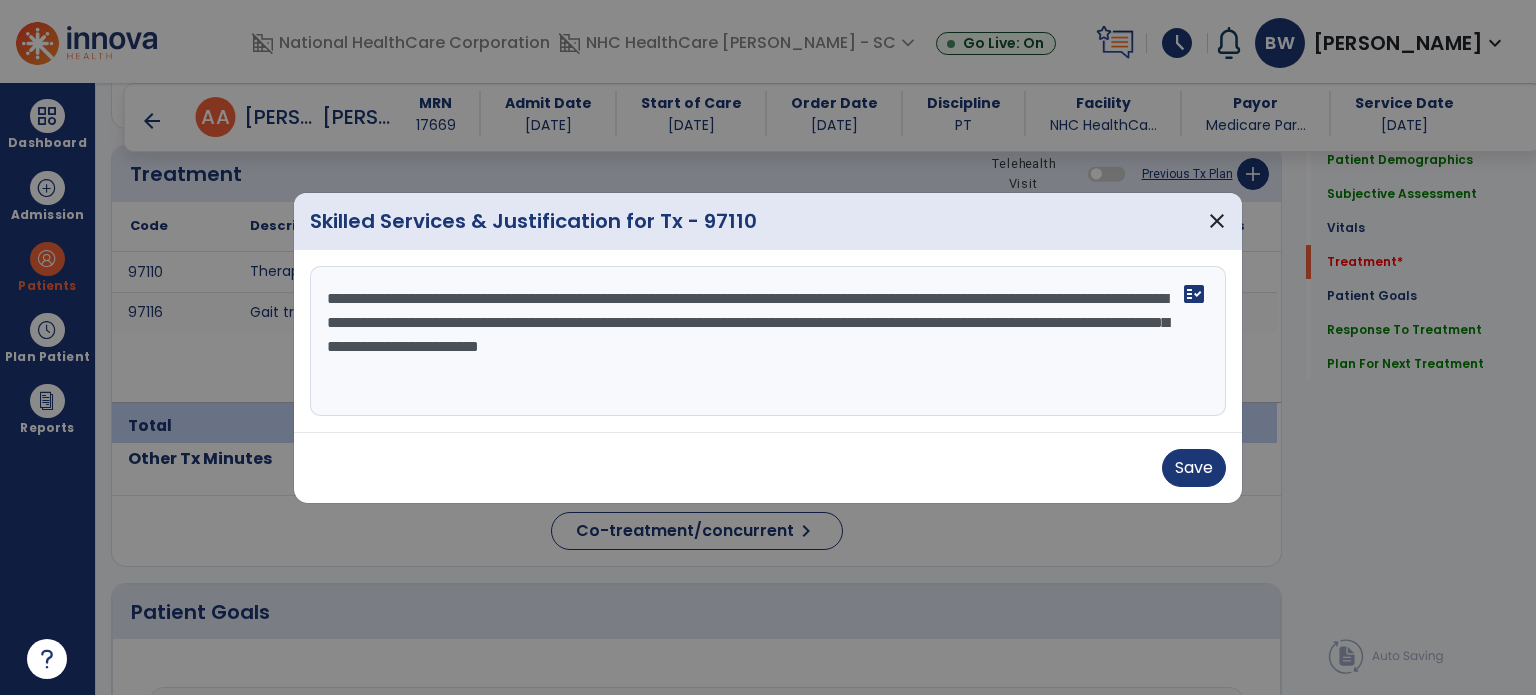 click on "**********" at bounding box center (768, 341) 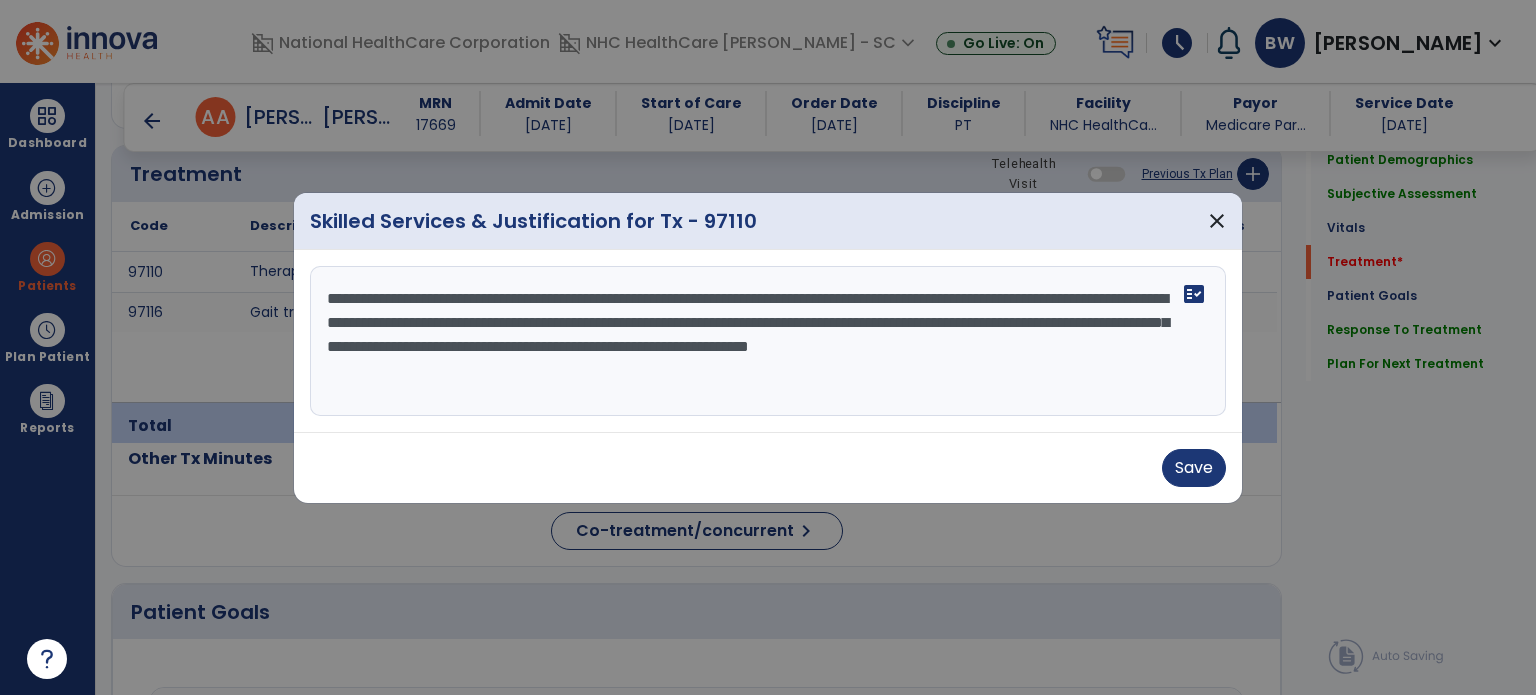 type on "**********" 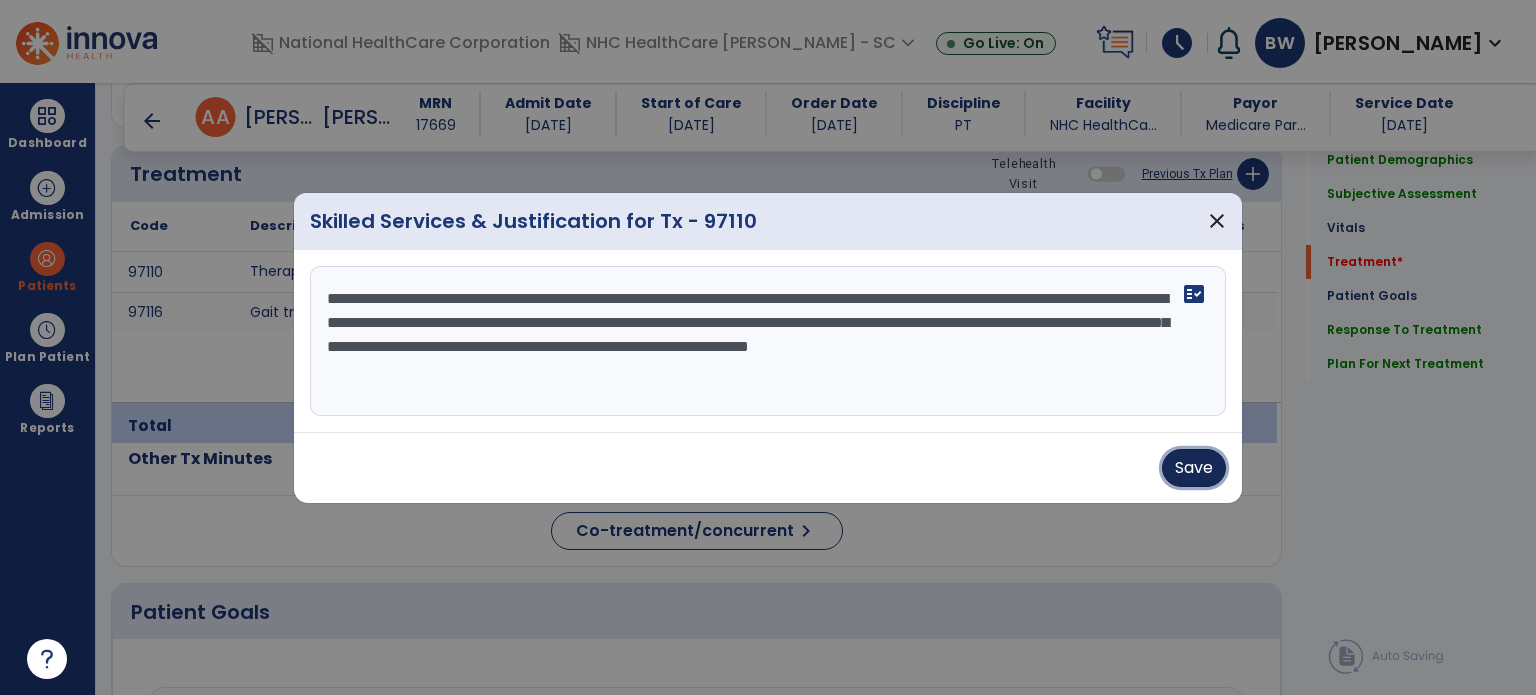 click on "Save" at bounding box center (1194, 468) 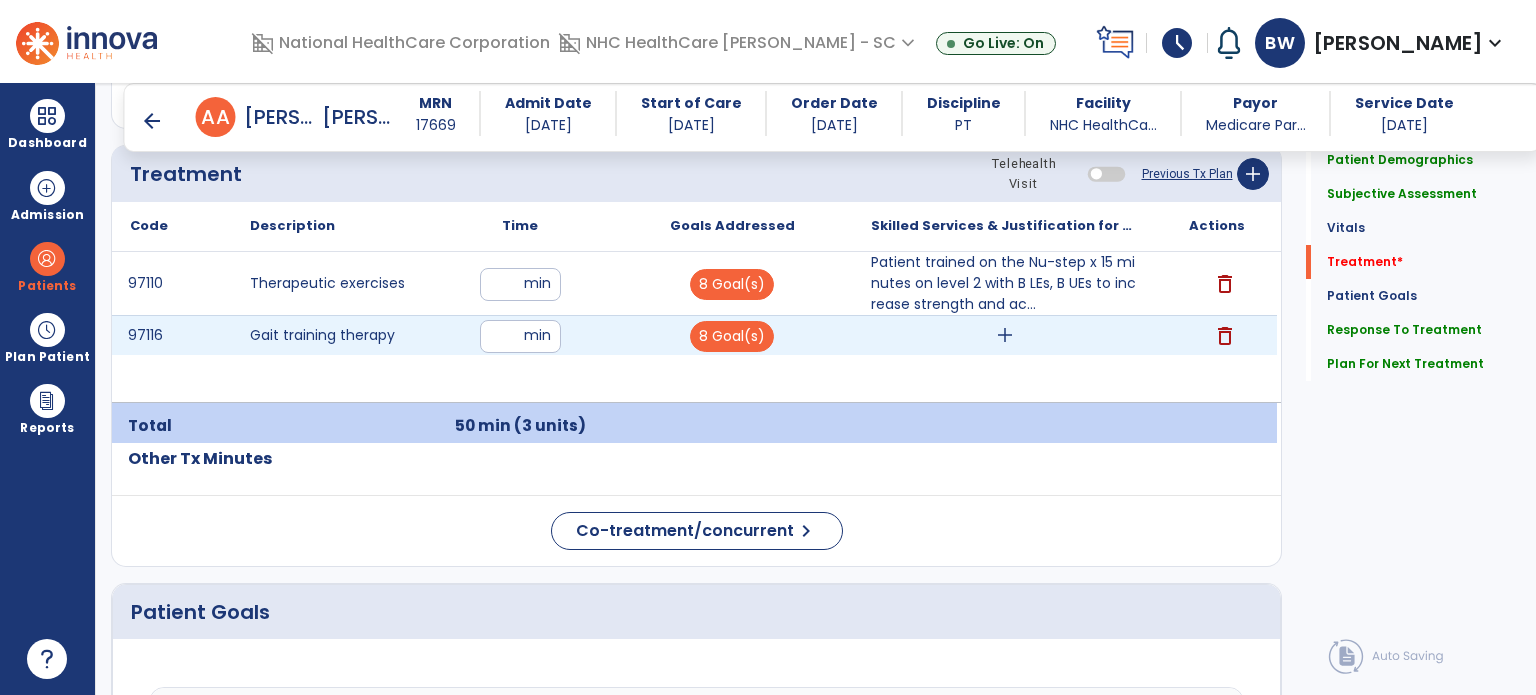 click on "add" at bounding box center (1005, 335) 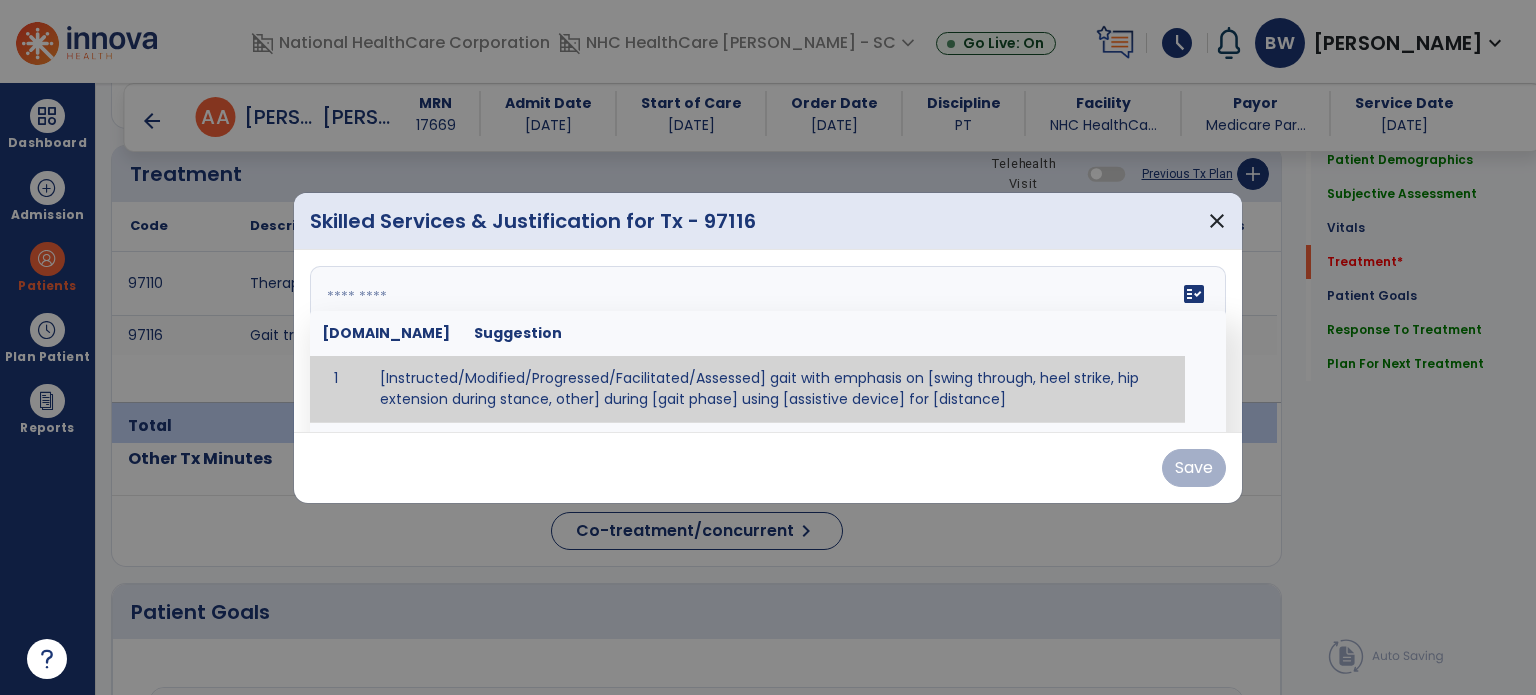 click on "fact_check  [DOMAIN_NAME] Suggestion 1 [Instructed/Modified/Progressed/Facilitated/Assessed] gait with emphasis on [swing through, heel strike, hip extension during stance, other] during [gait phase] using [assistive device] for [distance] 2 [Instructed/Modified/Progressed/Facilitated/Assessed] use of [assistive device] and [NWB, PWB, step-to gait pattern, step through gait pattern] 3 [Instructed/Modified/Progressed/Facilitated/Assessed] patient's ability to [ascend/descend # of steps, perform directional changes, walk on even/uneven surfaces, pick-up objects off floor, velocity changes, other] using [assistive device]. 4 [Instructed/Modified/Progressed/Facilitated/Assessed] pre-gait activities including [identify exercise] in order to prepare for gait training. 5" at bounding box center (768, 341) 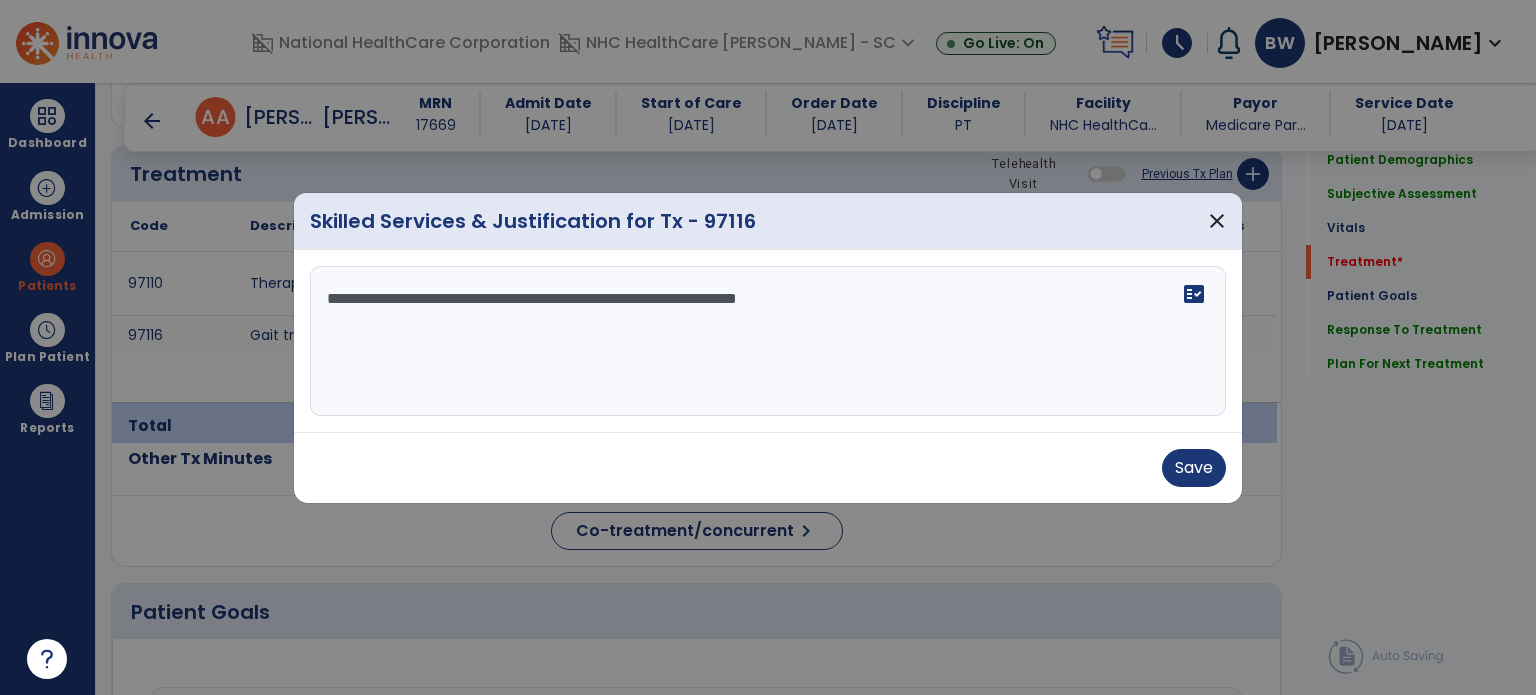 click on "**********" at bounding box center (768, 341) 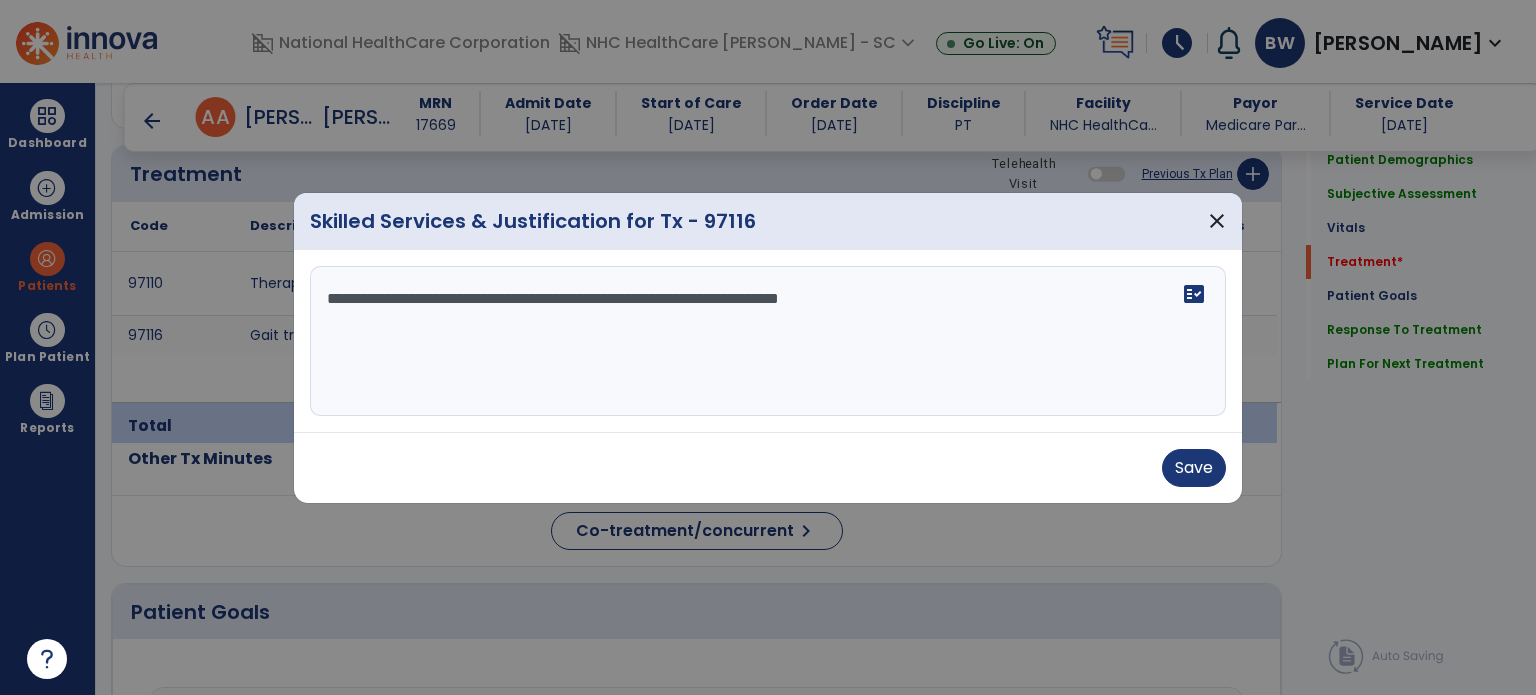 click on "**********" at bounding box center [768, 341] 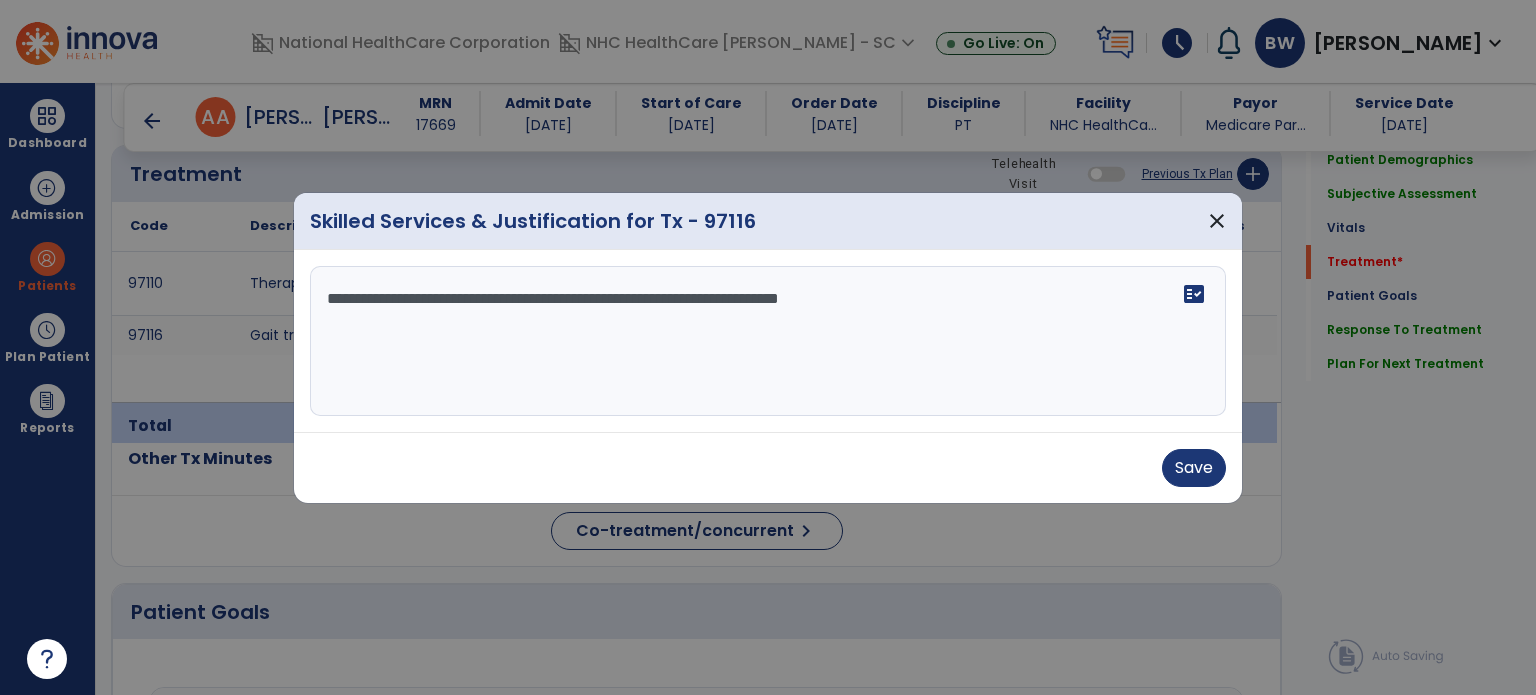 click on "**********" at bounding box center [768, 341] 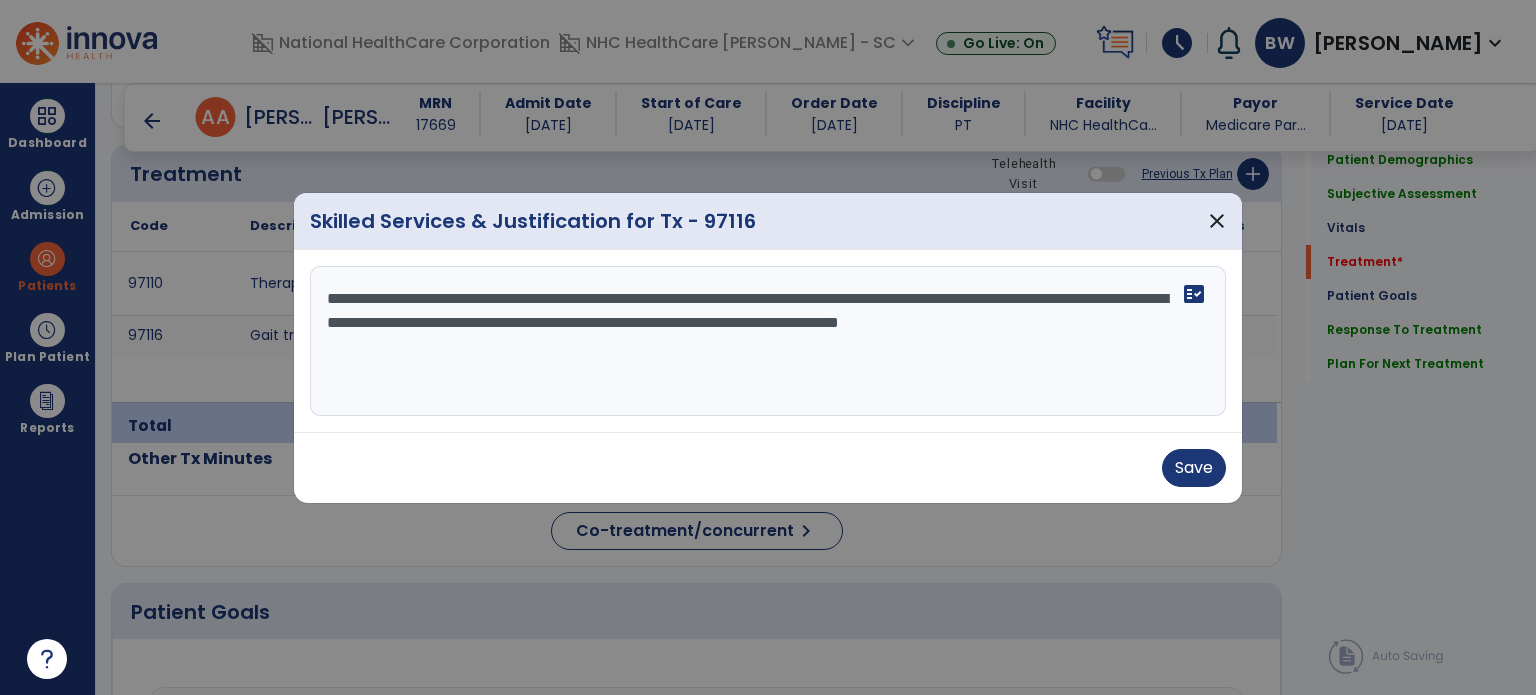 click on "**********" at bounding box center (768, 341) 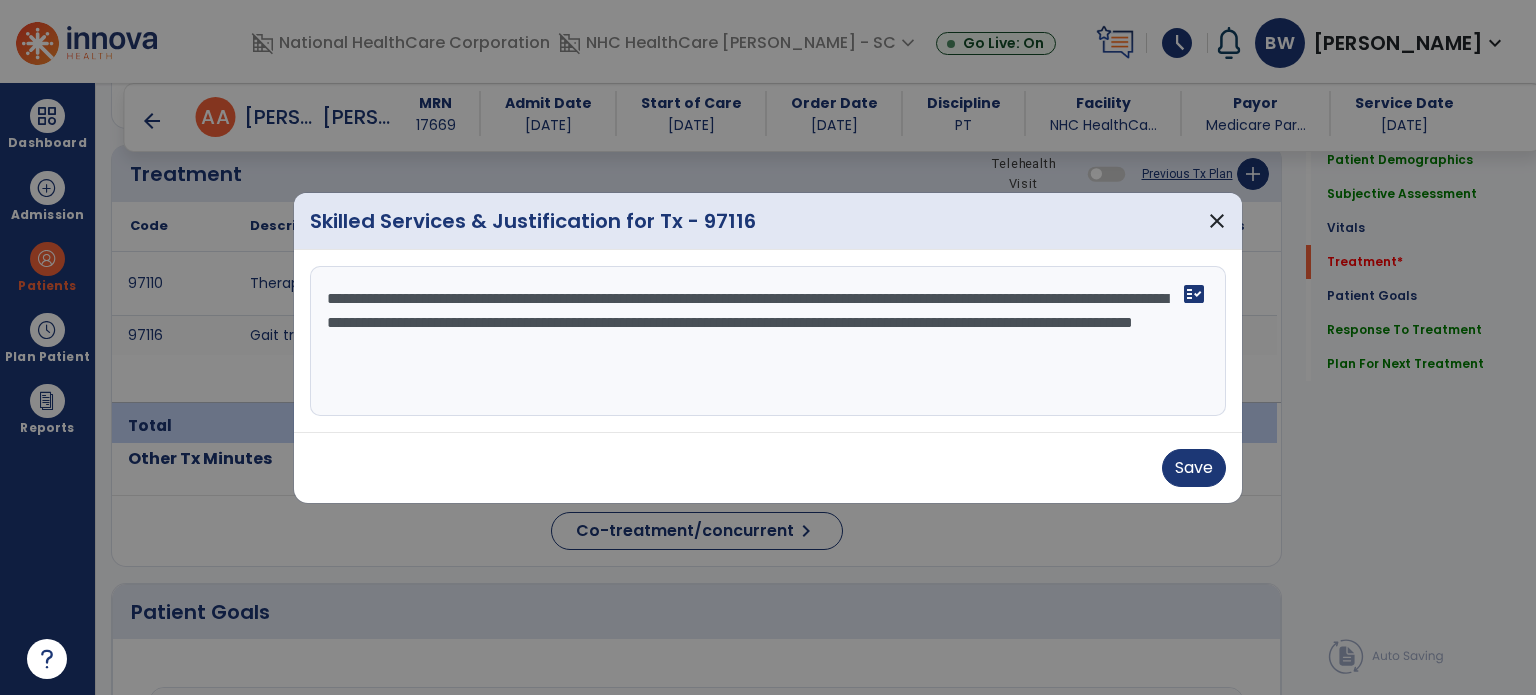 type on "**********" 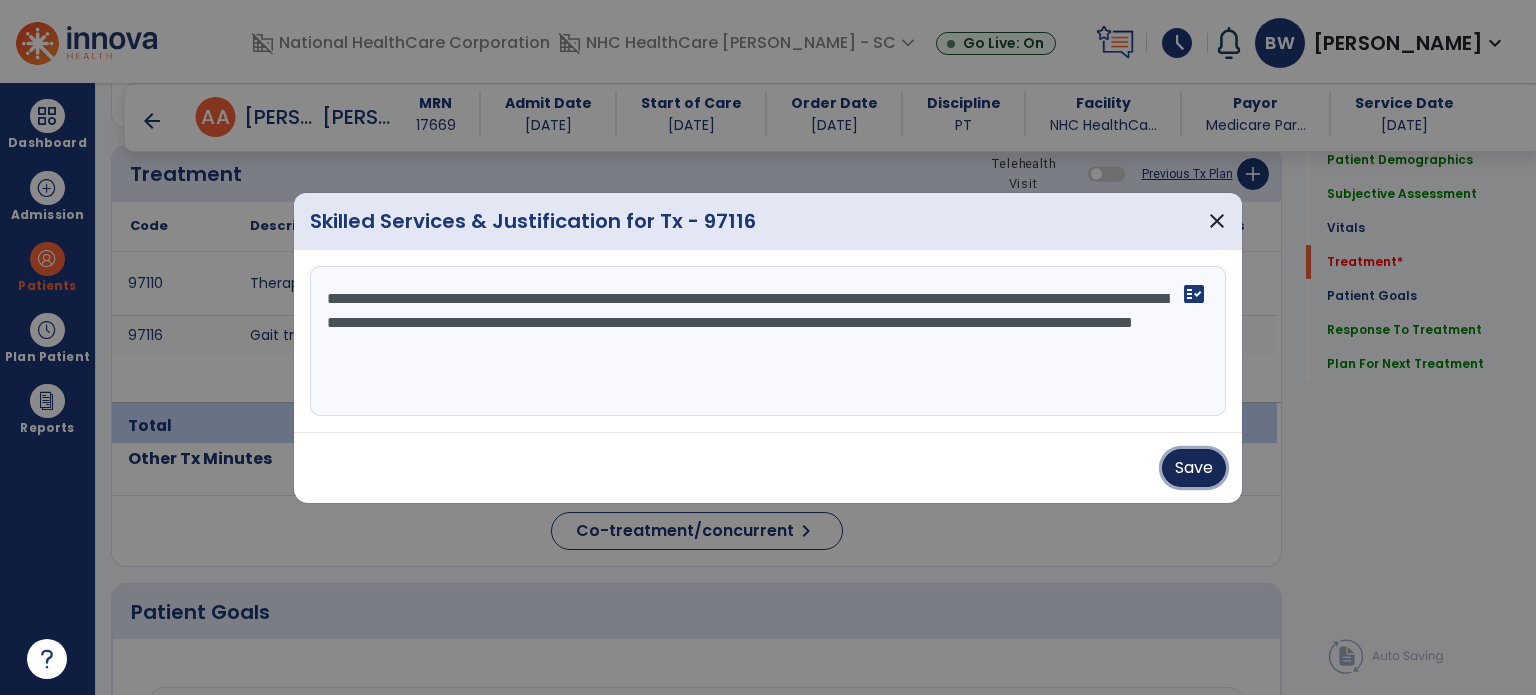click on "Save" at bounding box center (1194, 468) 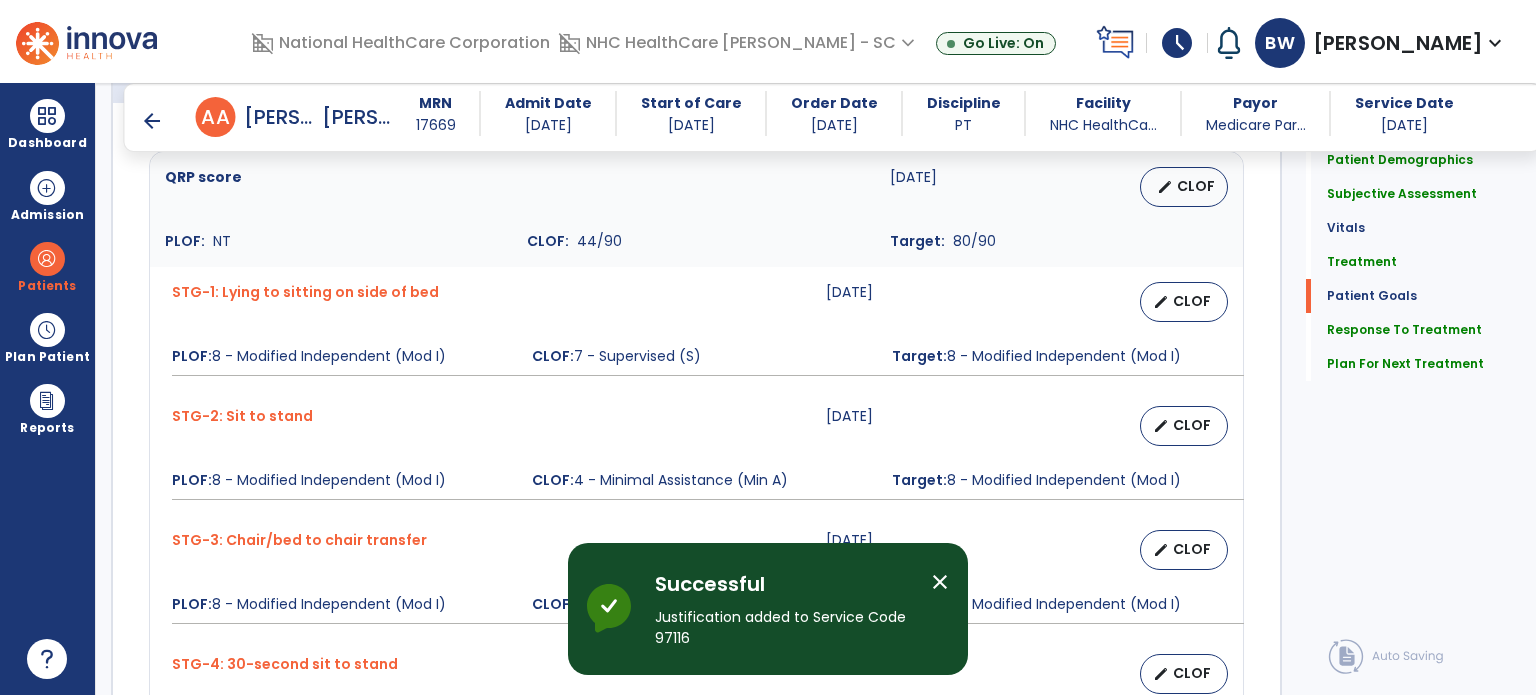 scroll, scrollTop: 3939, scrollLeft: 0, axis: vertical 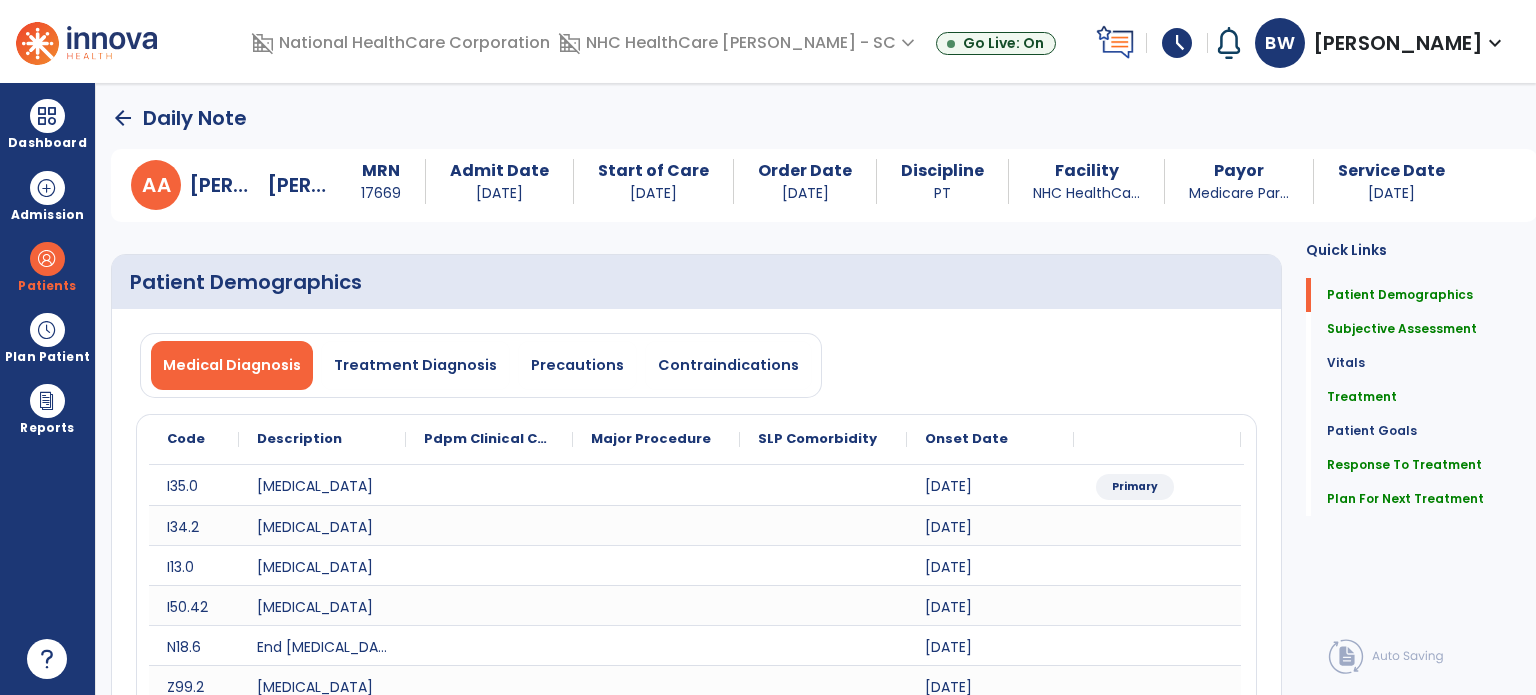 click on "schedule" at bounding box center [1177, 43] 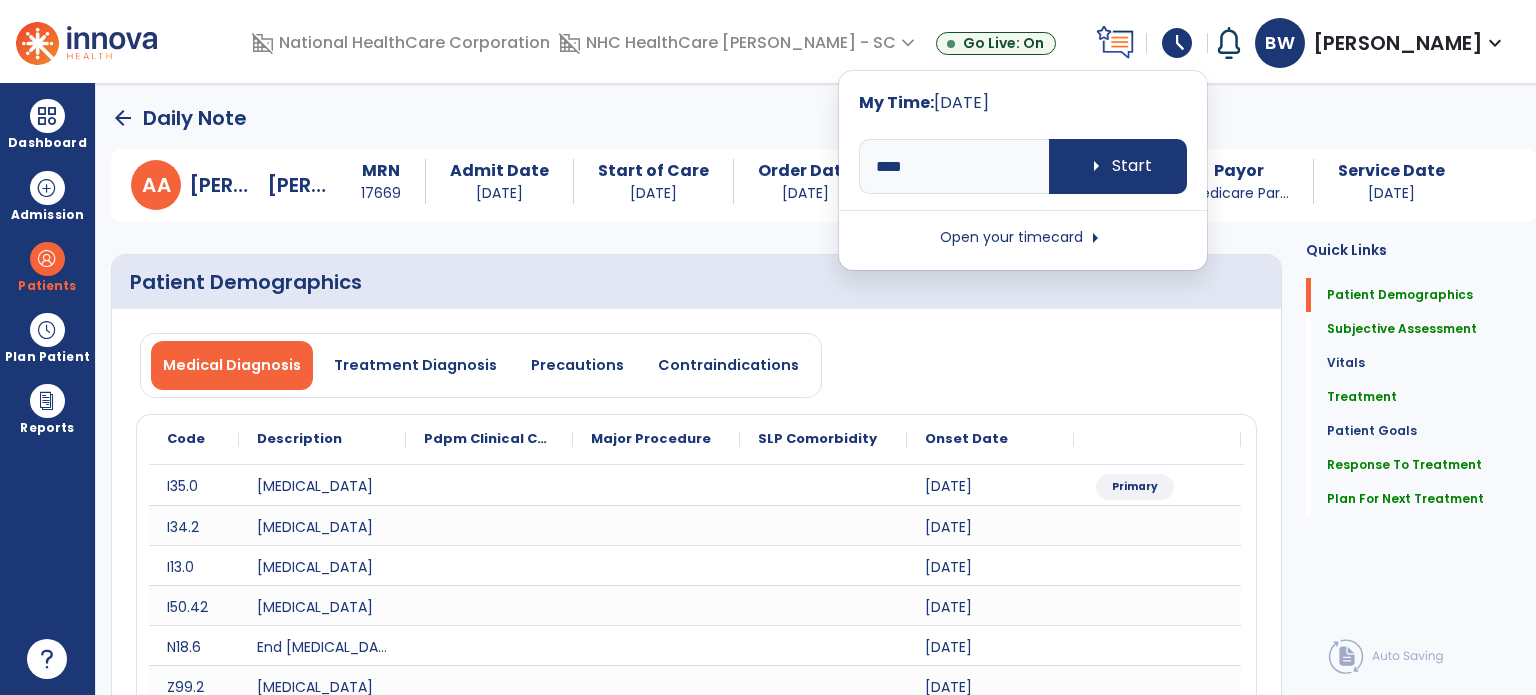 click on "Open your timecard  arrow_right" at bounding box center [1023, 238] 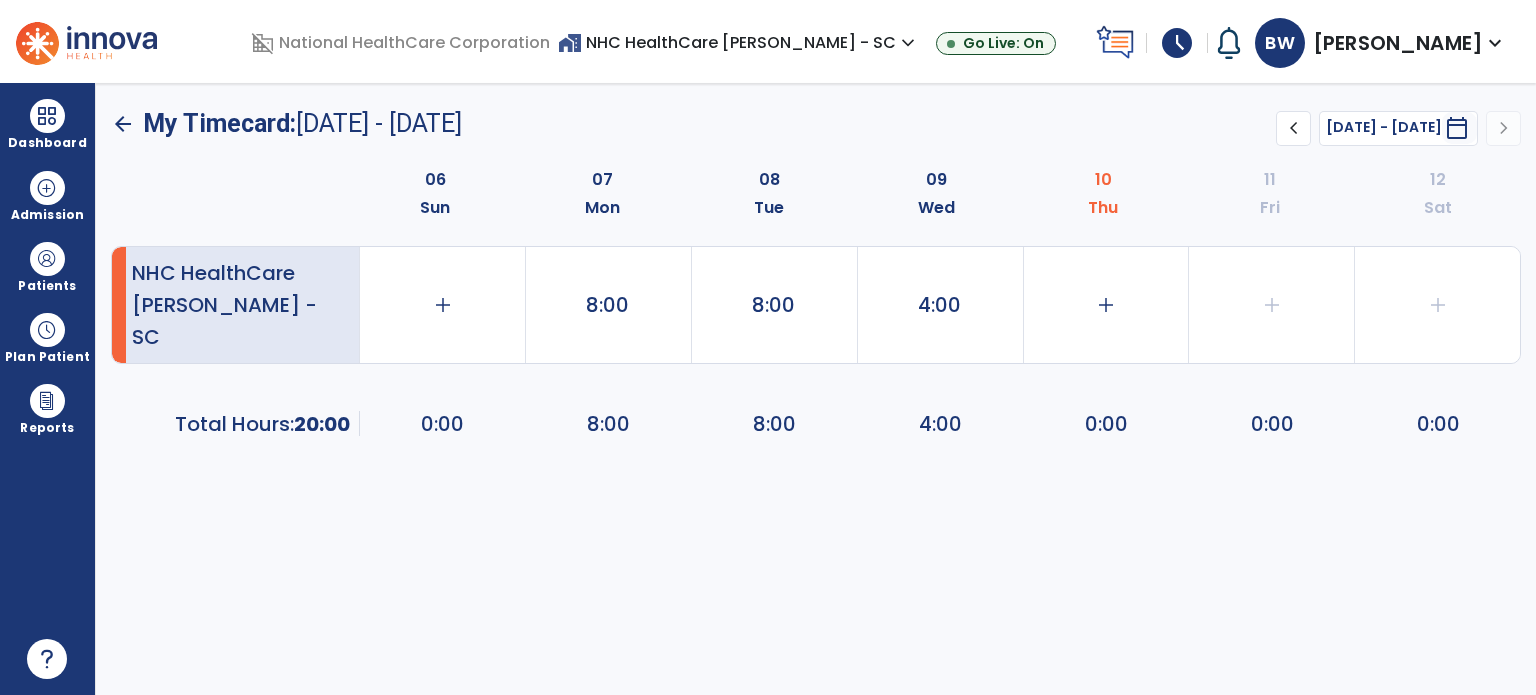 click on "add" 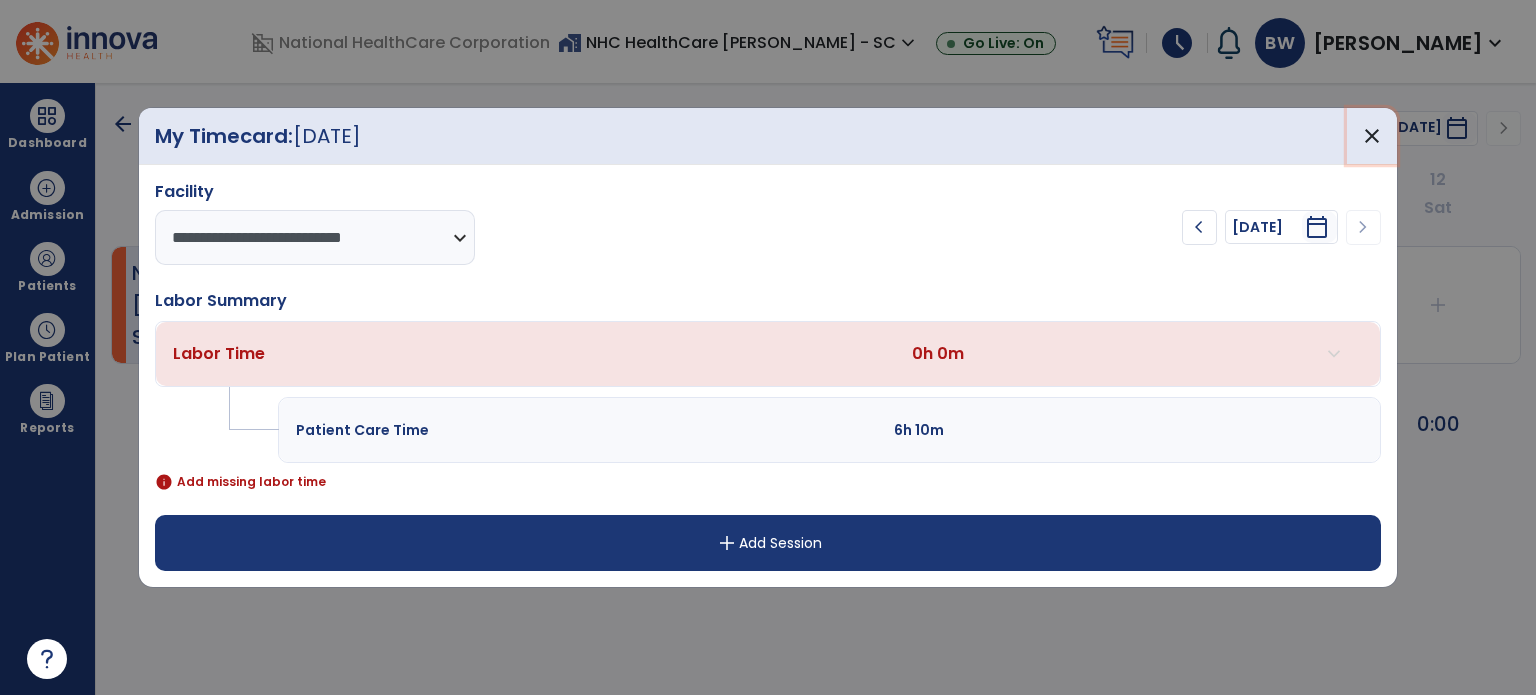 click on "close" at bounding box center [1372, 136] 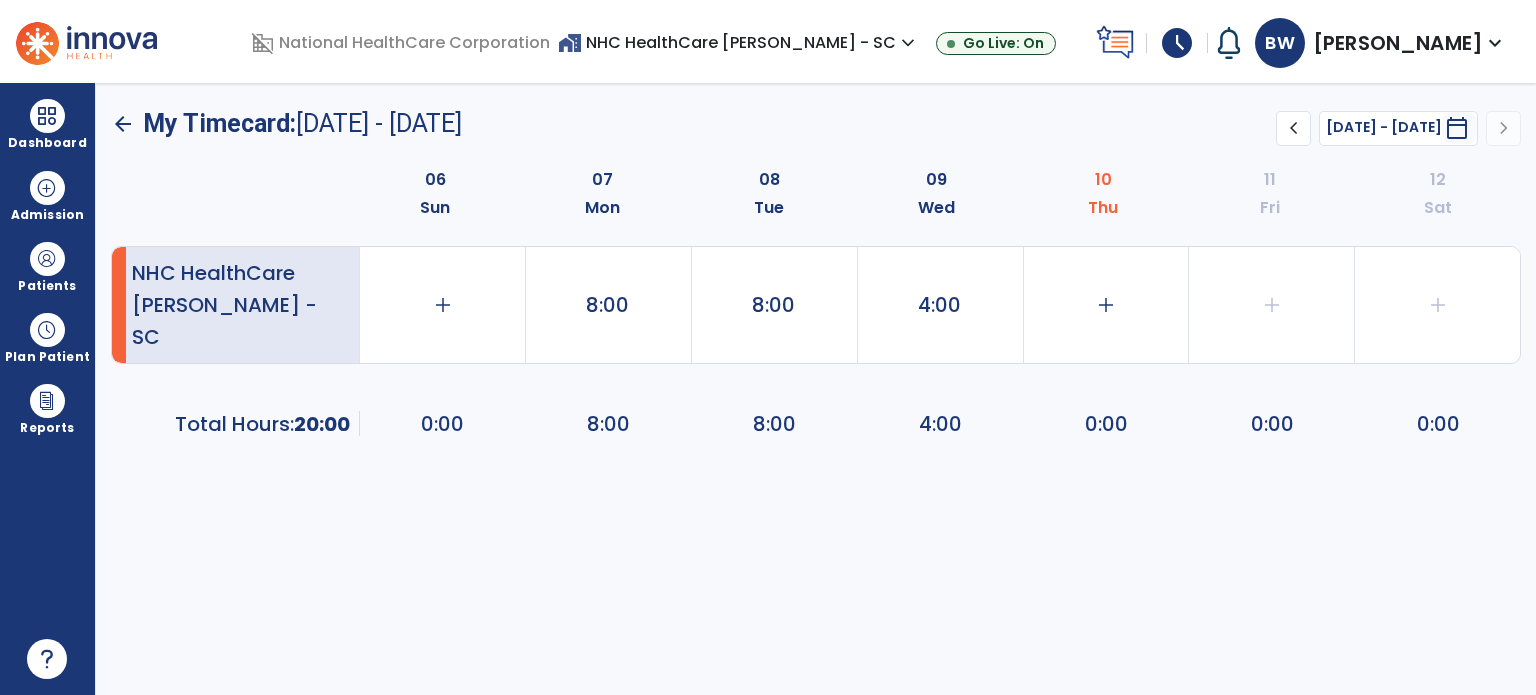 click at bounding box center (47, 116) 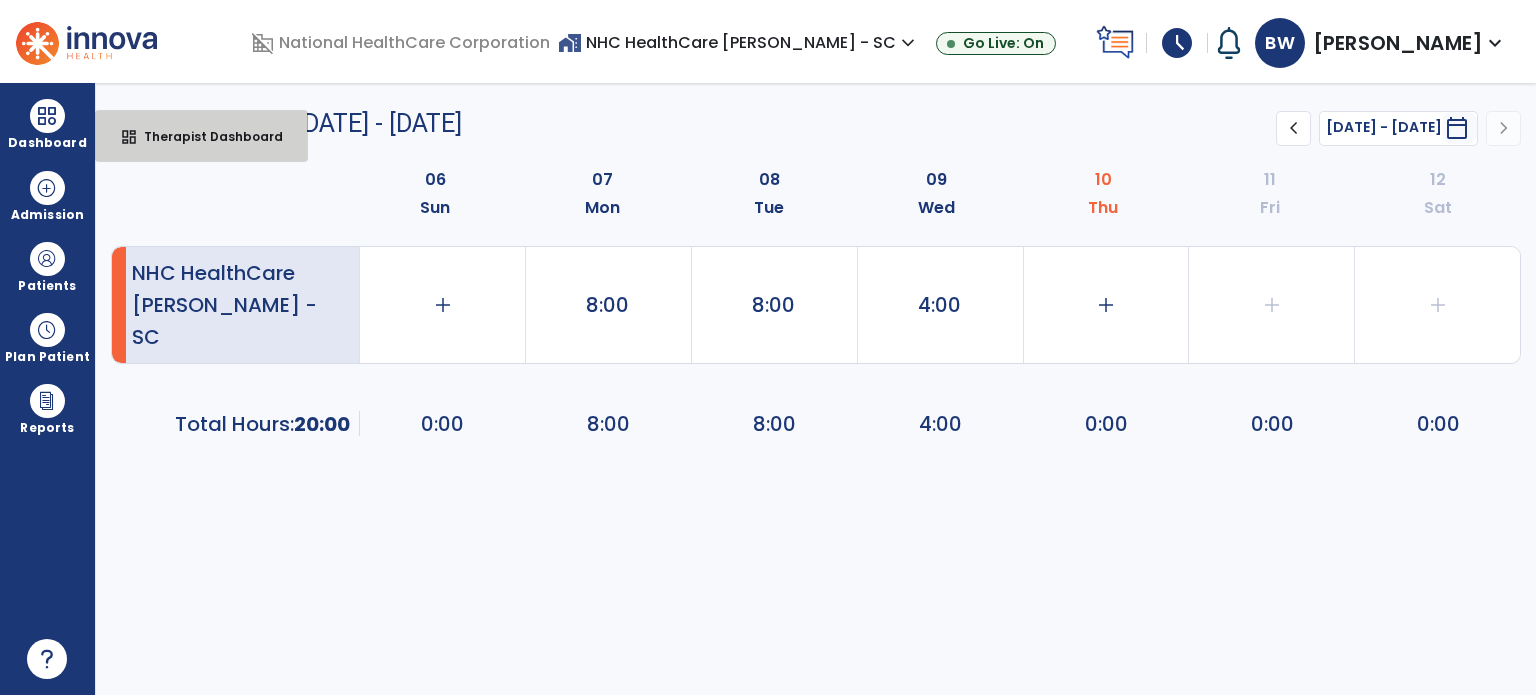 click on "Therapist Dashboard" at bounding box center (205, 136) 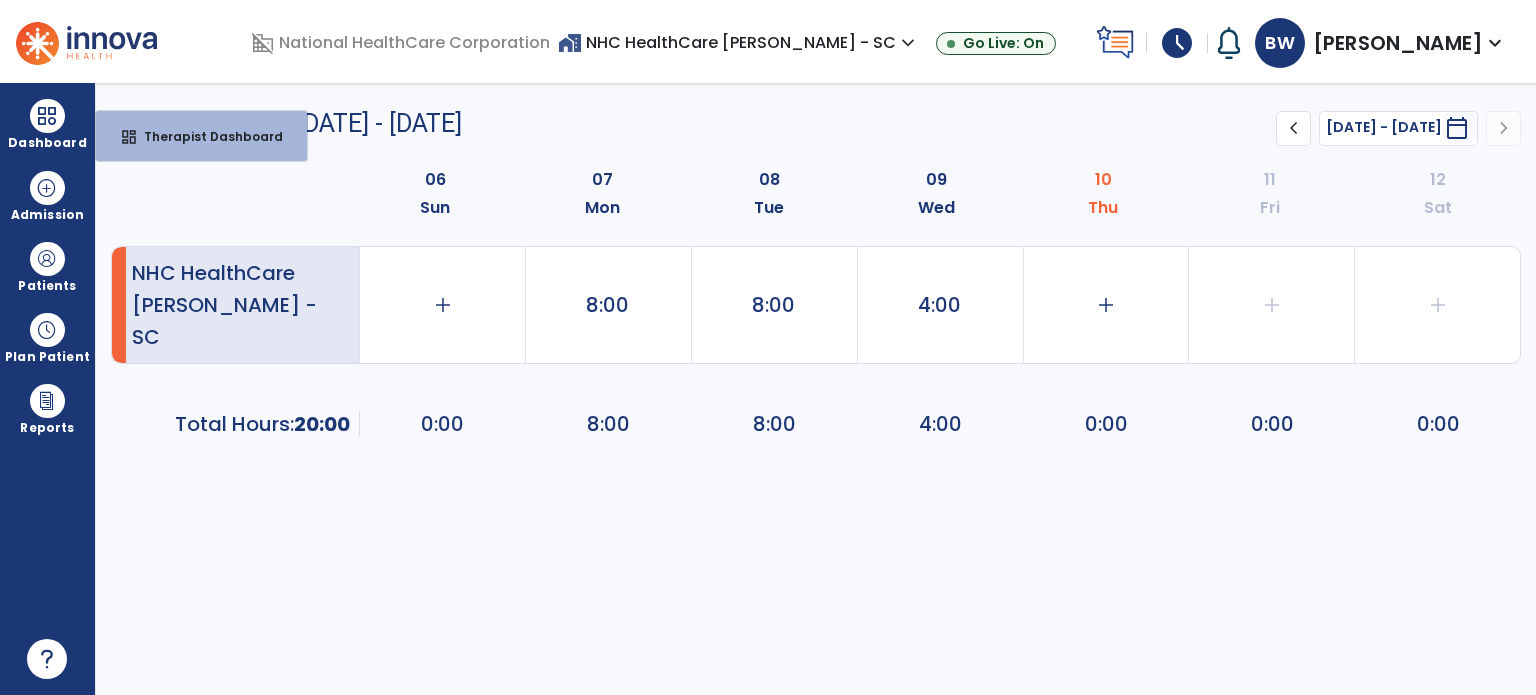 select on "****" 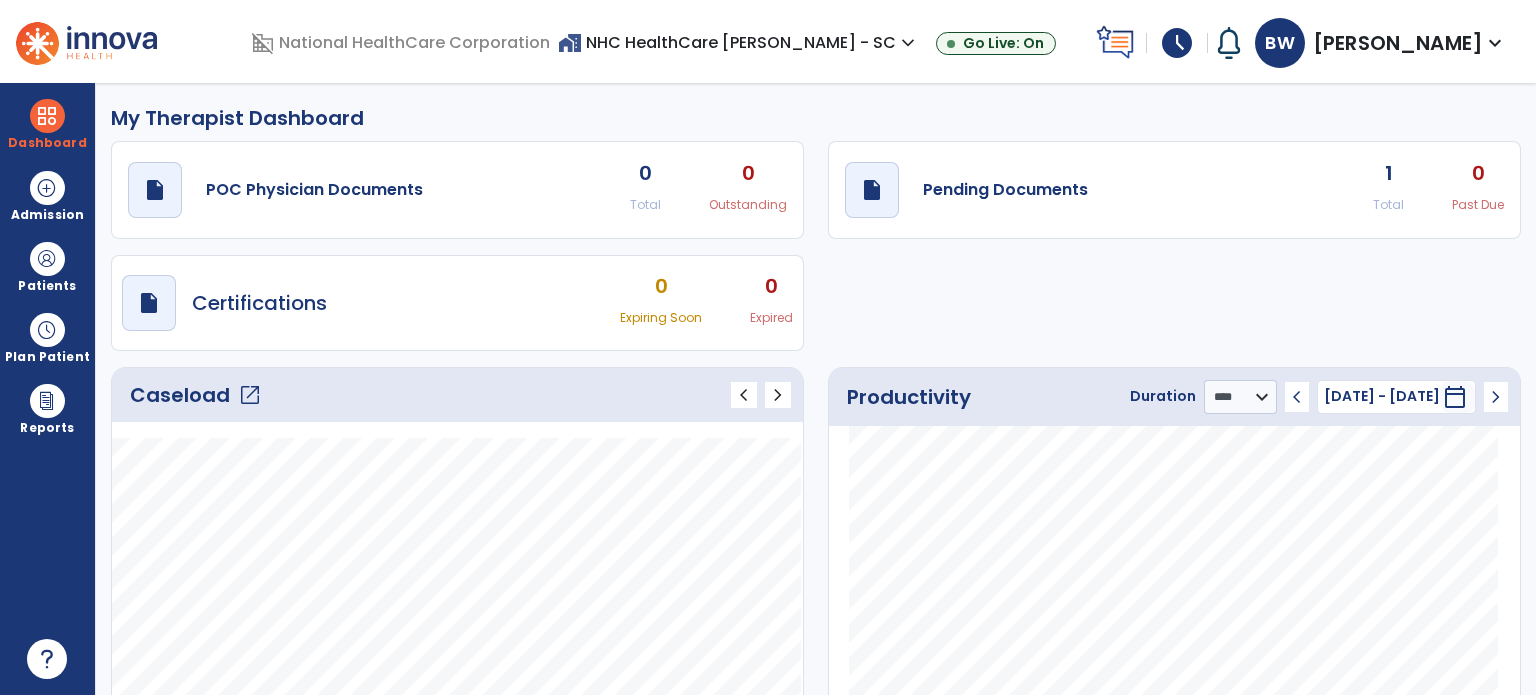 click on "open_in_new" 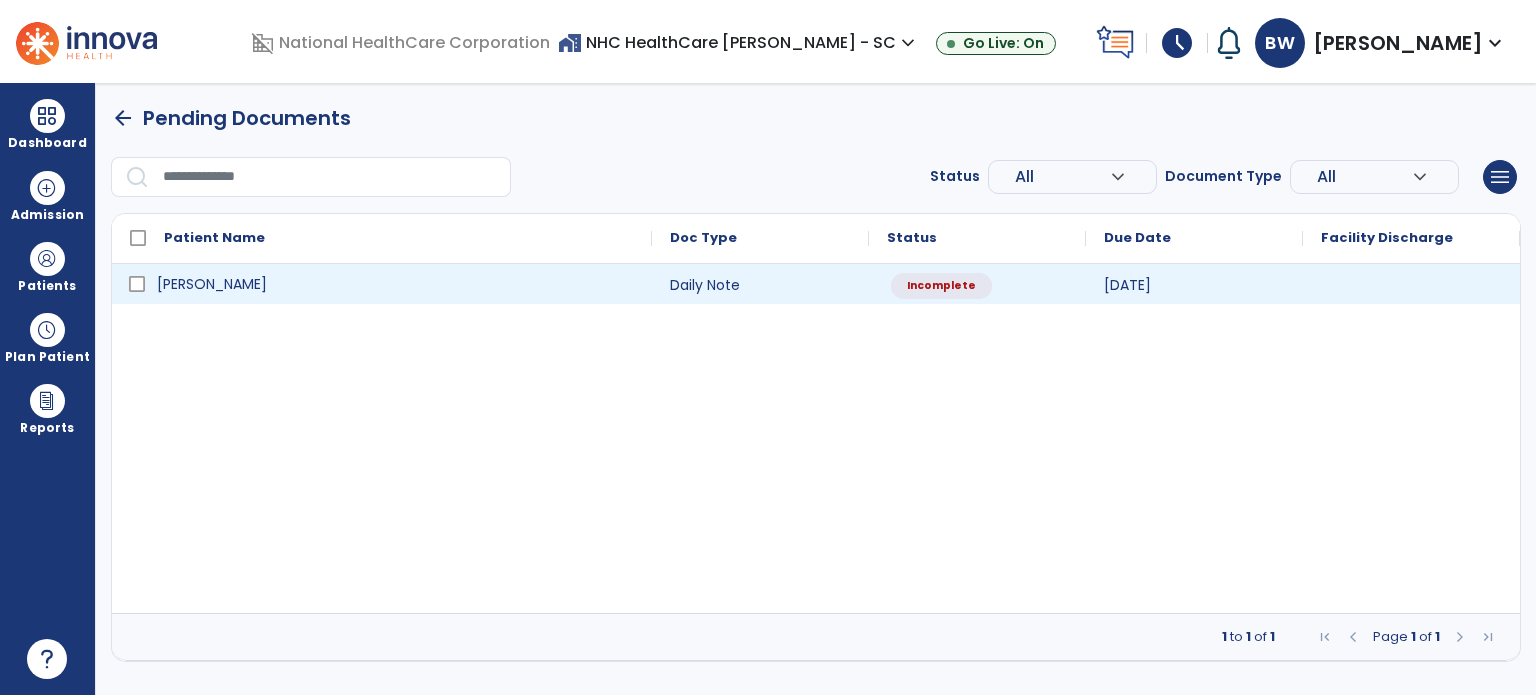 click on "[PERSON_NAME]" at bounding box center [396, 284] 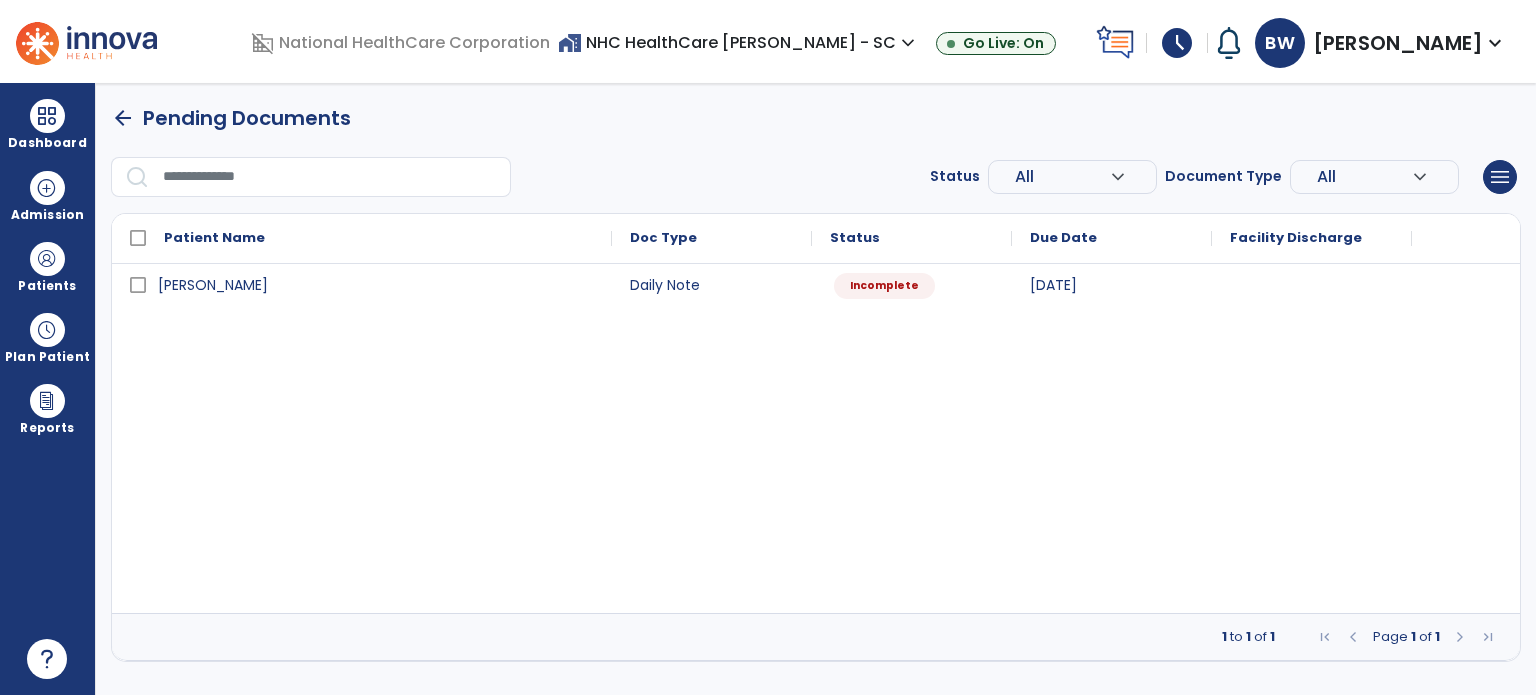 select on "*" 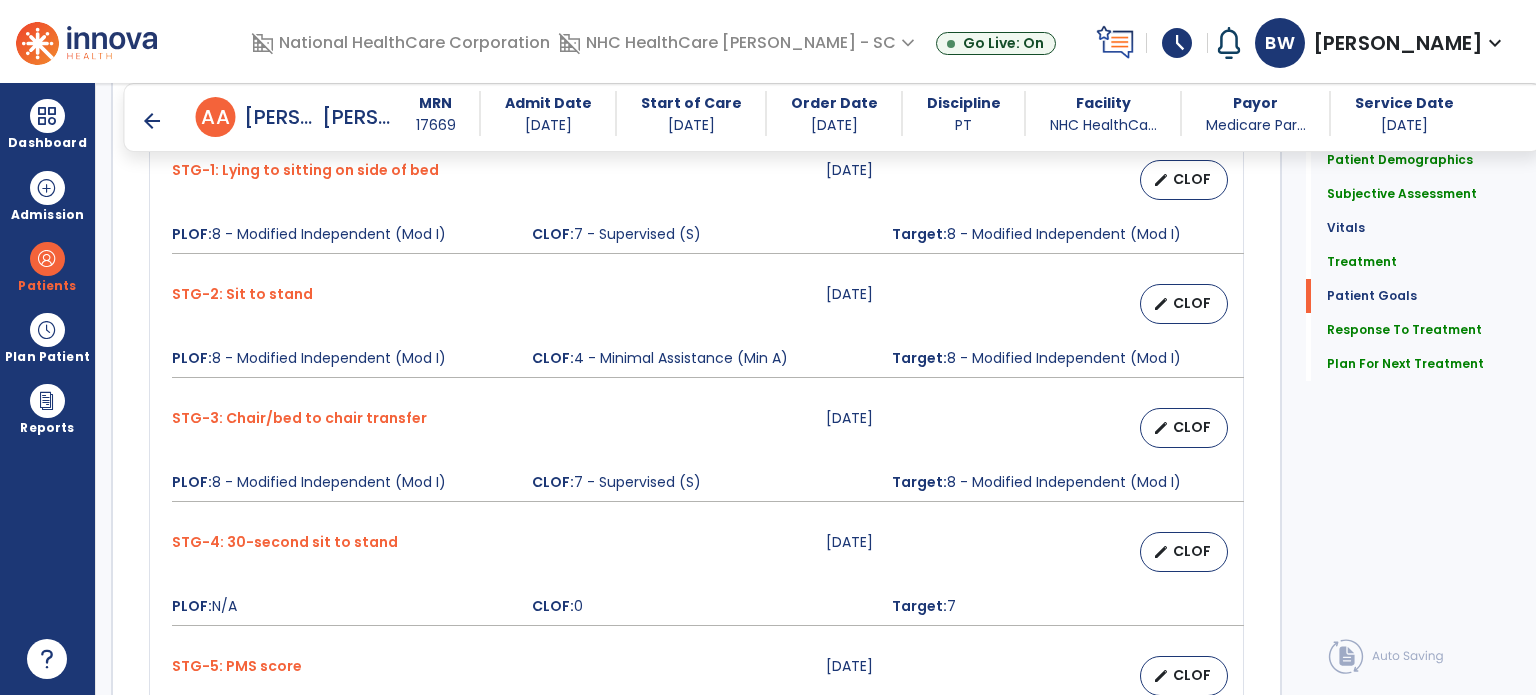 scroll, scrollTop: 3212, scrollLeft: 0, axis: vertical 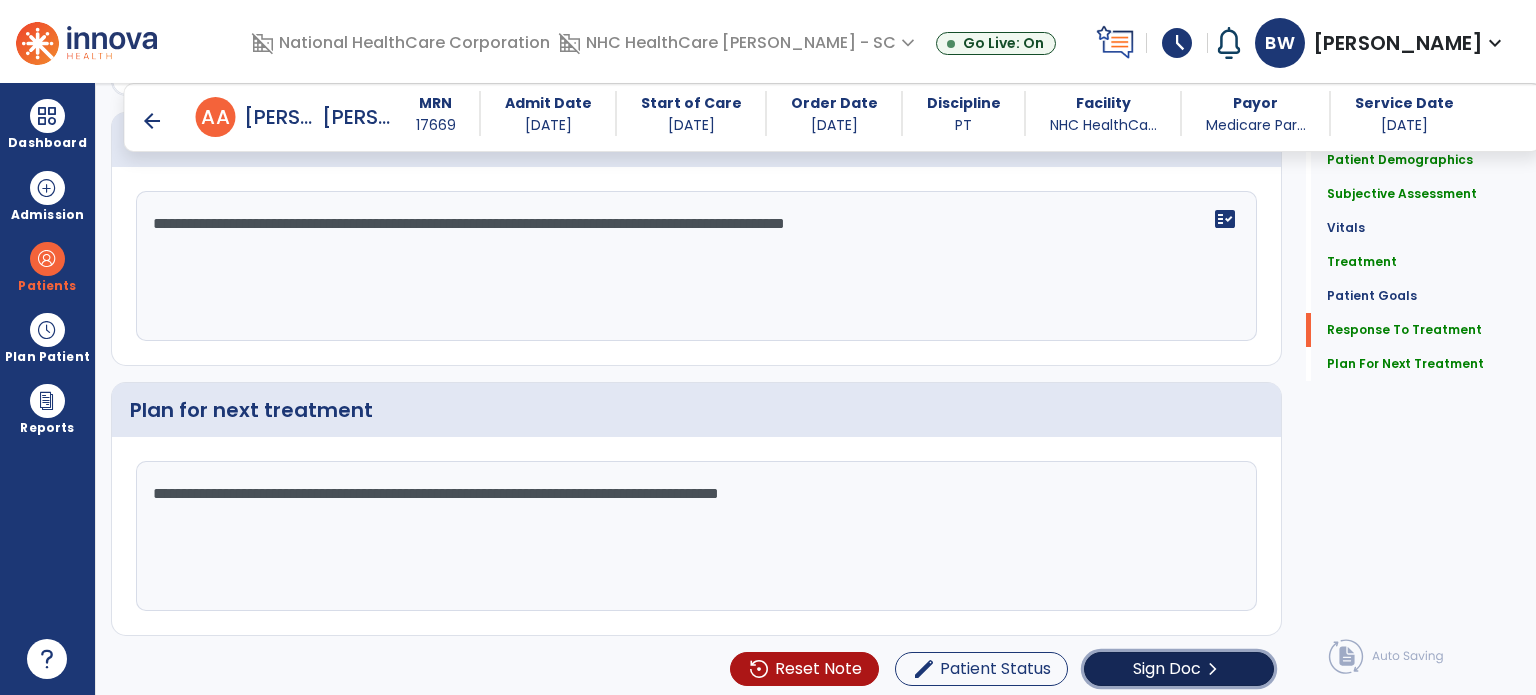 click on "chevron_right" 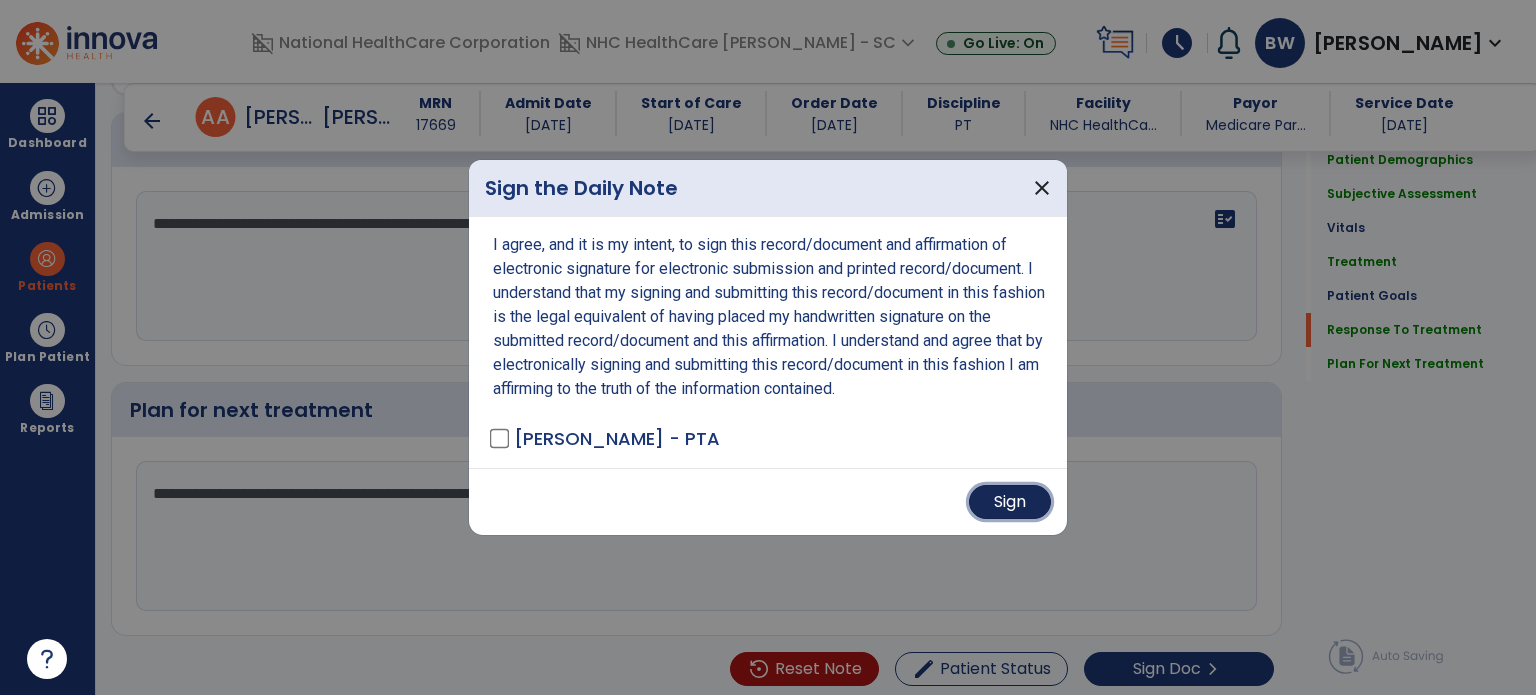 click on "Sign" at bounding box center [1010, 502] 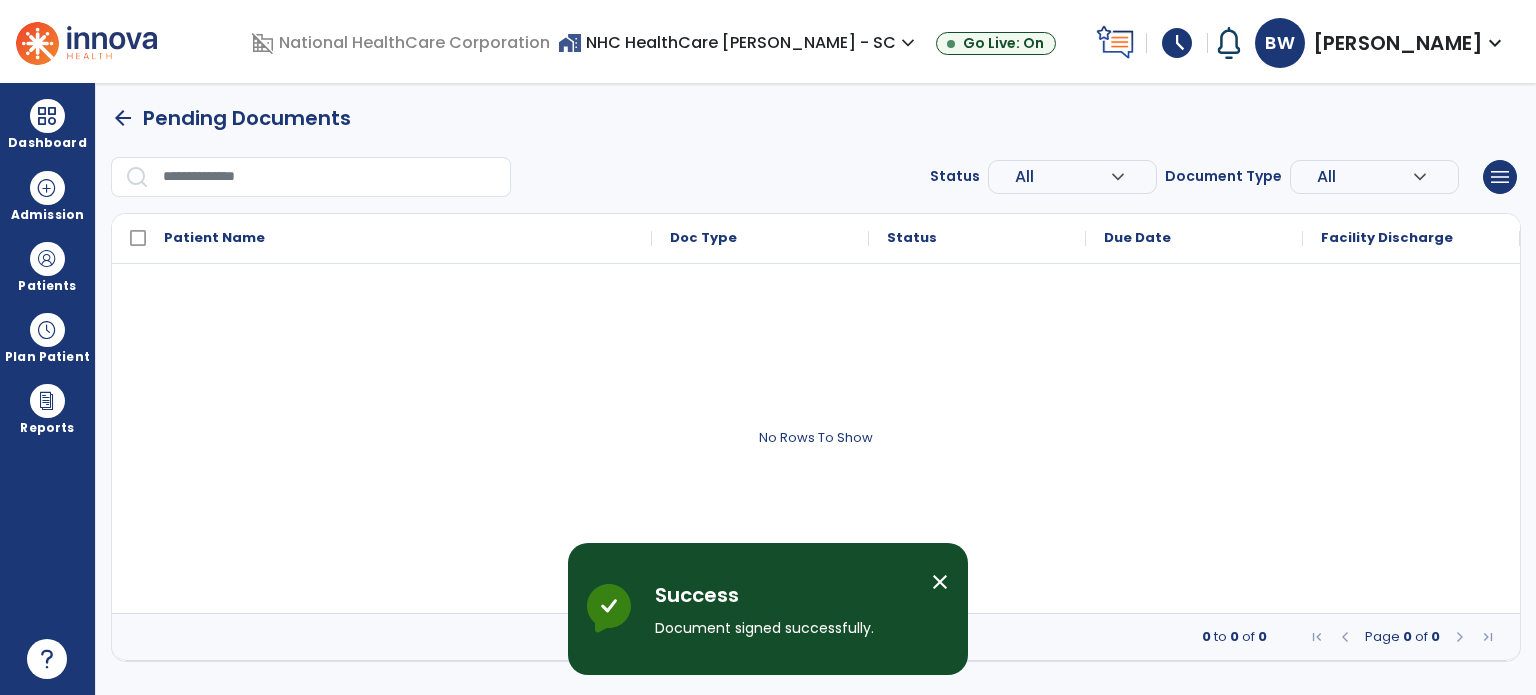 scroll, scrollTop: 0, scrollLeft: 0, axis: both 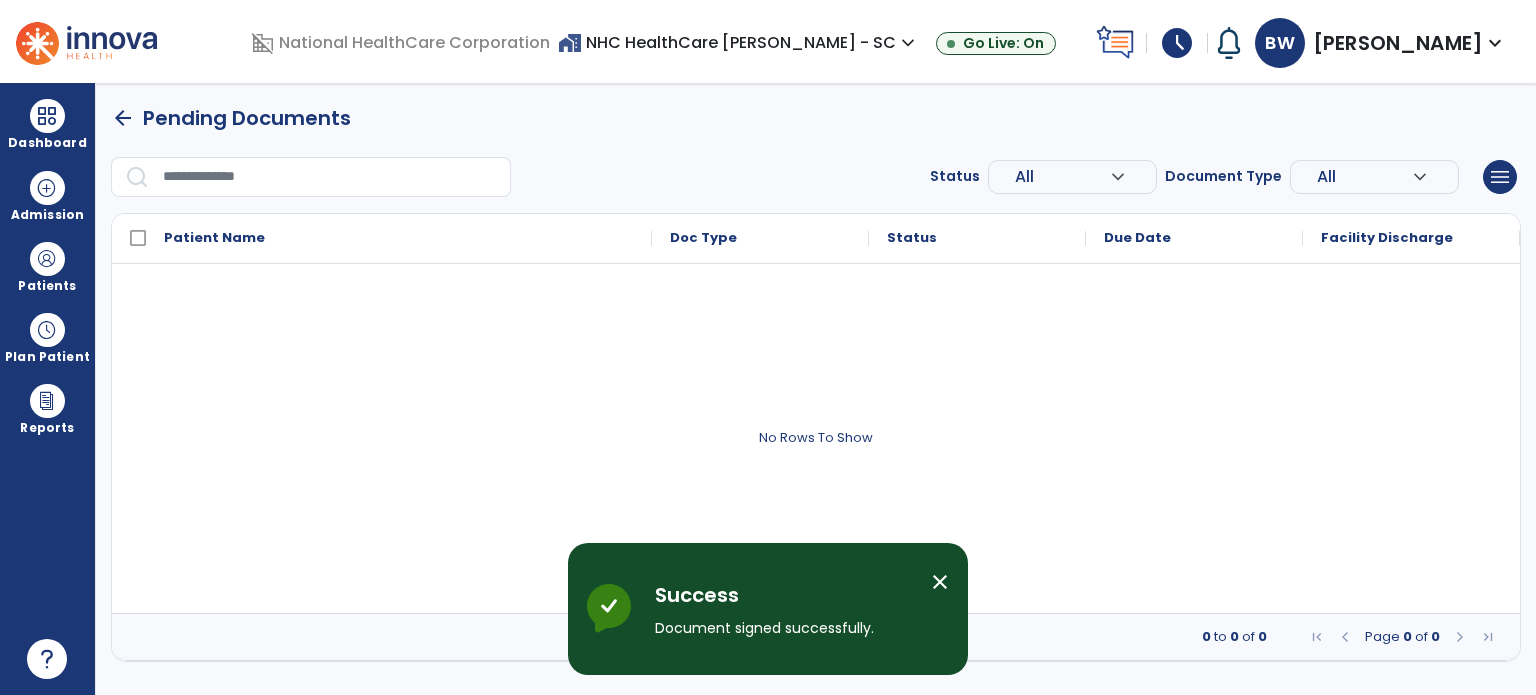 click on "close" at bounding box center [940, 582] 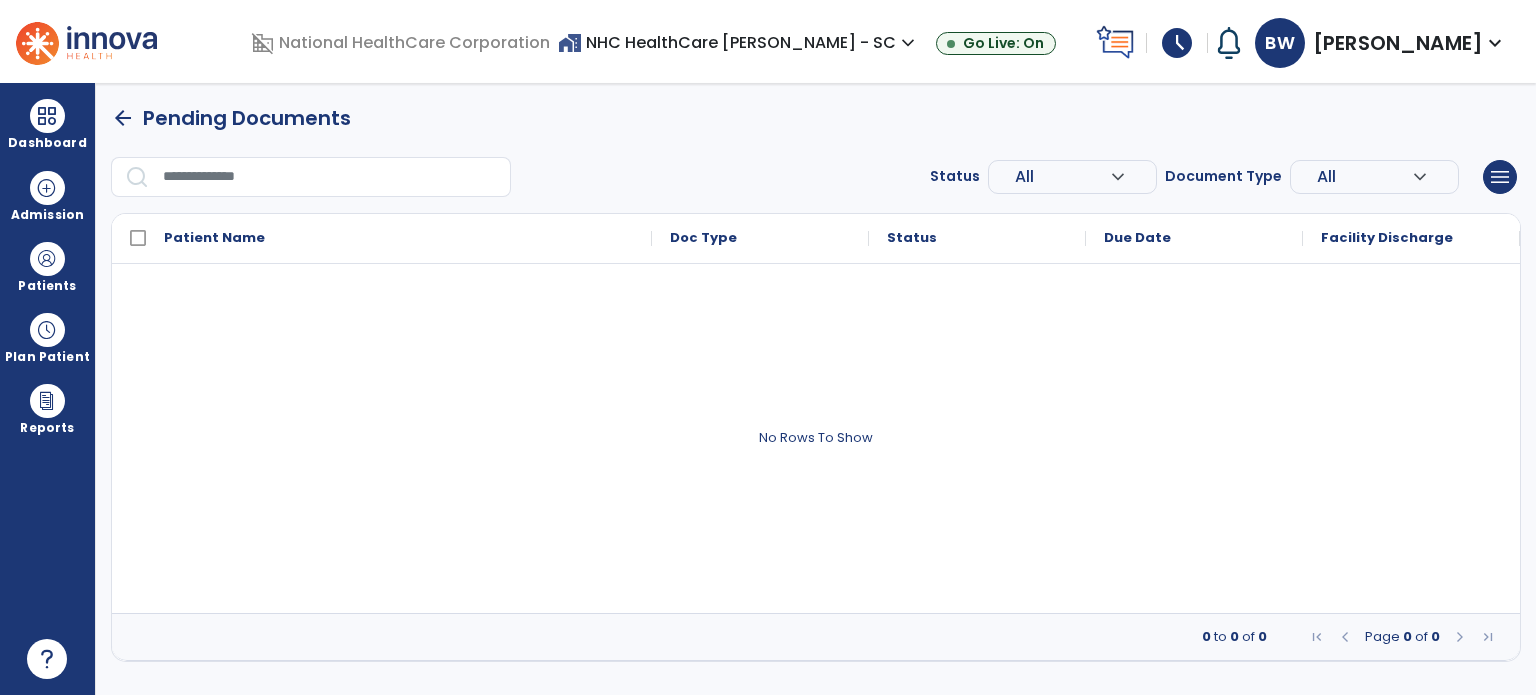 click on "schedule" at bounding box center [1177, 43] 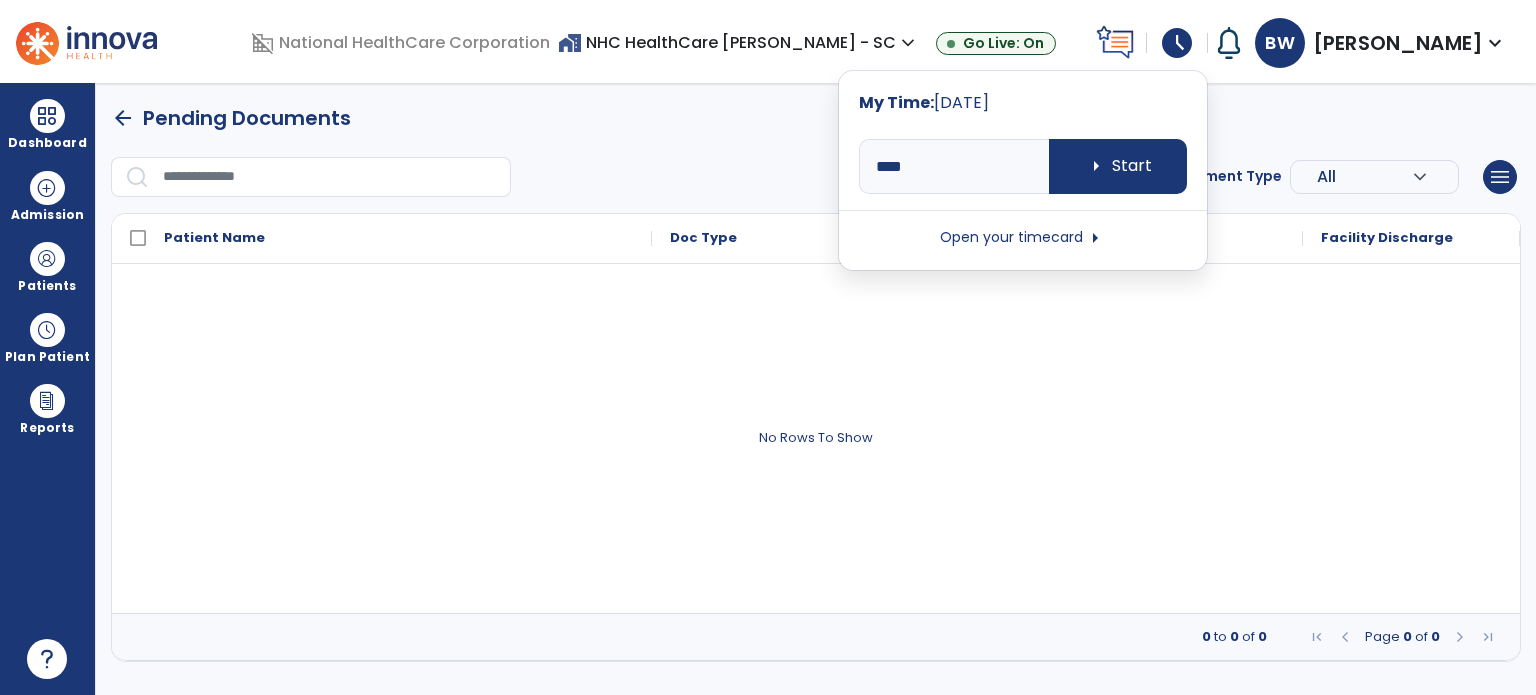 click on "Open your timecard  arrow_right" at bounding box center [1023, 238] 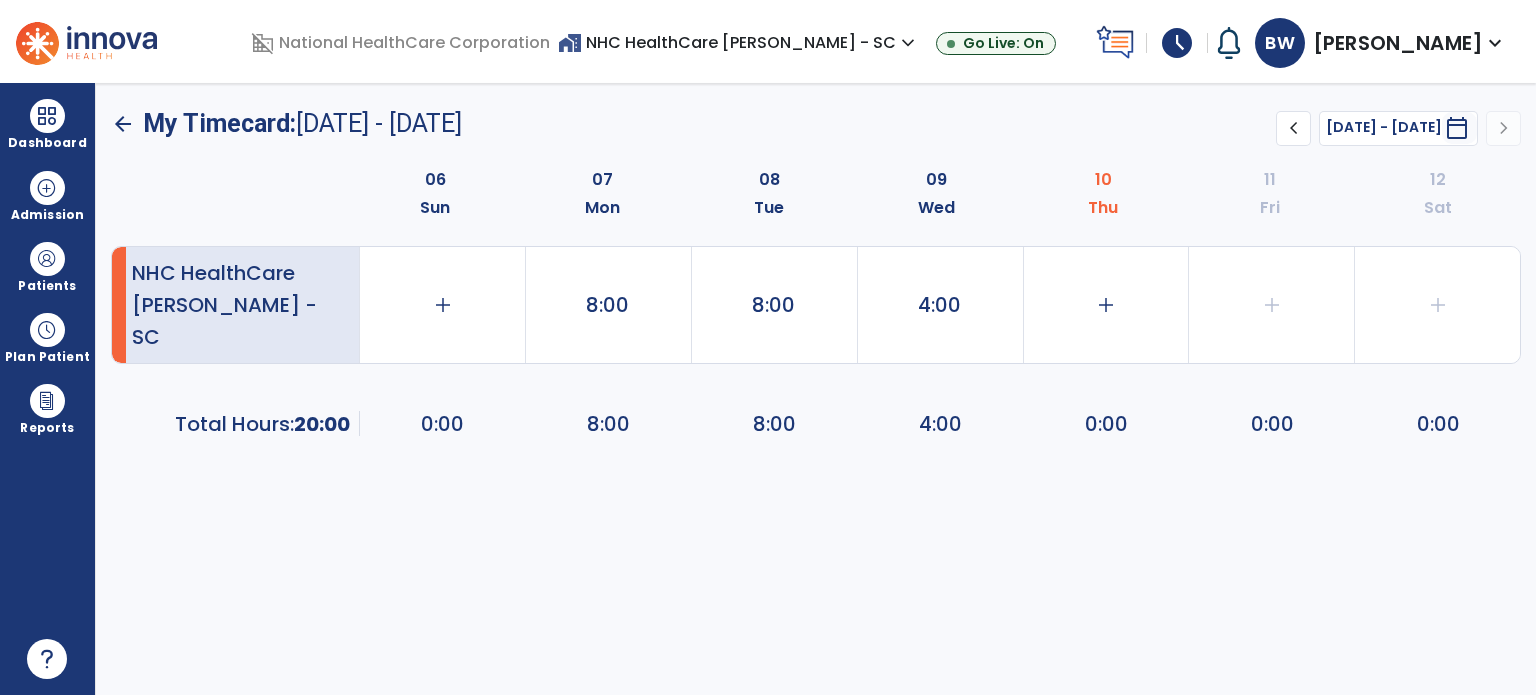 click on "4:00" 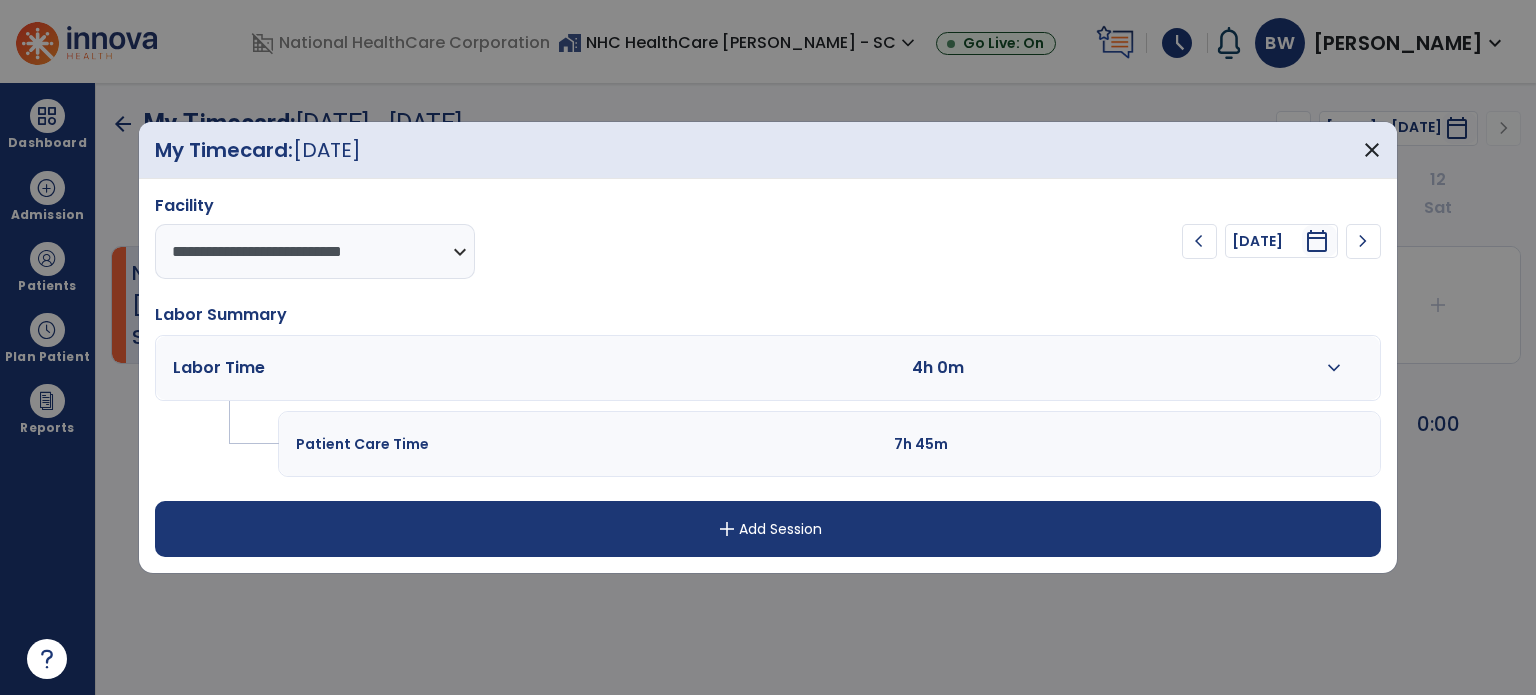 click on "expand_more" at bounding box center [1334, 368] 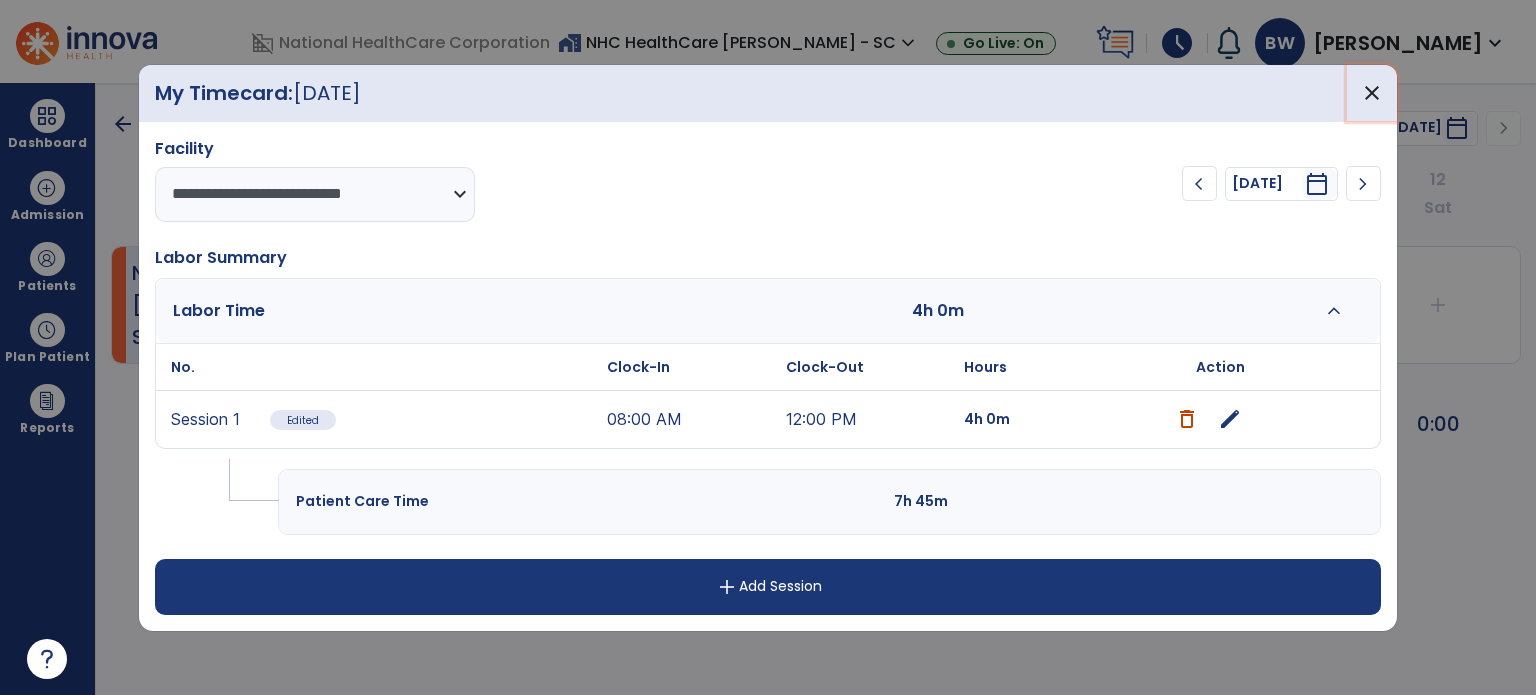 click on "close" at bounding box center (1372, 93) 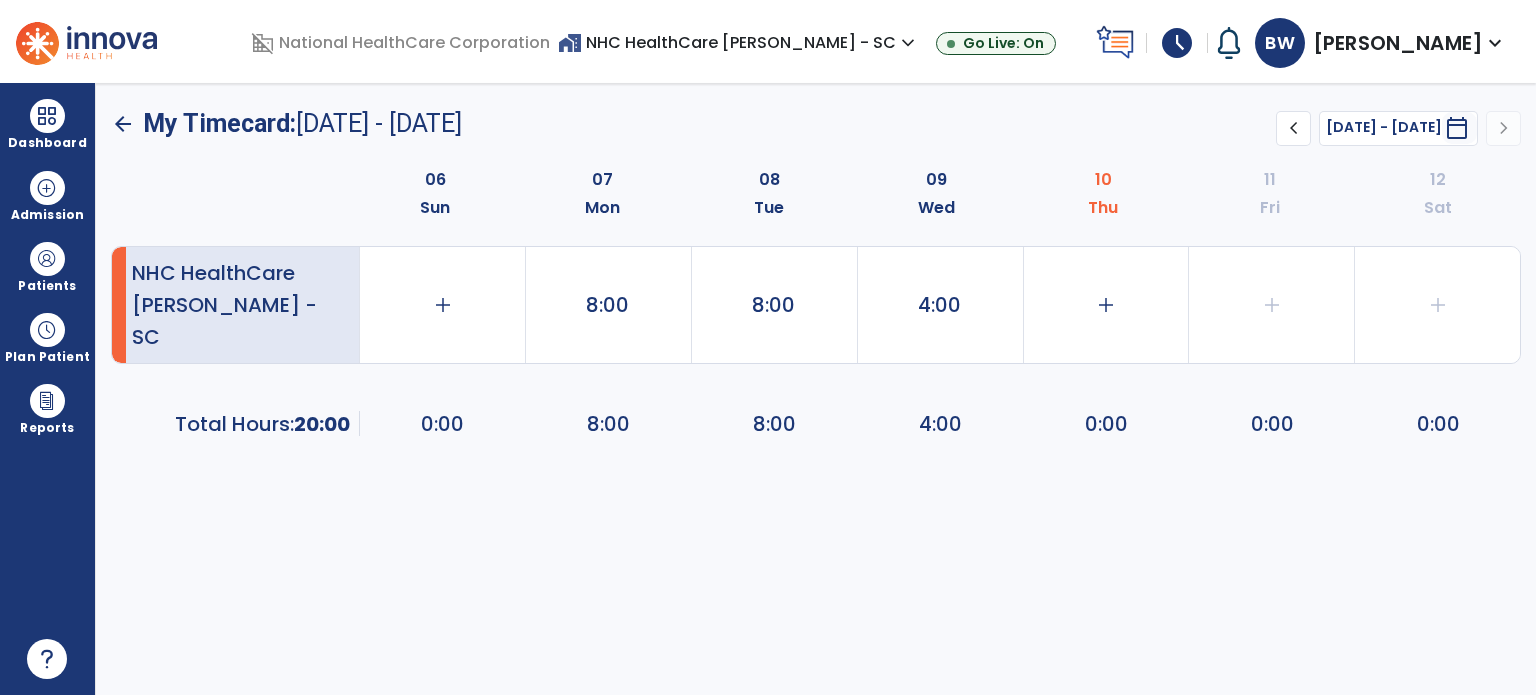 click on "add" 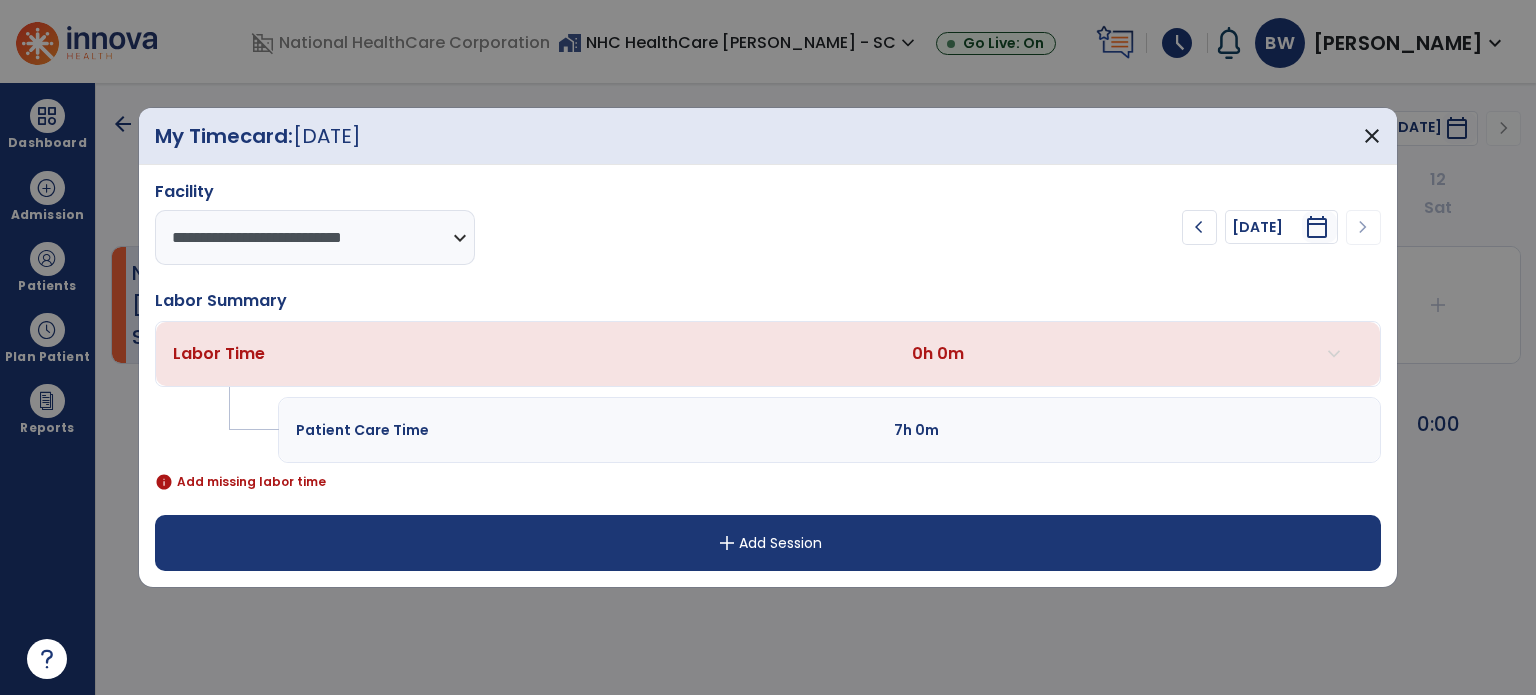 click on "add  Add Session" at bounding box center (768, 543) 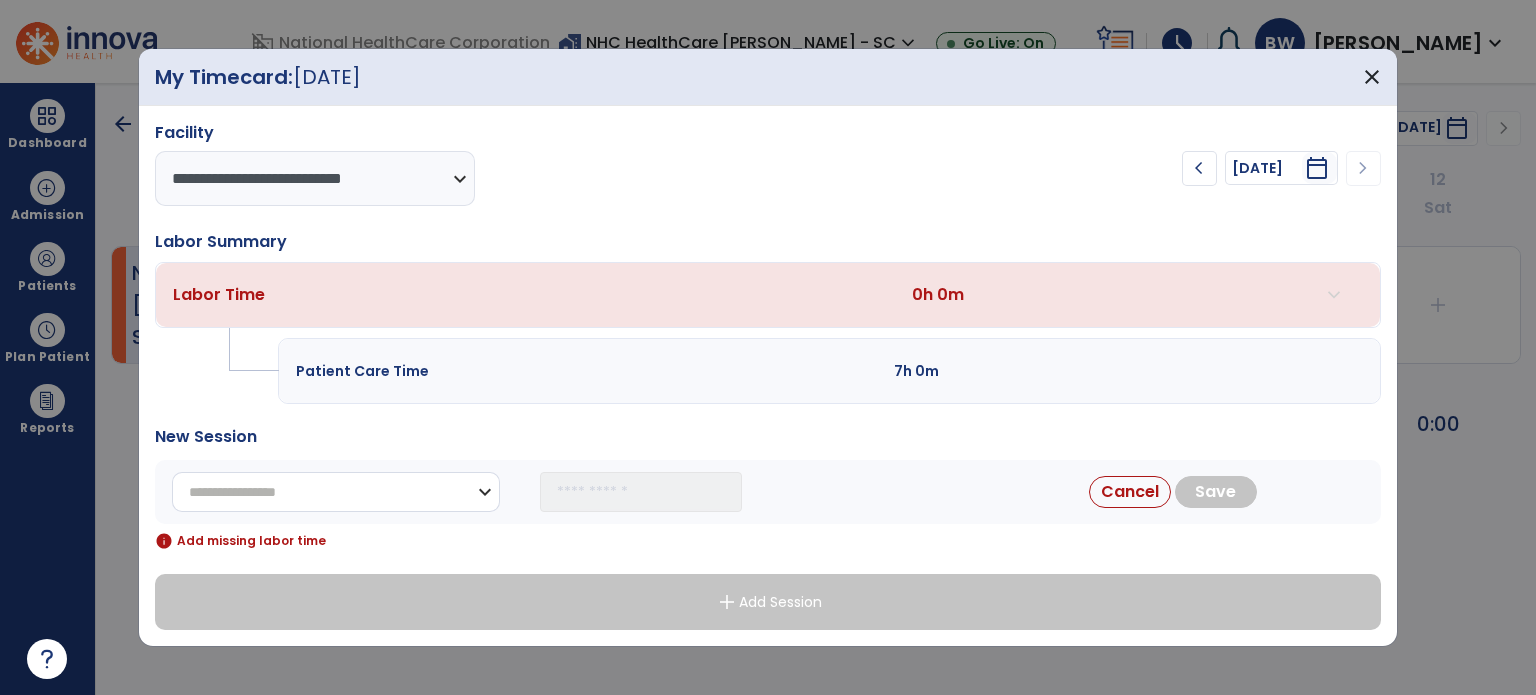 click on "**********" at bounding box center (336, 492) 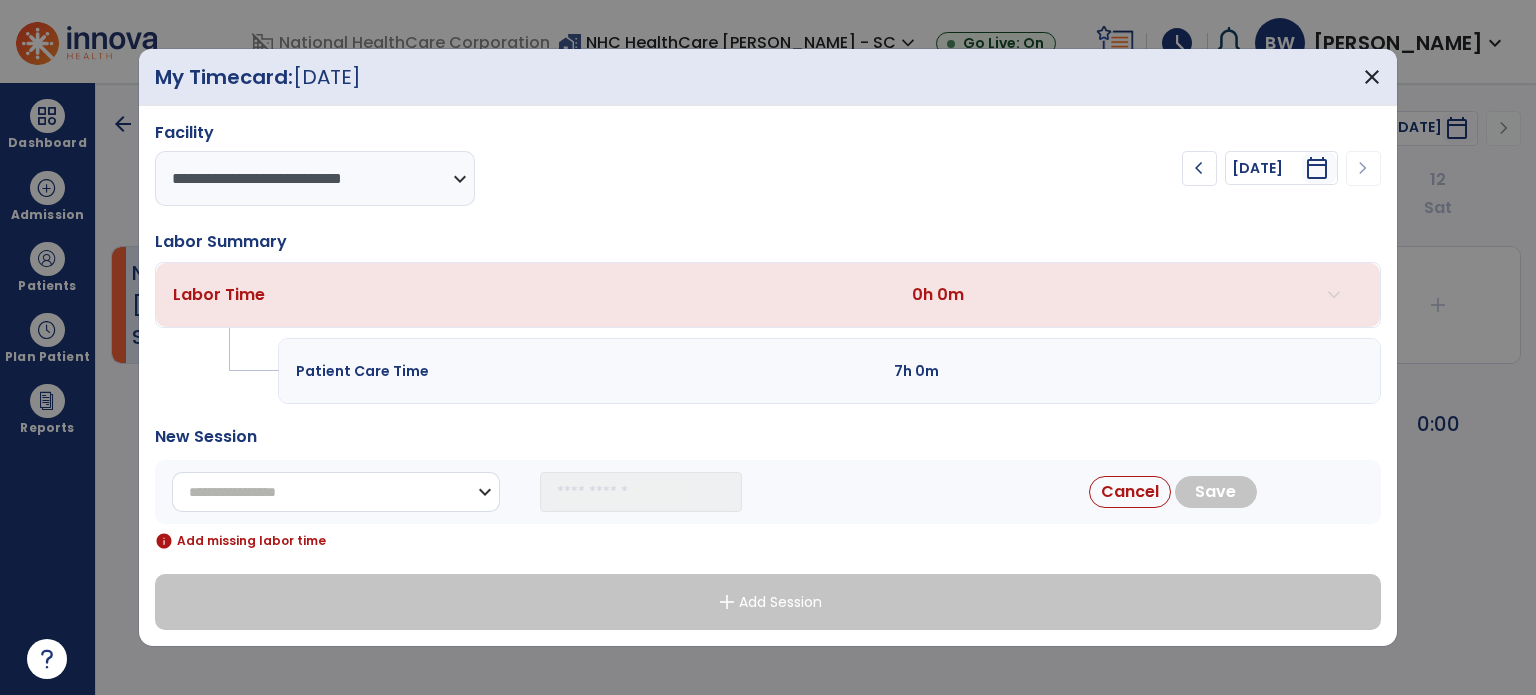 select on "**********" 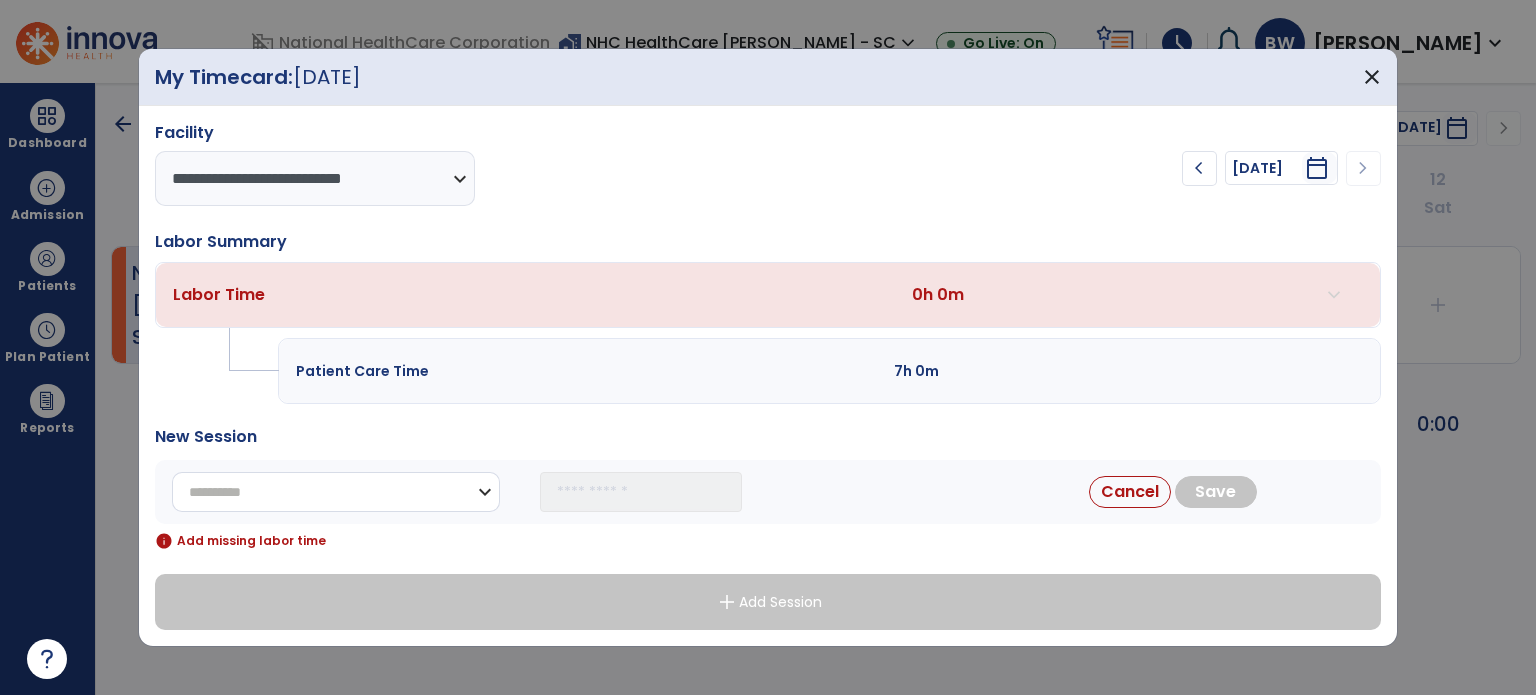 click on "**********" at bounding box center [336, 492] 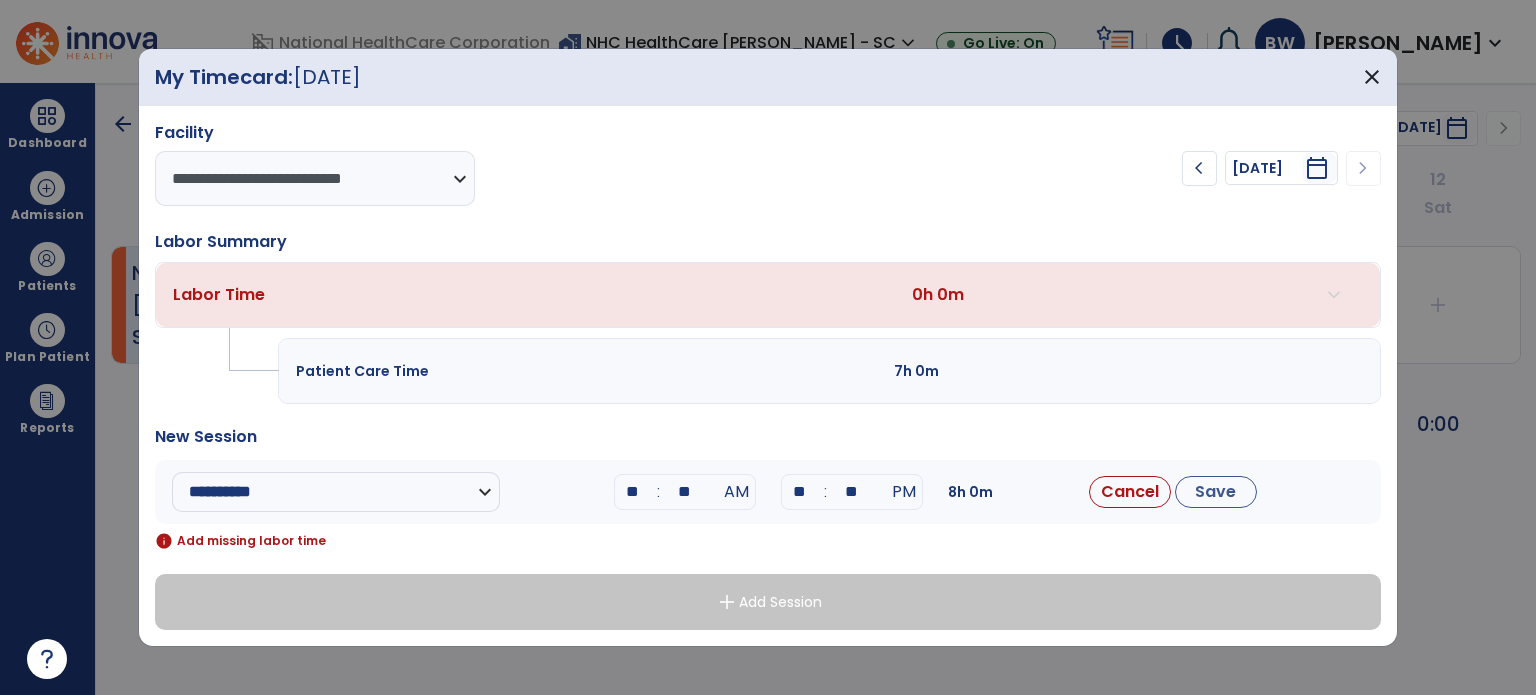 click on "**" at bounding box center (633, 492) 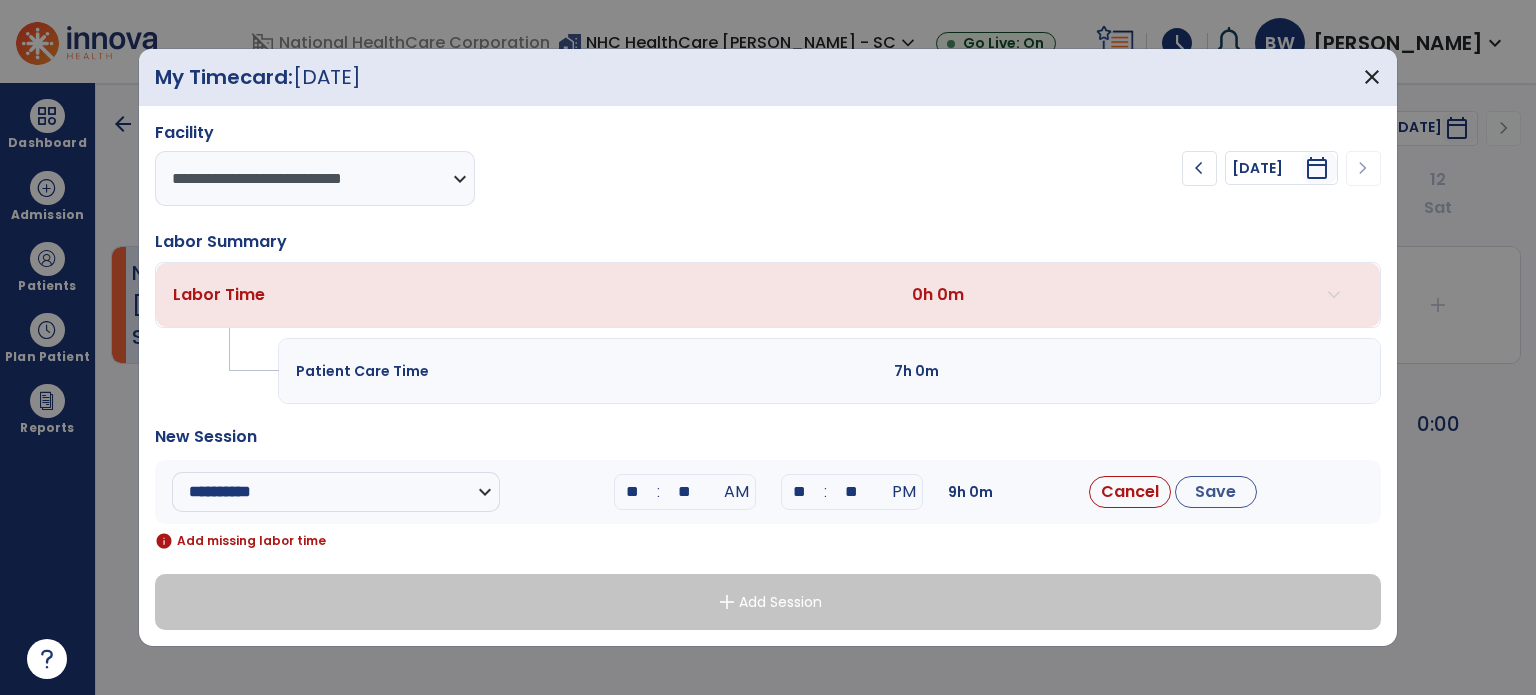 click on "**" at bounding box center (800, 492) 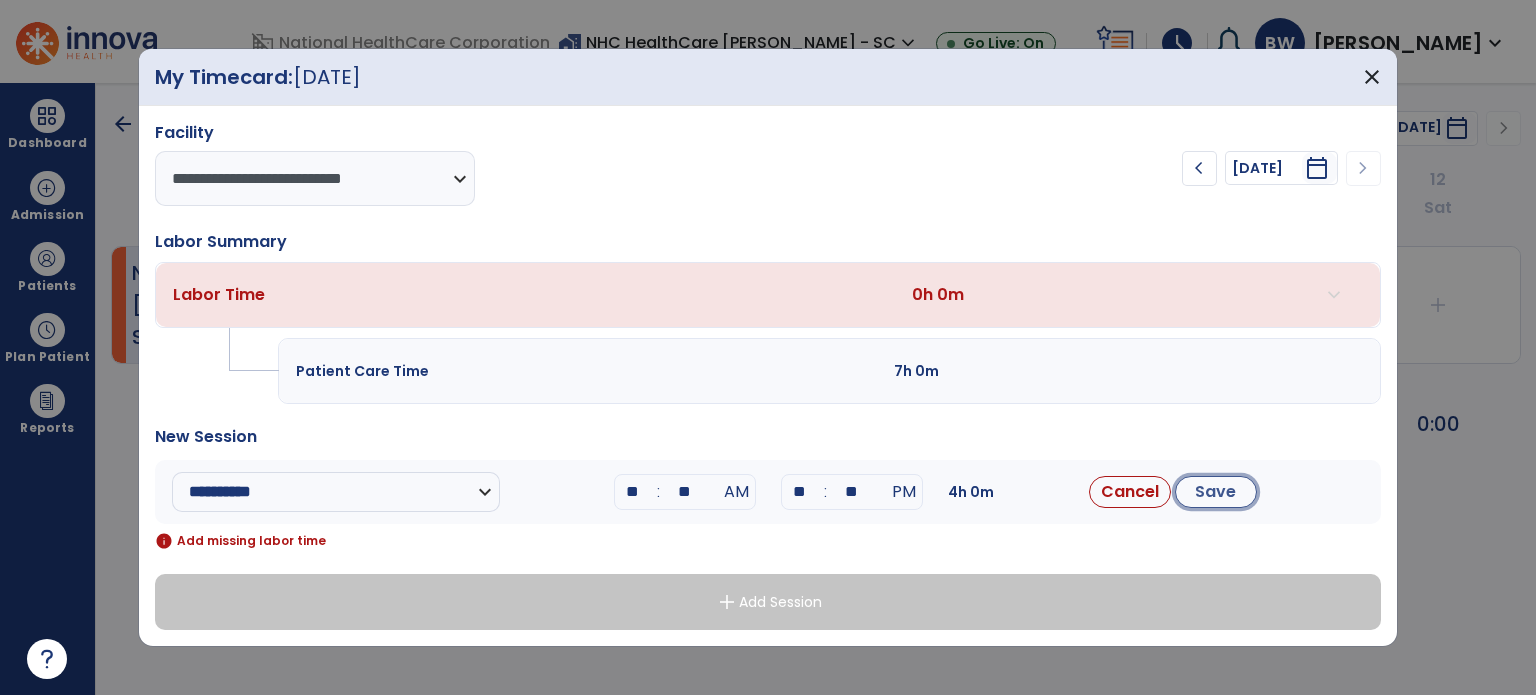 click on "Save" at bounding box center [1216, 492] 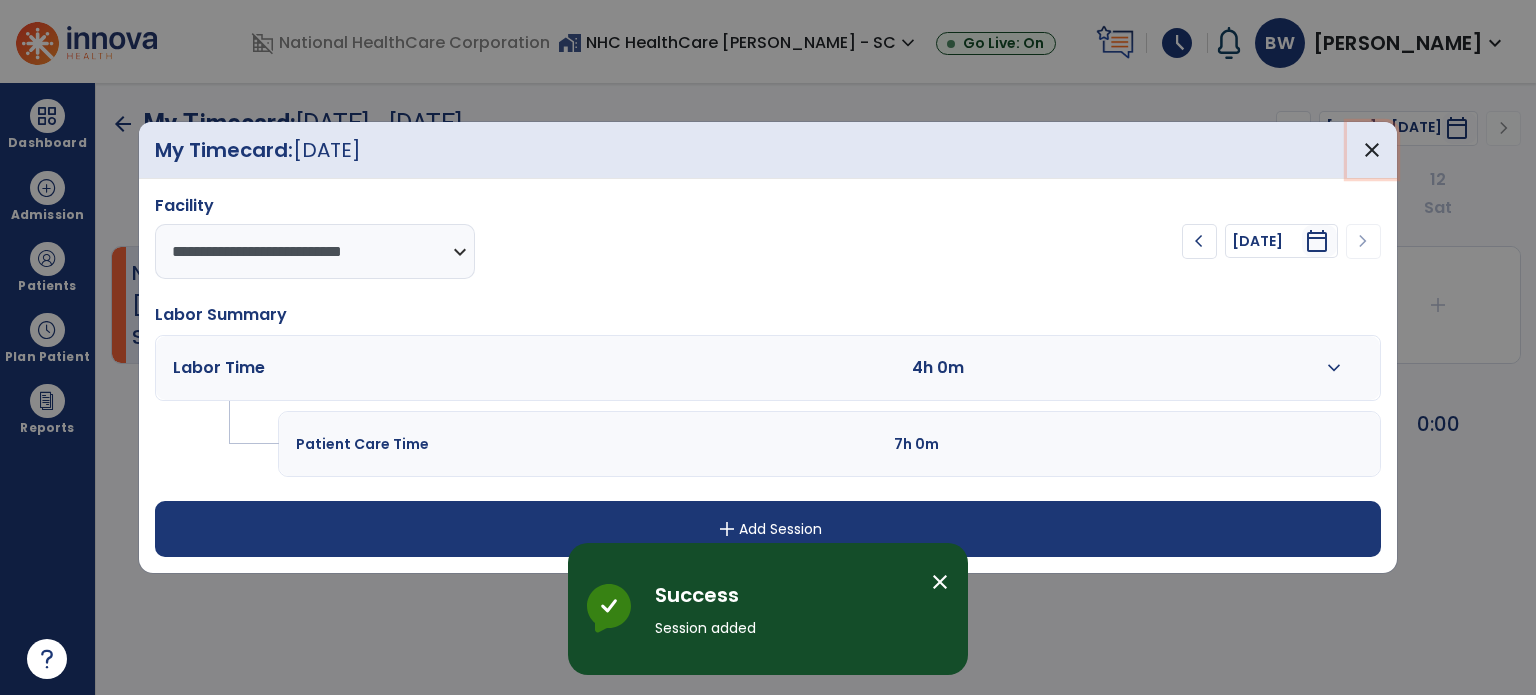 click on "close" at bounding box center (1372, 150) 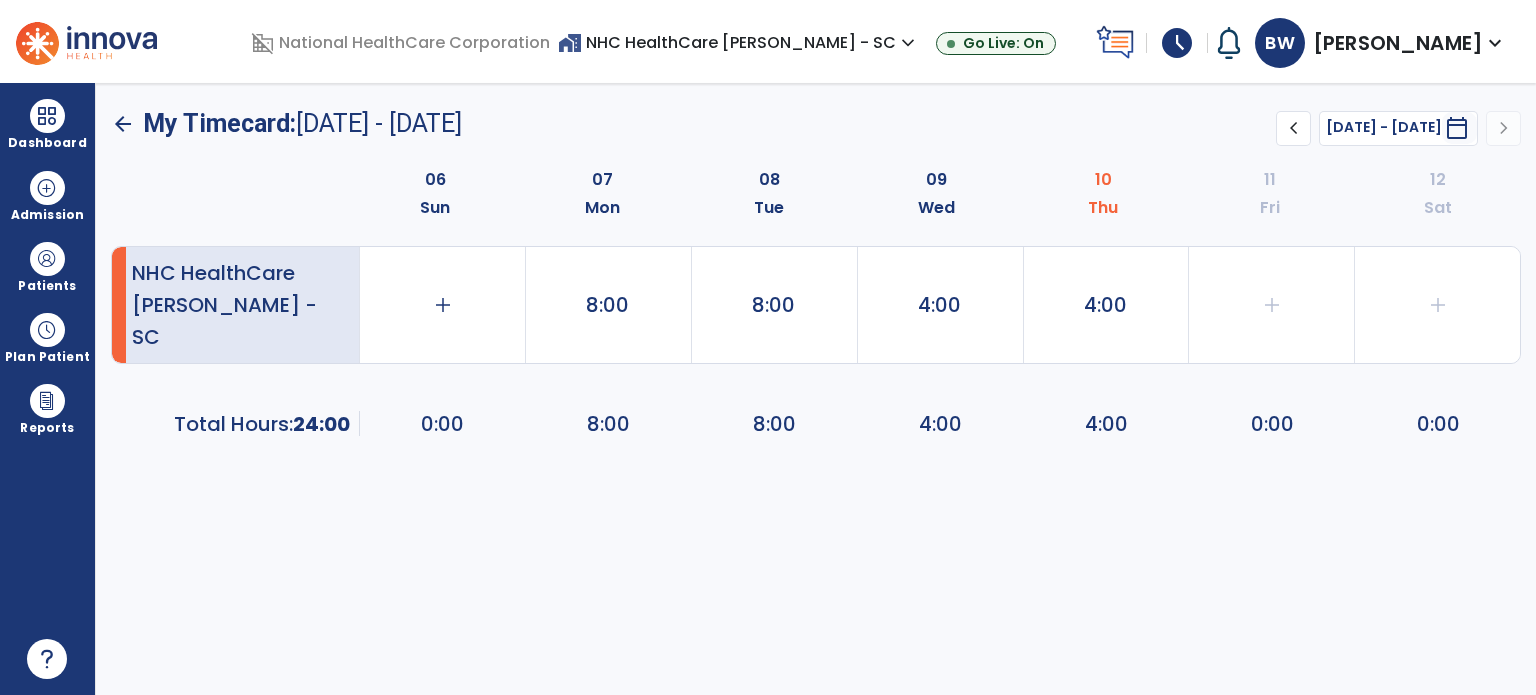 click on "4:00" 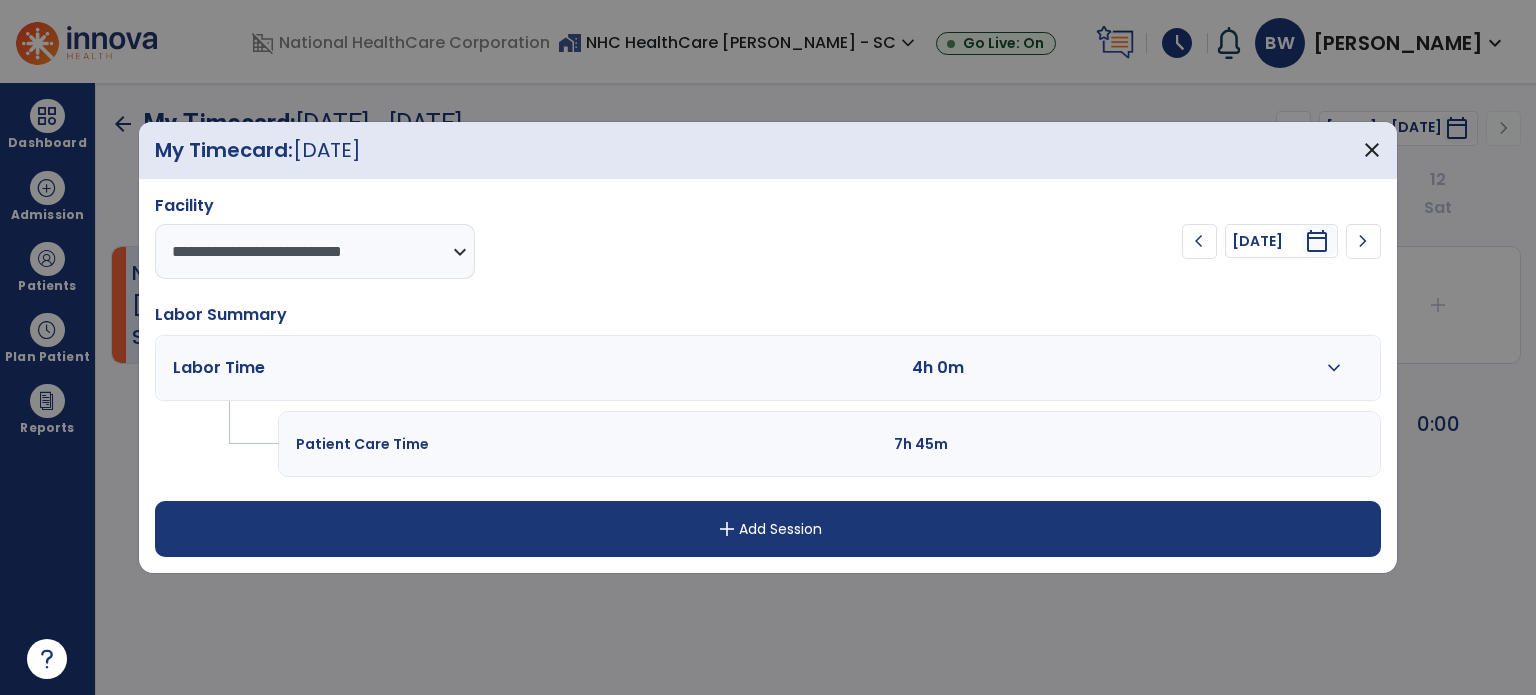 click on "add  Add Session" at bounding box center (768, 529) 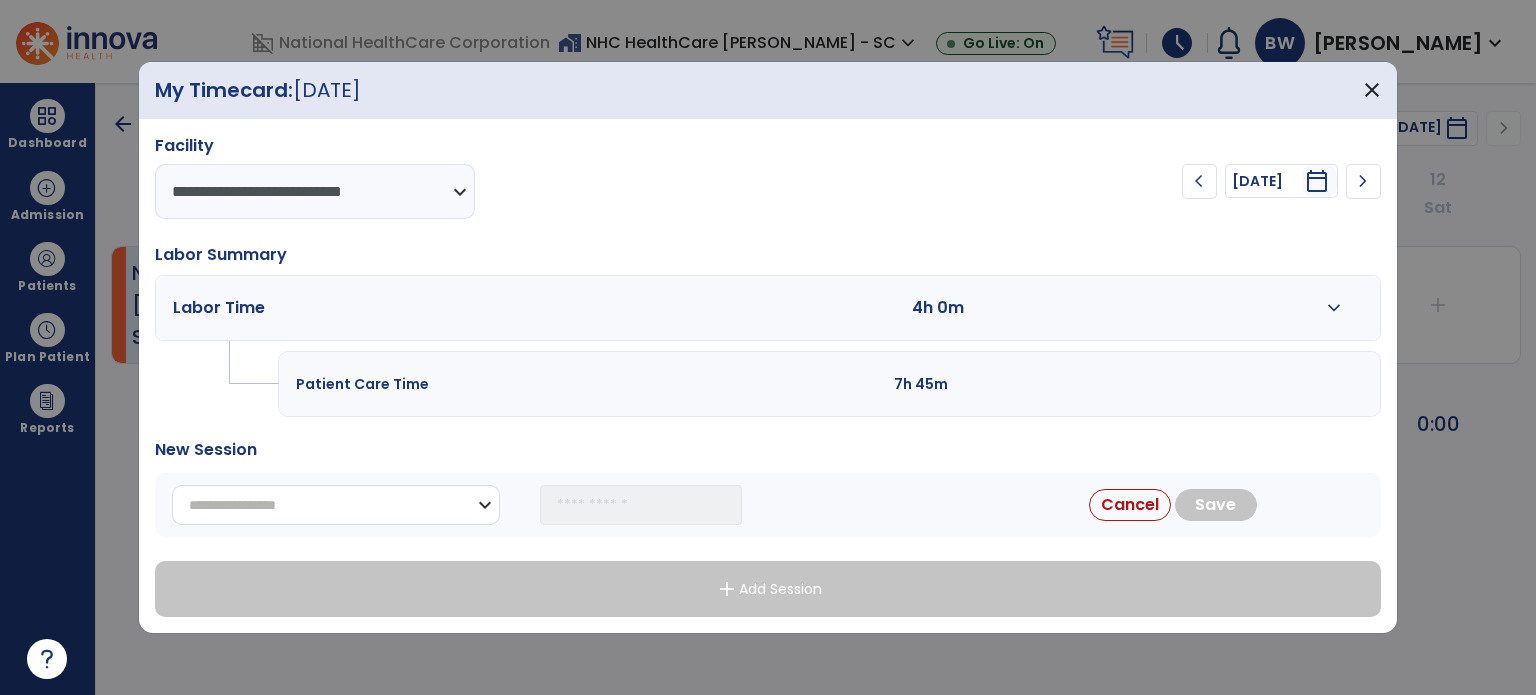 click on "**********" at bounding box center [336, 505] 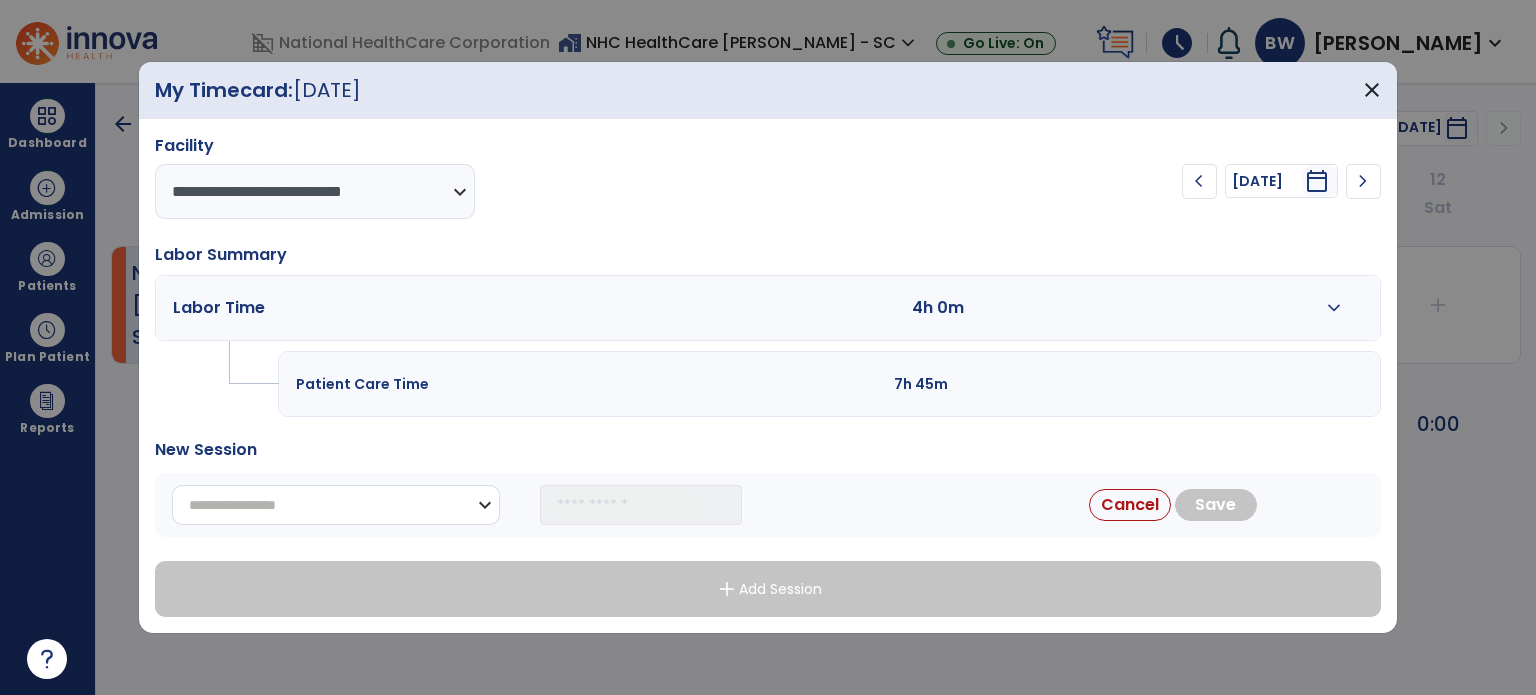 select on "**********" 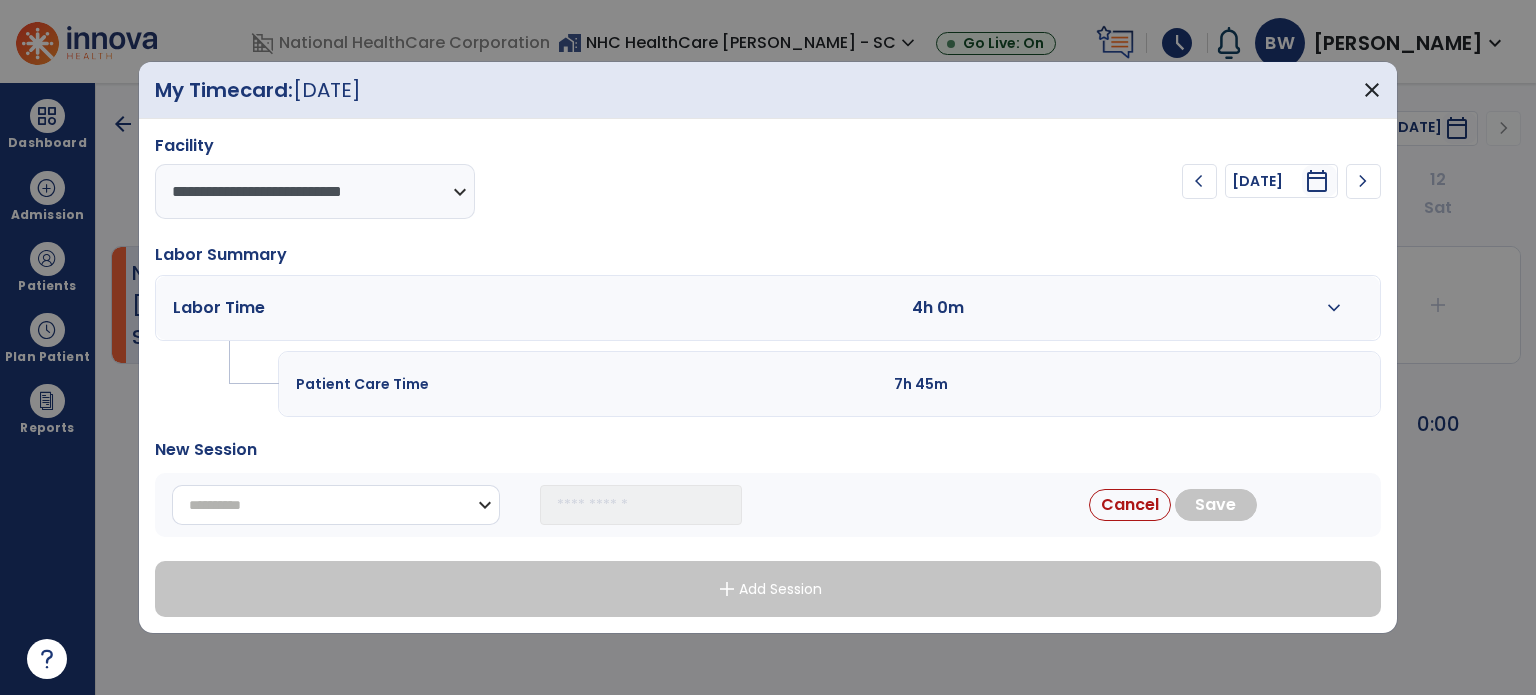 click on "**********" at bounding box center [336, 505] 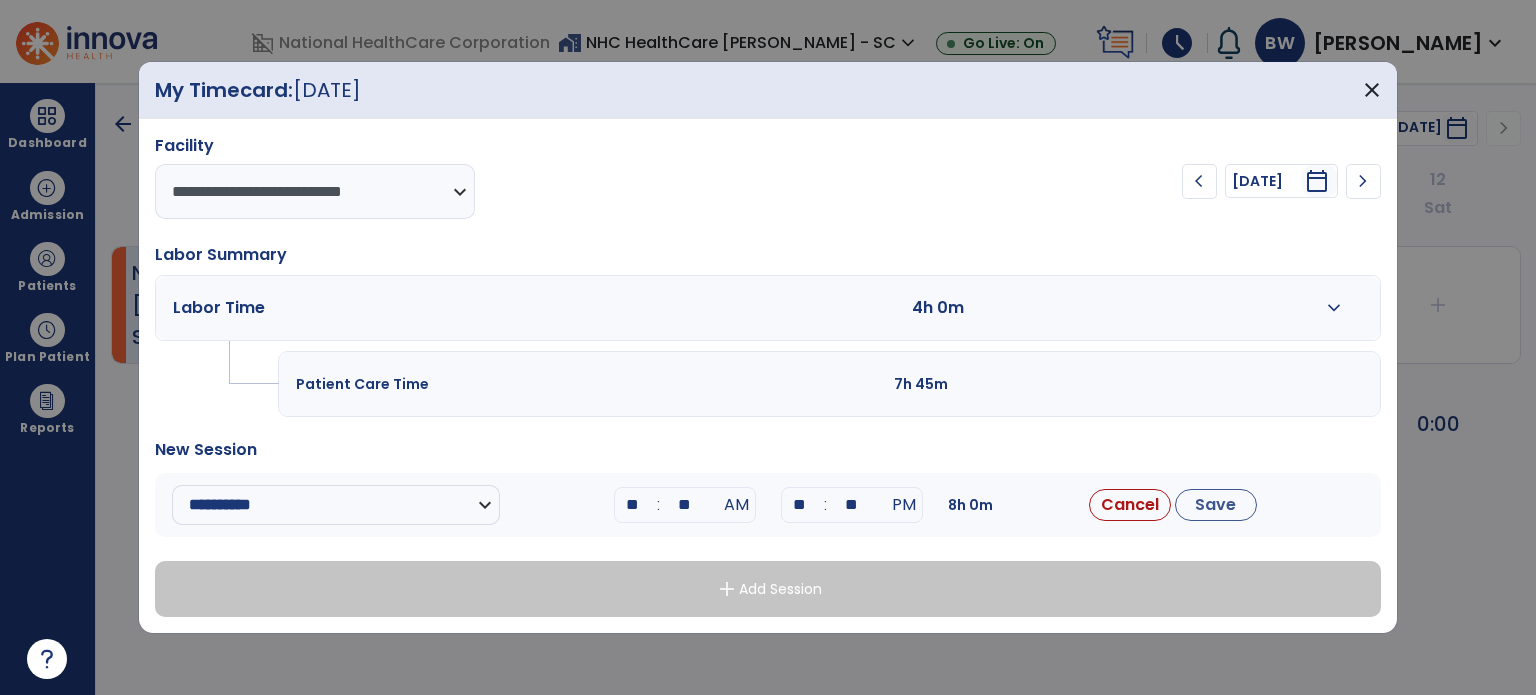 click on "**" at bounding box center (633, 505) 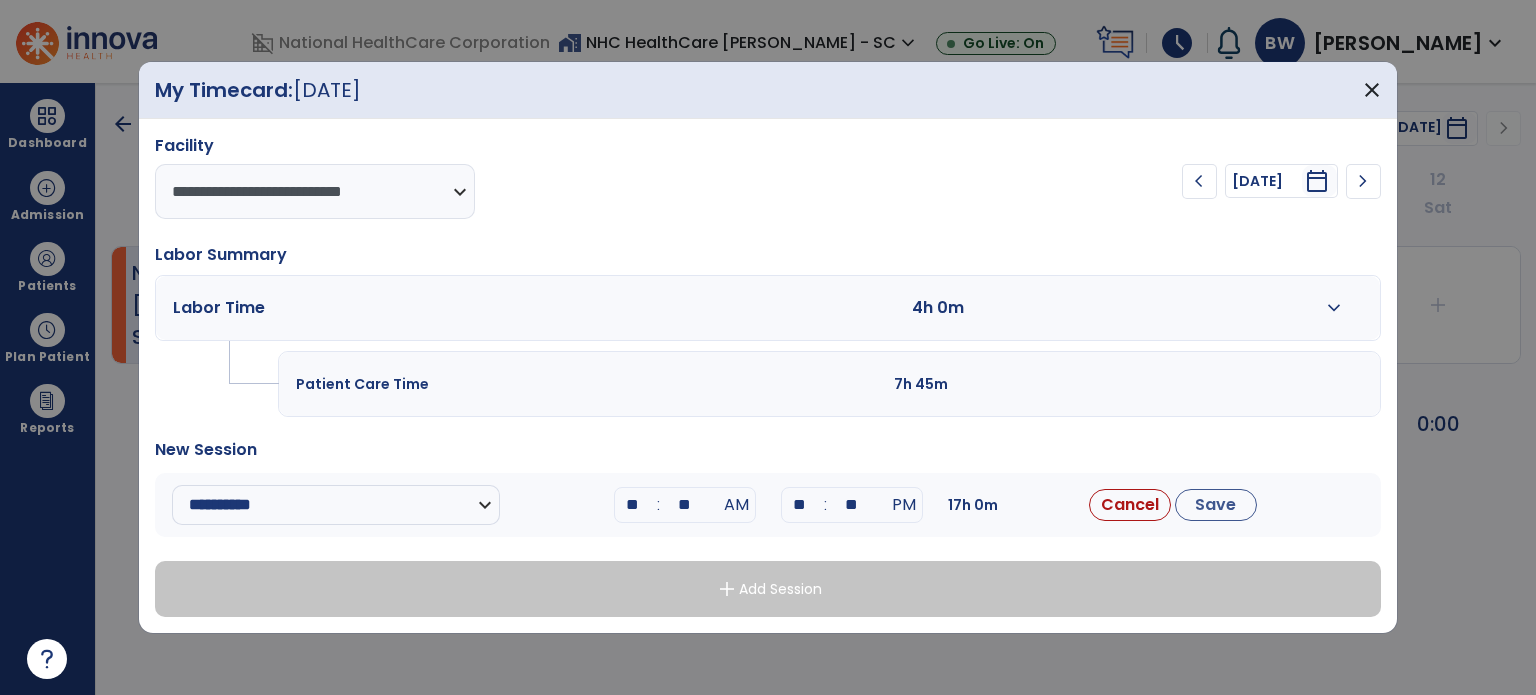 click on "**" at bounding box center (685, 505) 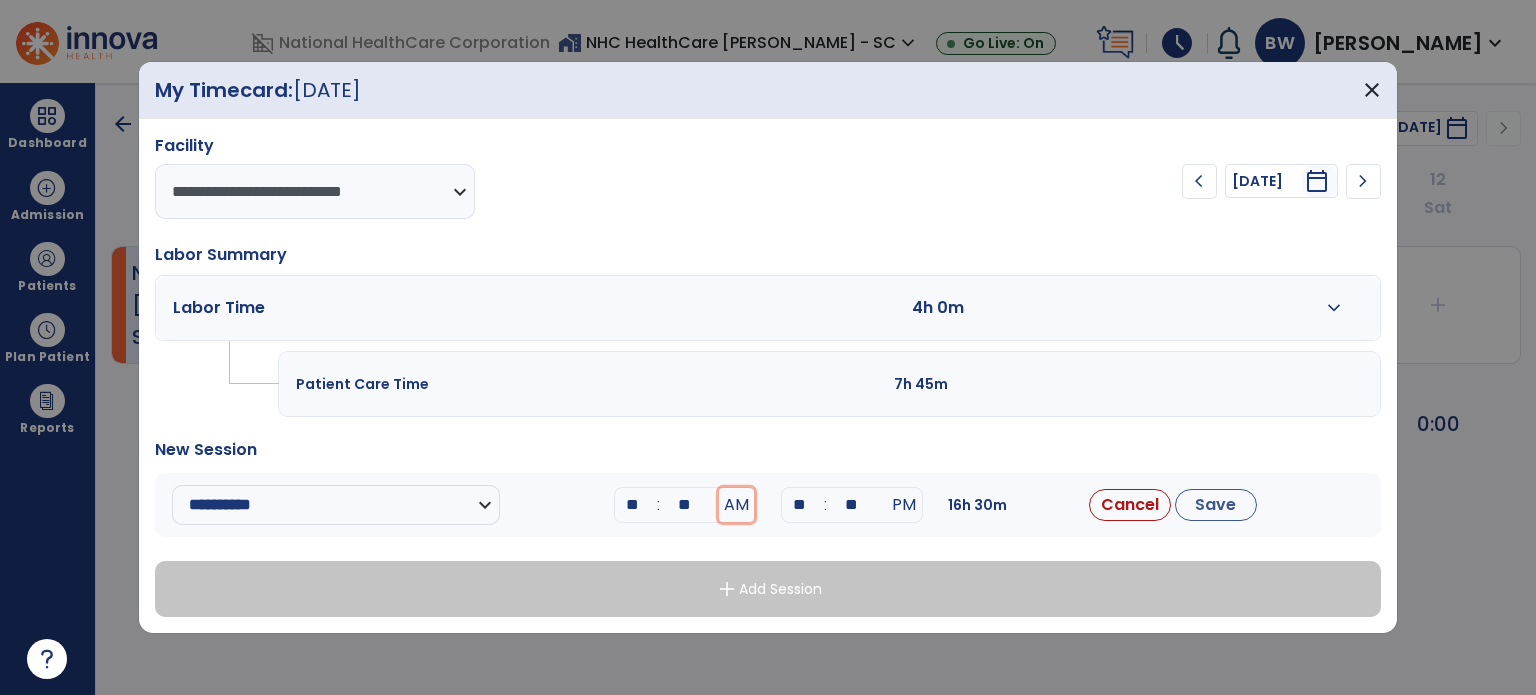 click on "AM" at bounding box center (736, 505) 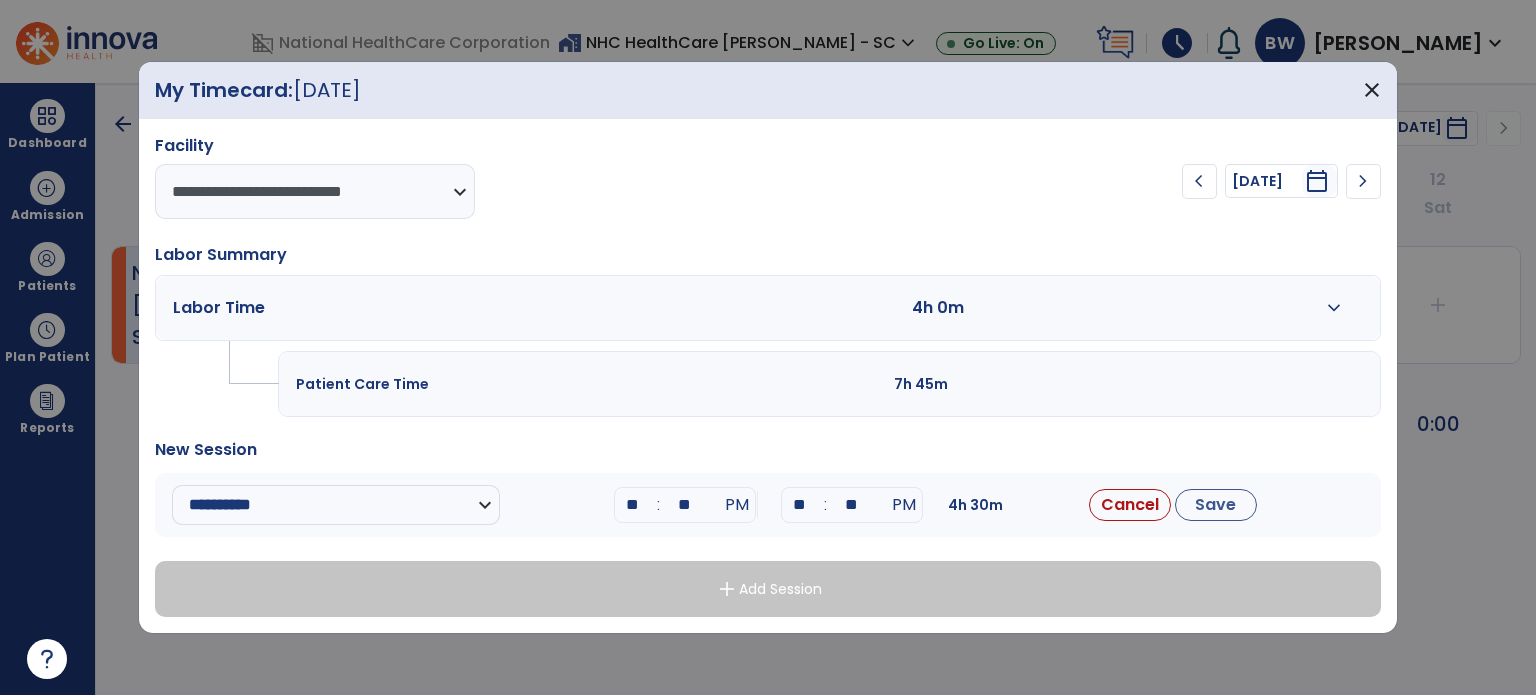 click on "**" at bounding box center (800, 505) 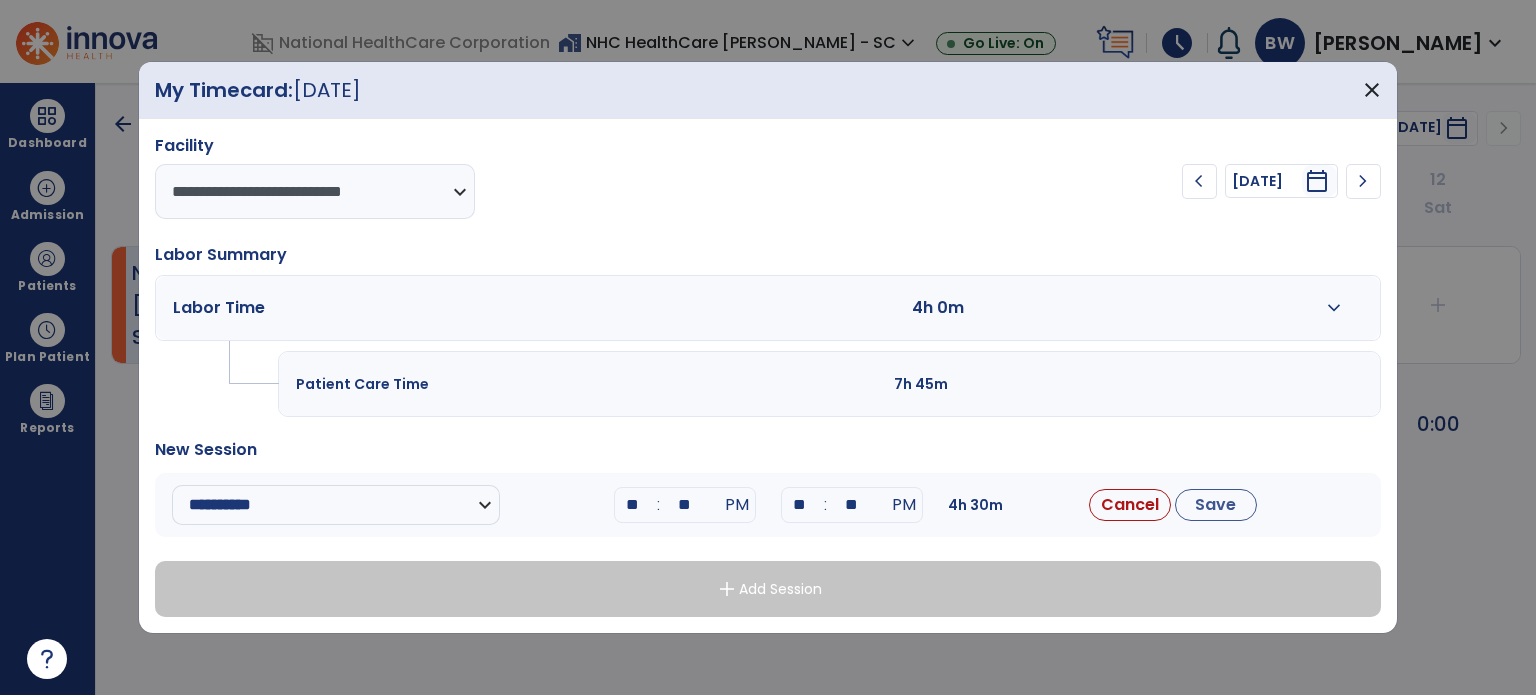 type on "**" 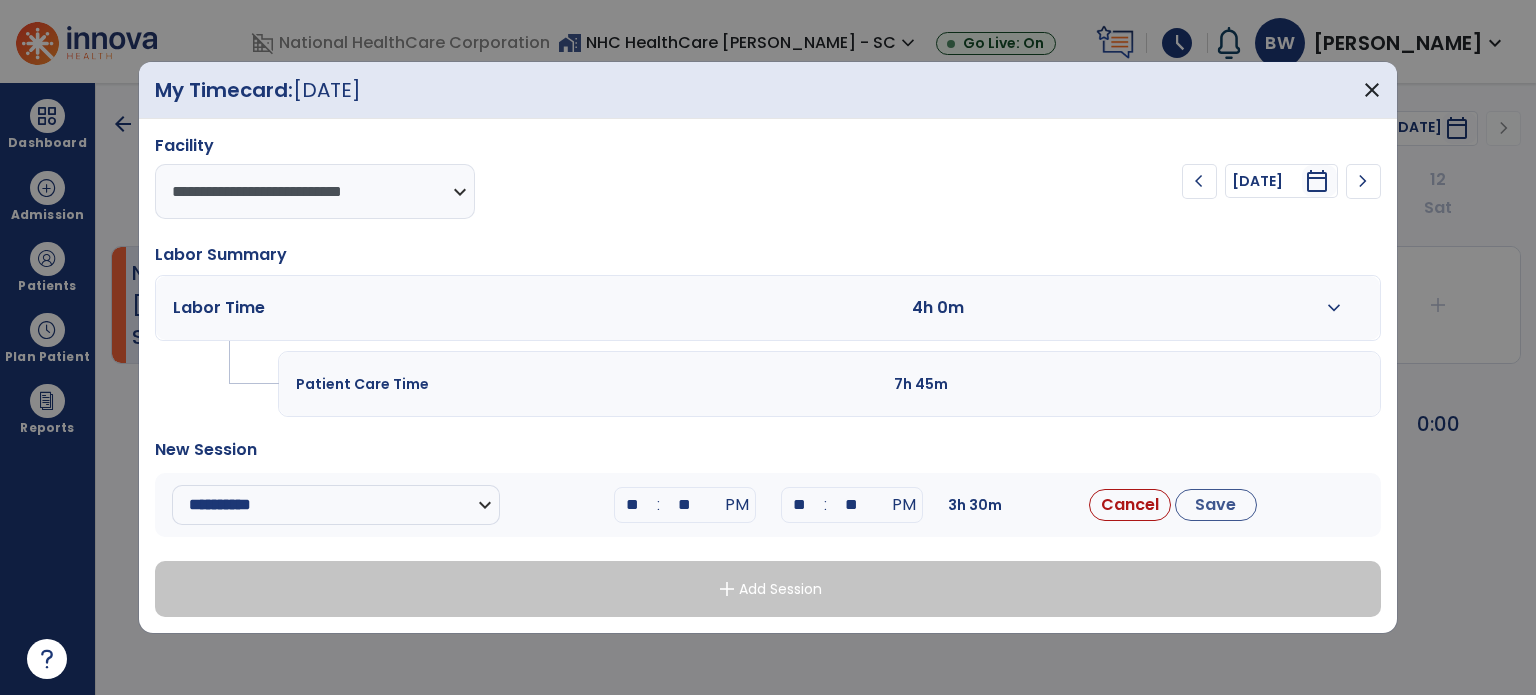 click on "**" at bounding box center [852, 505] 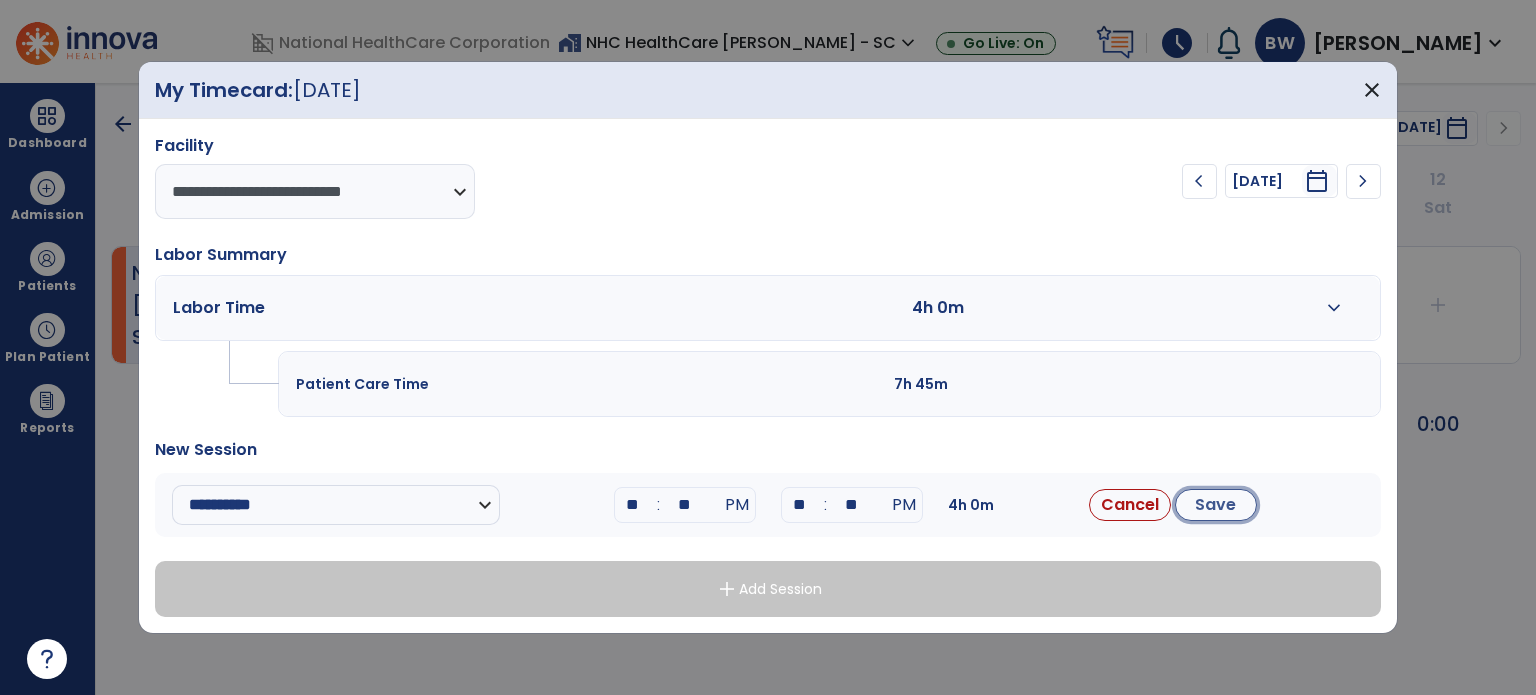 click on "Save" at bounding box center [1216, 505] 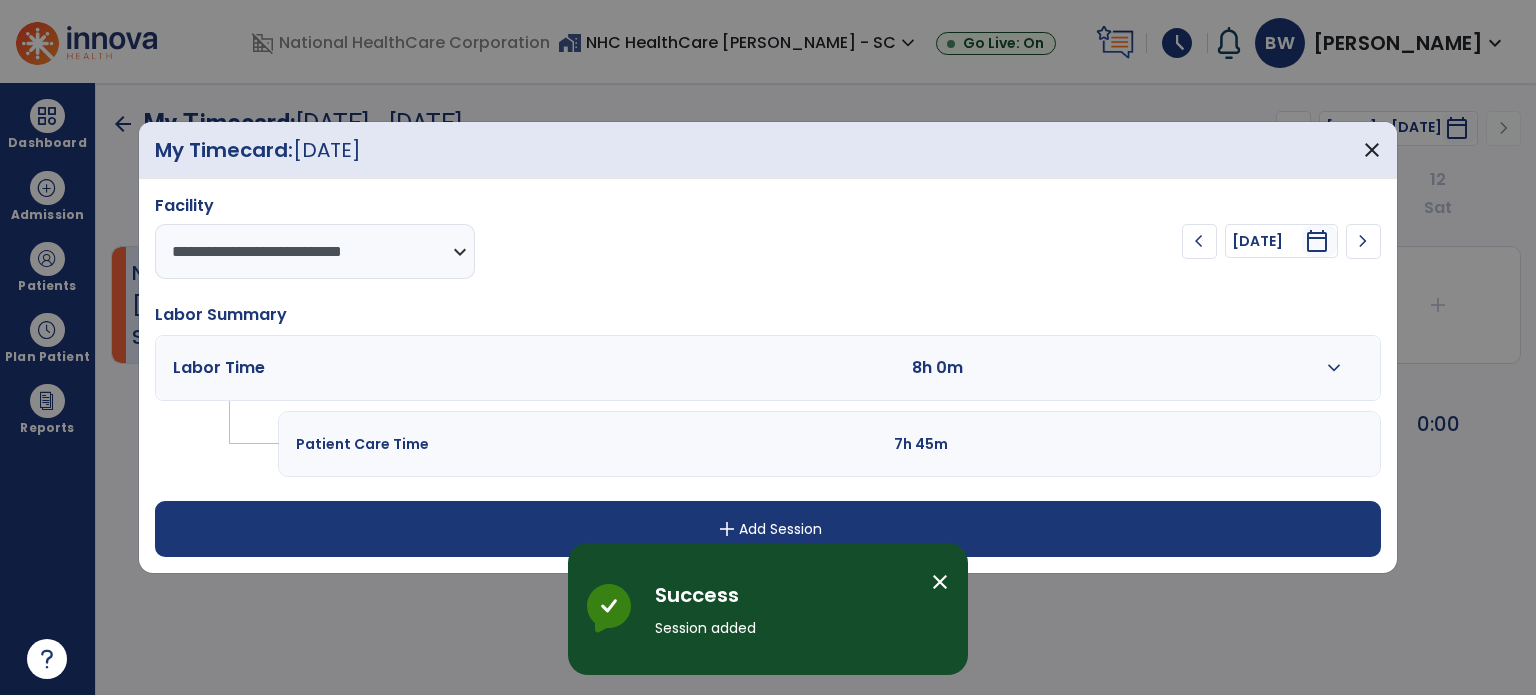 click on "Success Session added" at bounding box center [785, 609] 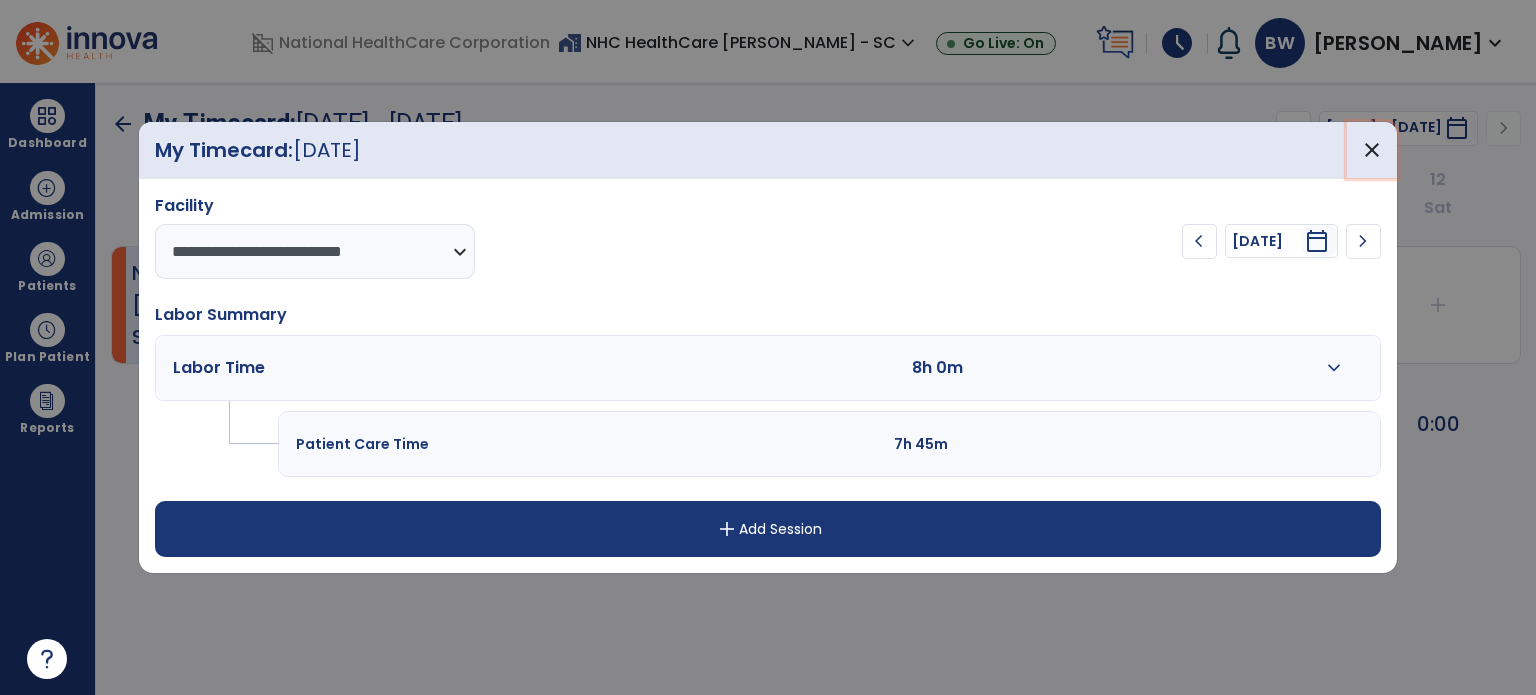 click on "close" at bounding box center (1372, 150) 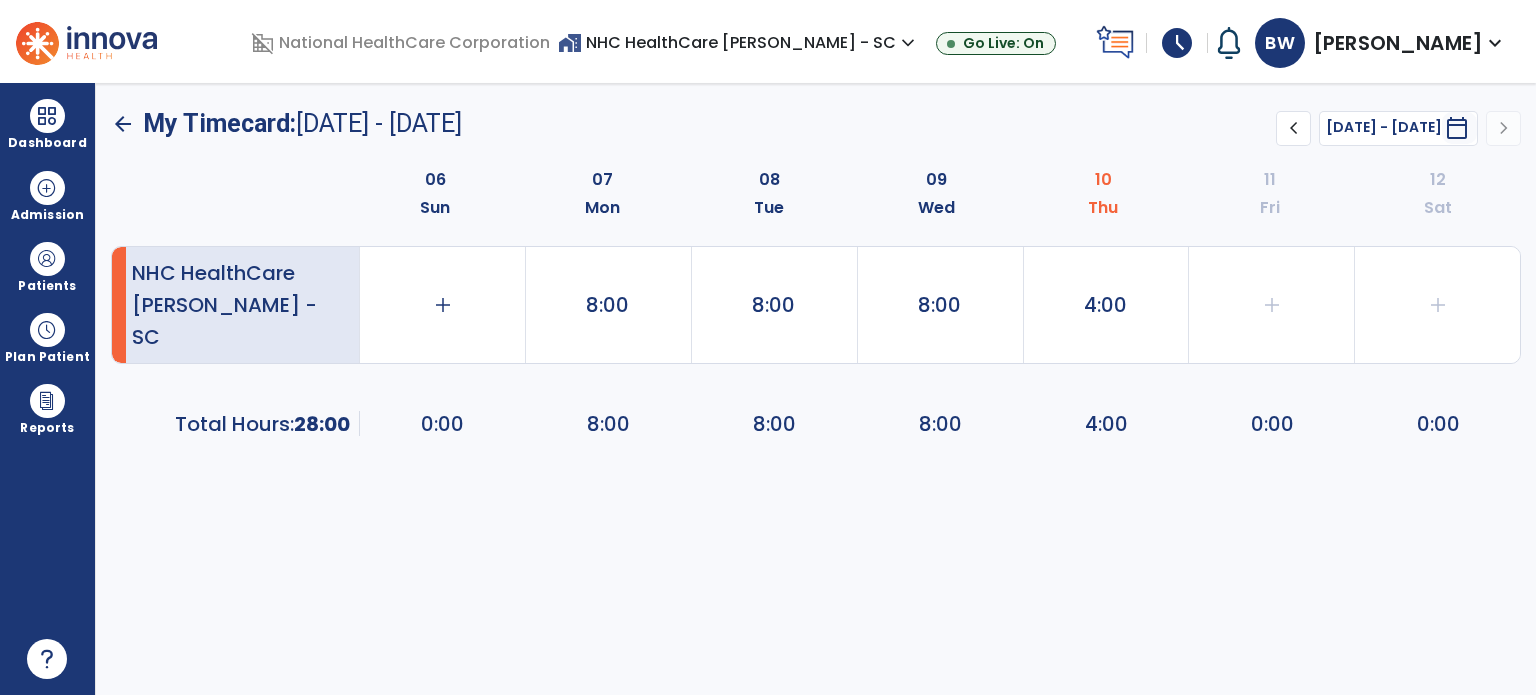click on "4:00" 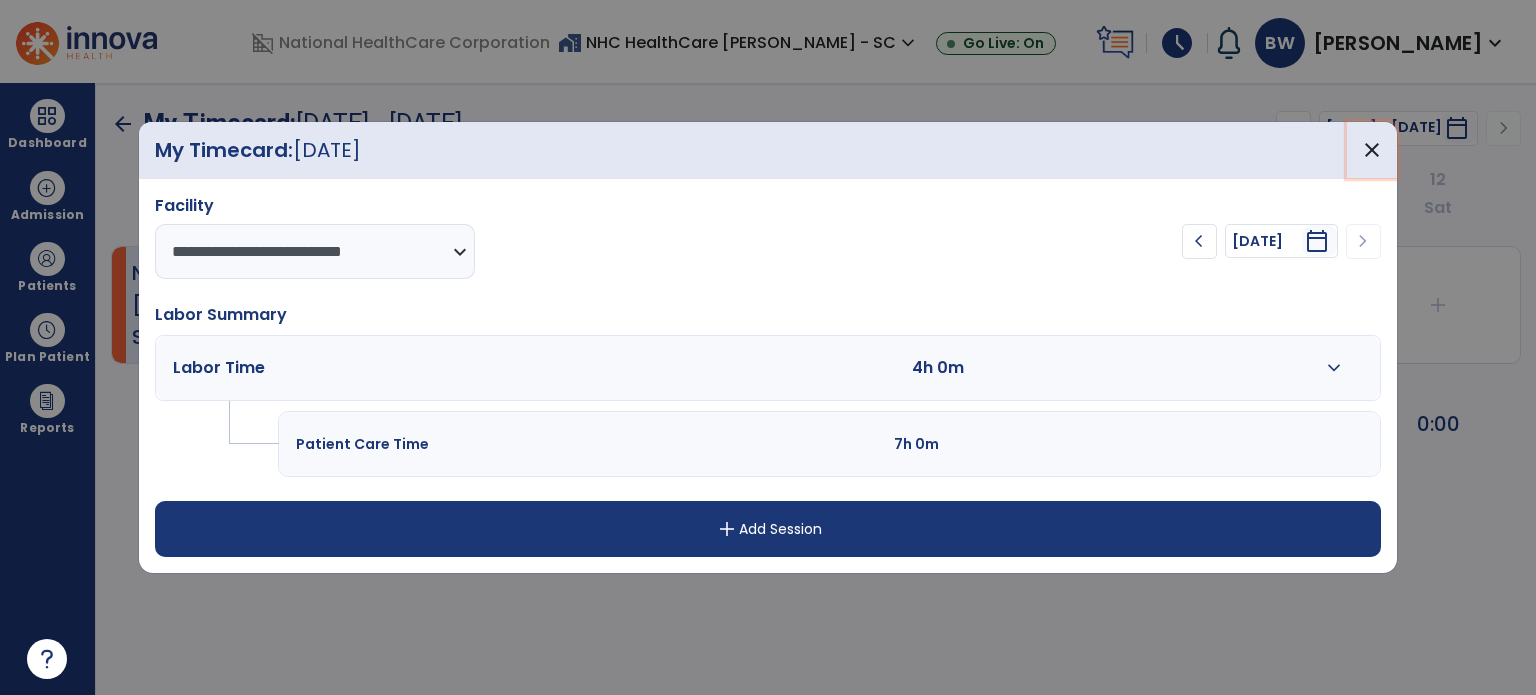 click on "close" at bounding box center (1372, 150) 